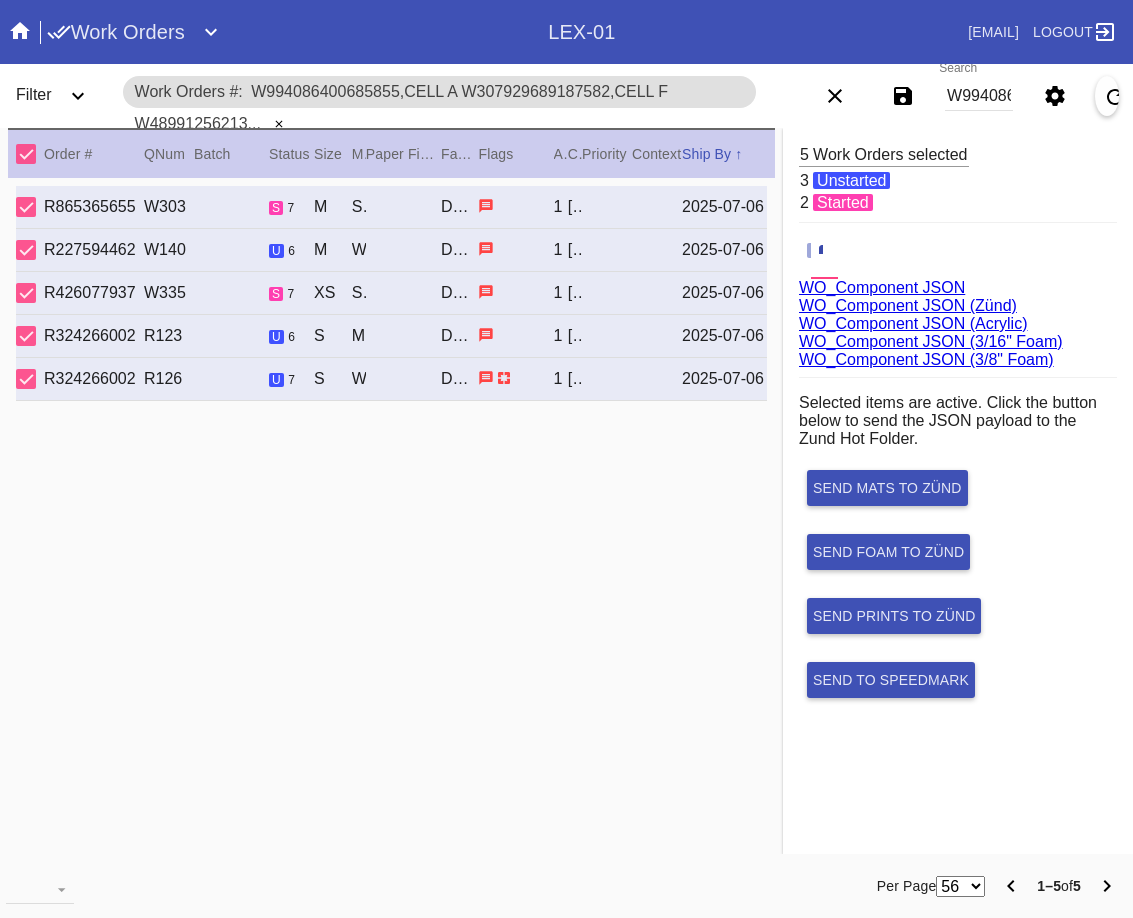 scroll, scrollTop: 0, scrollLeft: 0, axis: both 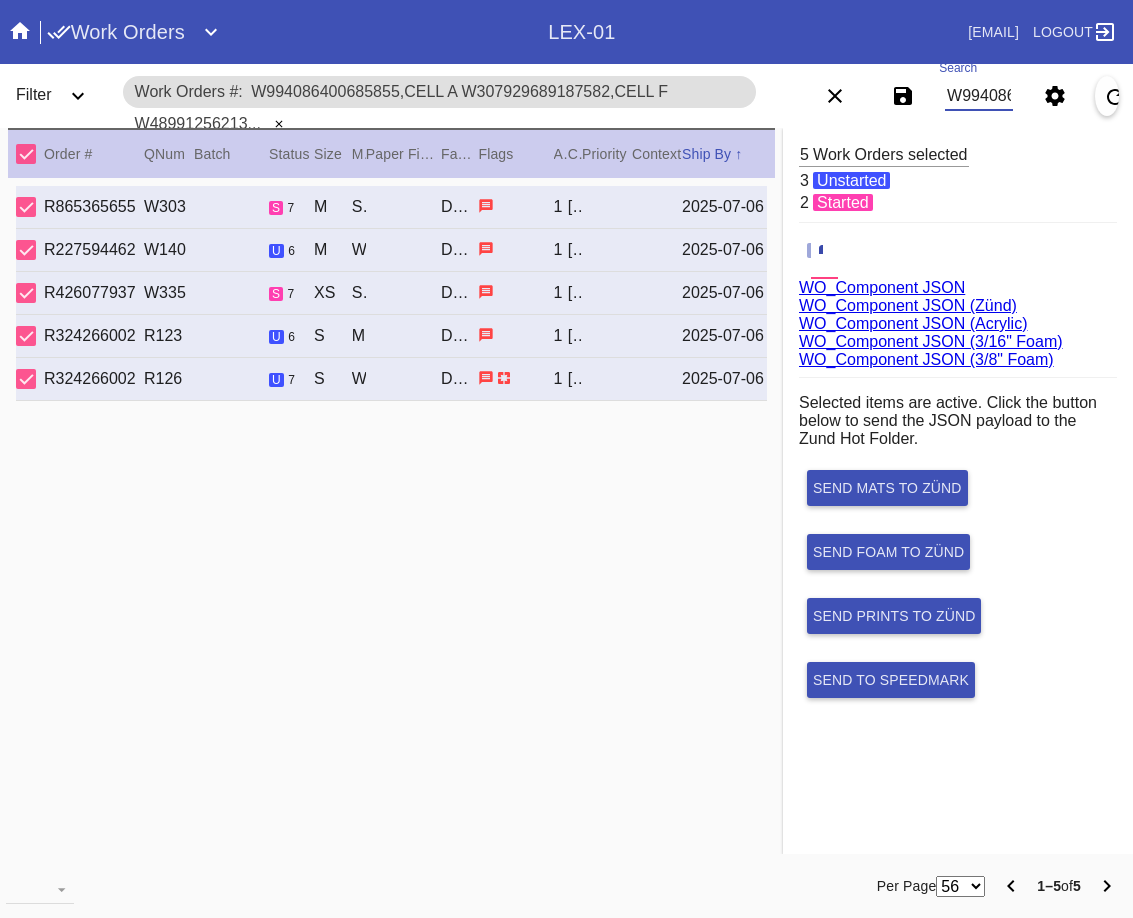 click on "W994086400685855,Cell A W307929689187582,Cell F W489912562132192,Cell A W379465950091602,Cell F W782895417901295,Cell A" at bounding box center (979, 96) 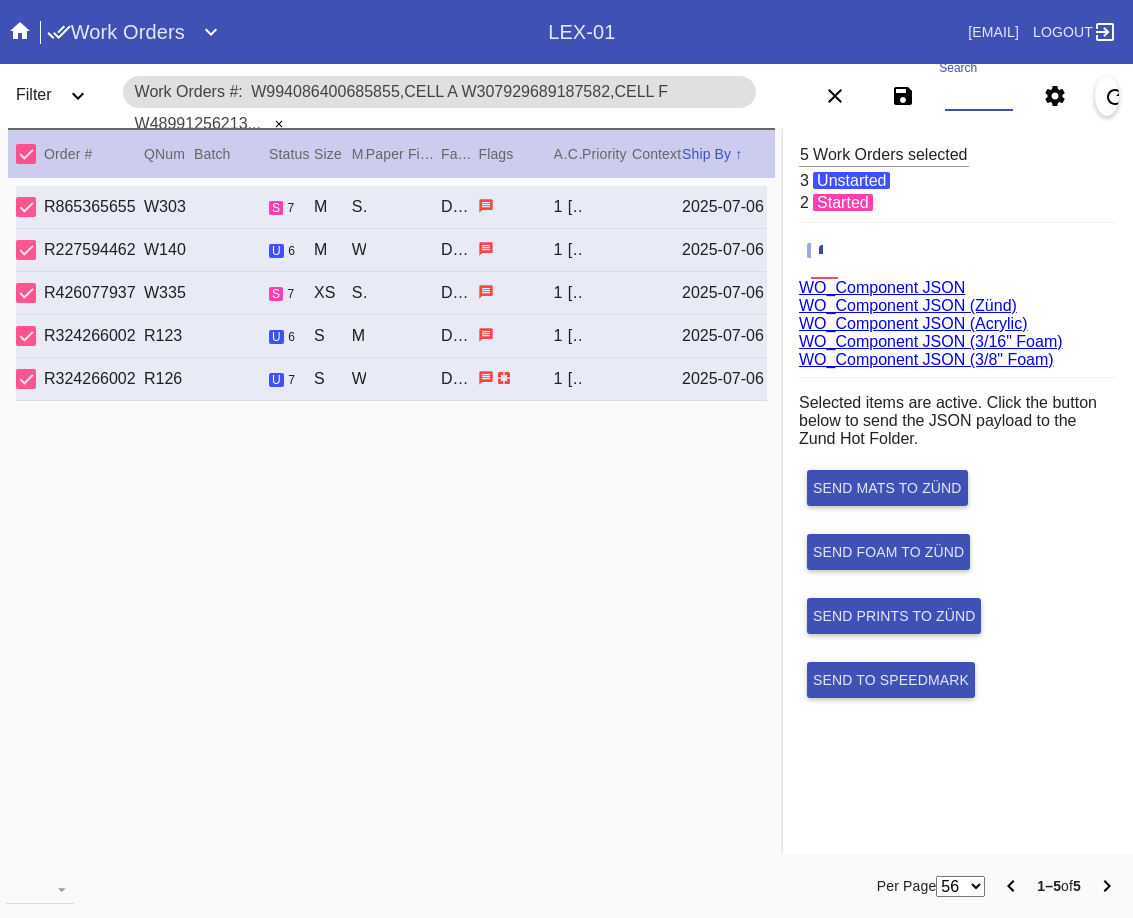 paste on "[ID],Cell F [ID],Cell H [ID],Cell E [ID],Cell A [ID],Cell B [ID],Cell E [ID],Cell F [ID],Cell A [ID],Cell F [ID],Cell A [ID],Cell A [ID],Cell F [ID],Cell E [ID],Cell G [ID],Cell A [ID],Cell G [ID],Cell D [ID],Cell A [ID],Cell D [ID],Cell A,Cell D" 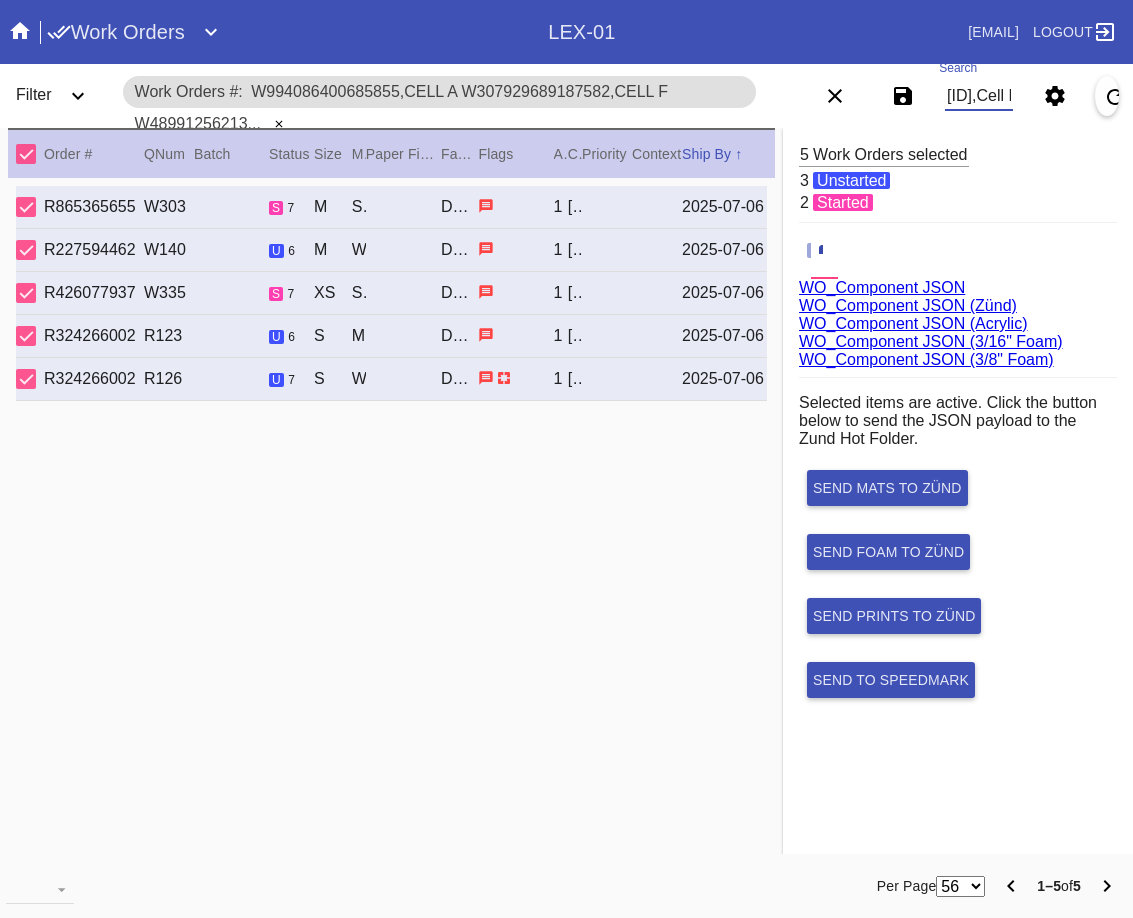 scroll, scrollTop: 0, scrollLeft: 4122, axis: horizontal 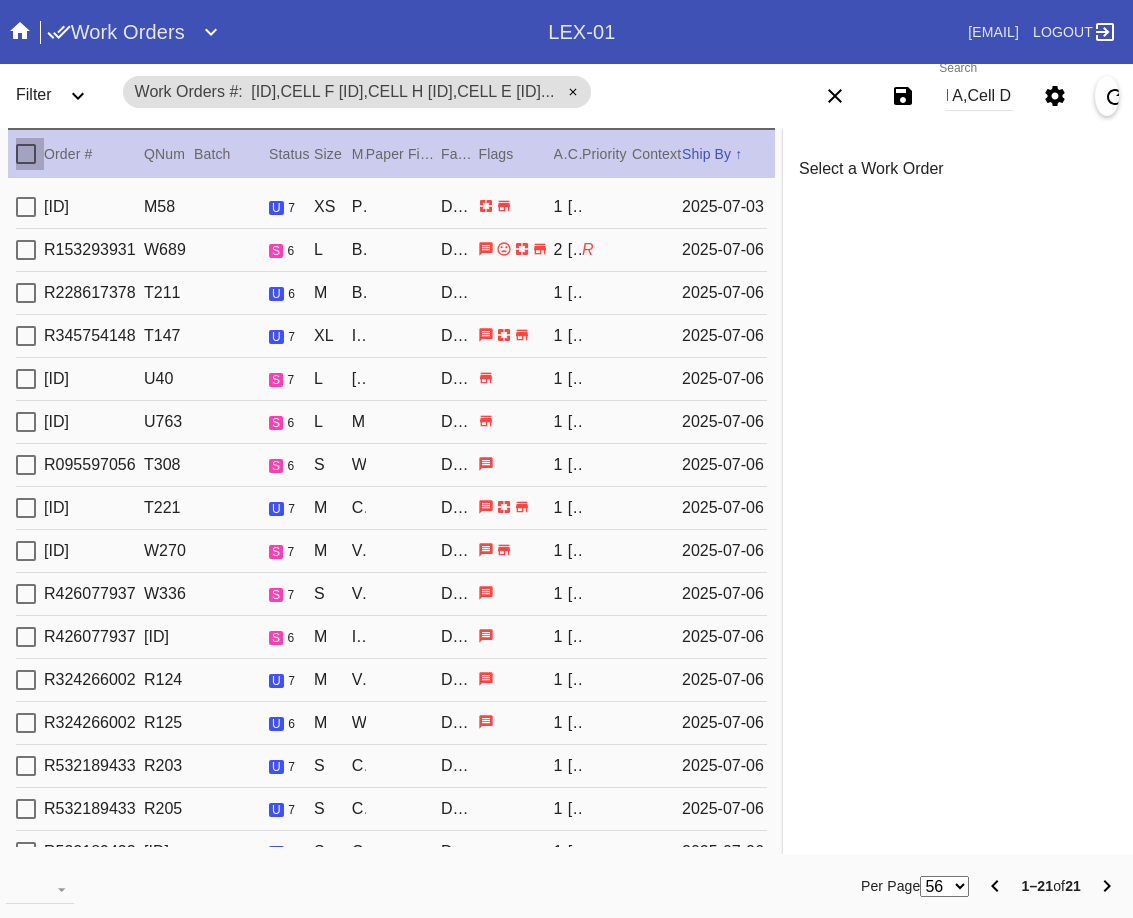 click at bounding box center (26, 154) 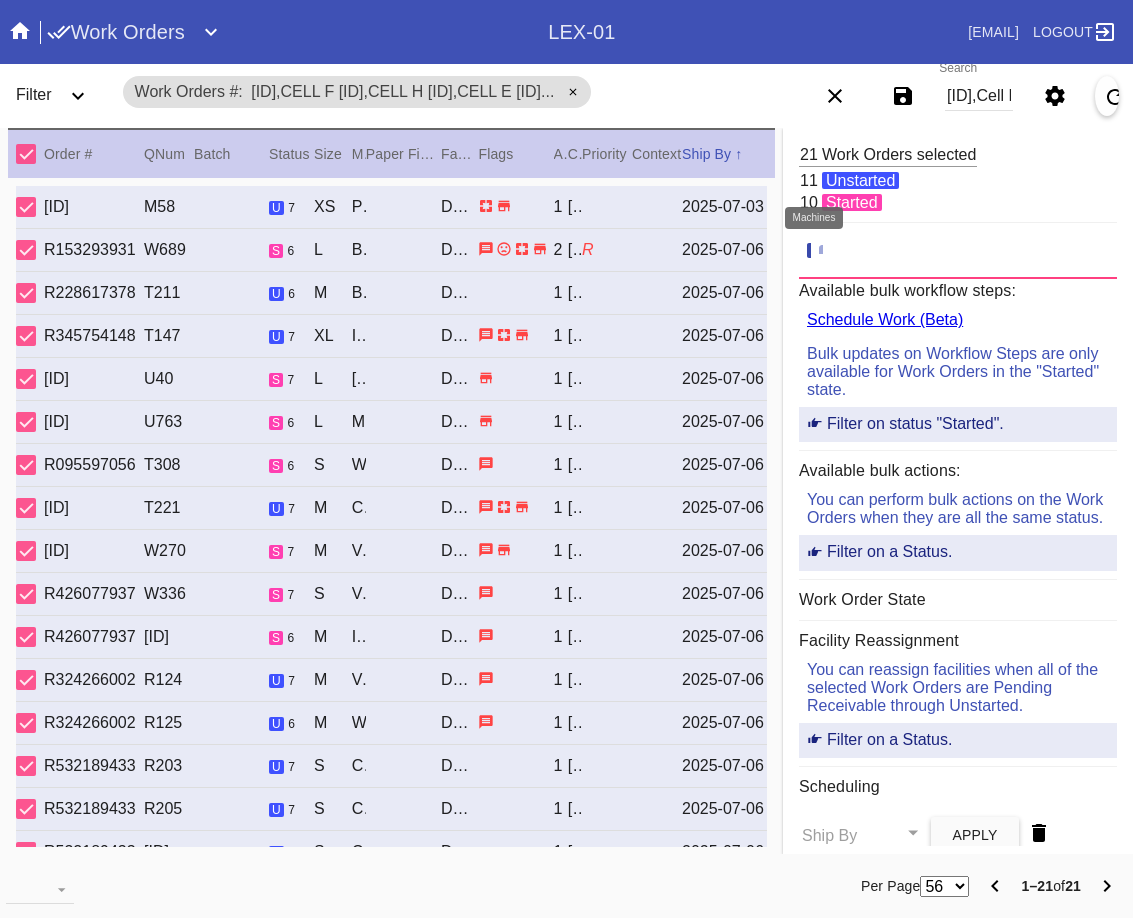 click at bounding box center (829, 251) 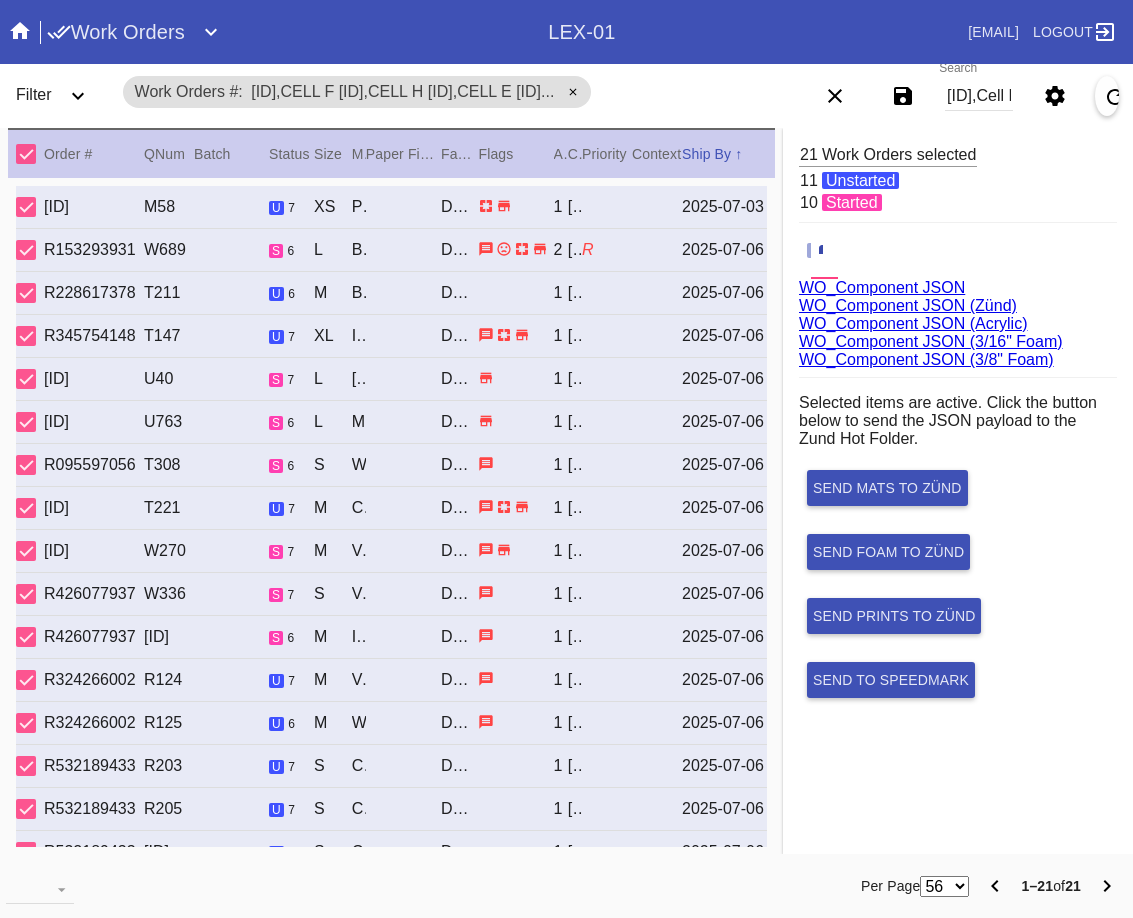 click on "WO_Component JSON (Acrylic)" at bounding box center [913, 323] 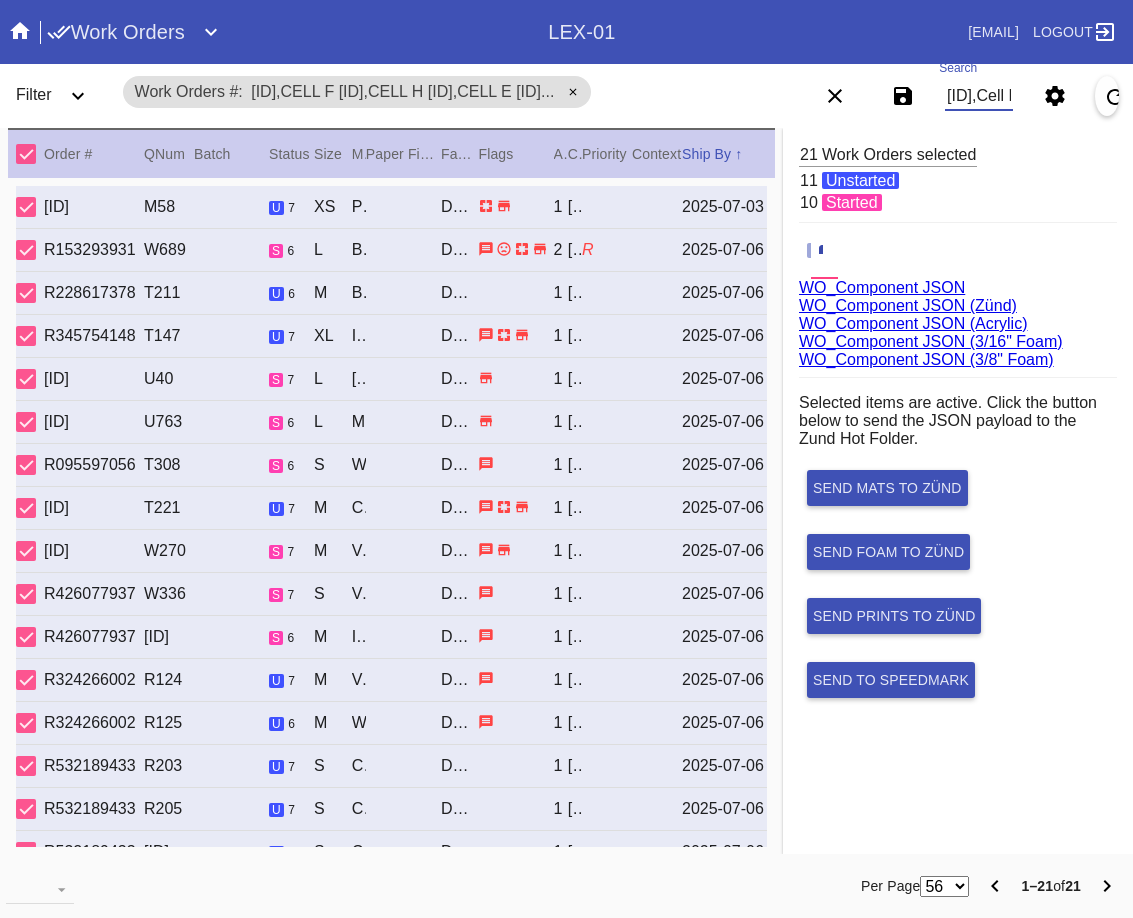 click on "W119105279600734,Cell F W742517215614943,Cell H W719464948710169,Cell E W790044723644756,Cell A W552402673257539,Cell B W504360544609627,Cell E W607663096276988,Cell F W277144667697098,Cell A W832053967562217,Cell F W135854347435885,Cell A W395117209284242,Cell A W634330389130093,Cell F W968498611918167,Cell E W539915775181687,Cell G W658398782969090,Cell A W565564179318176,Cell G W204225175226469,Cell D W086338165391555,Cell A W706145308155526,Cell D W415144431399790,Cell A W366691058275222,Cell D" at bounding box center (979, 96) 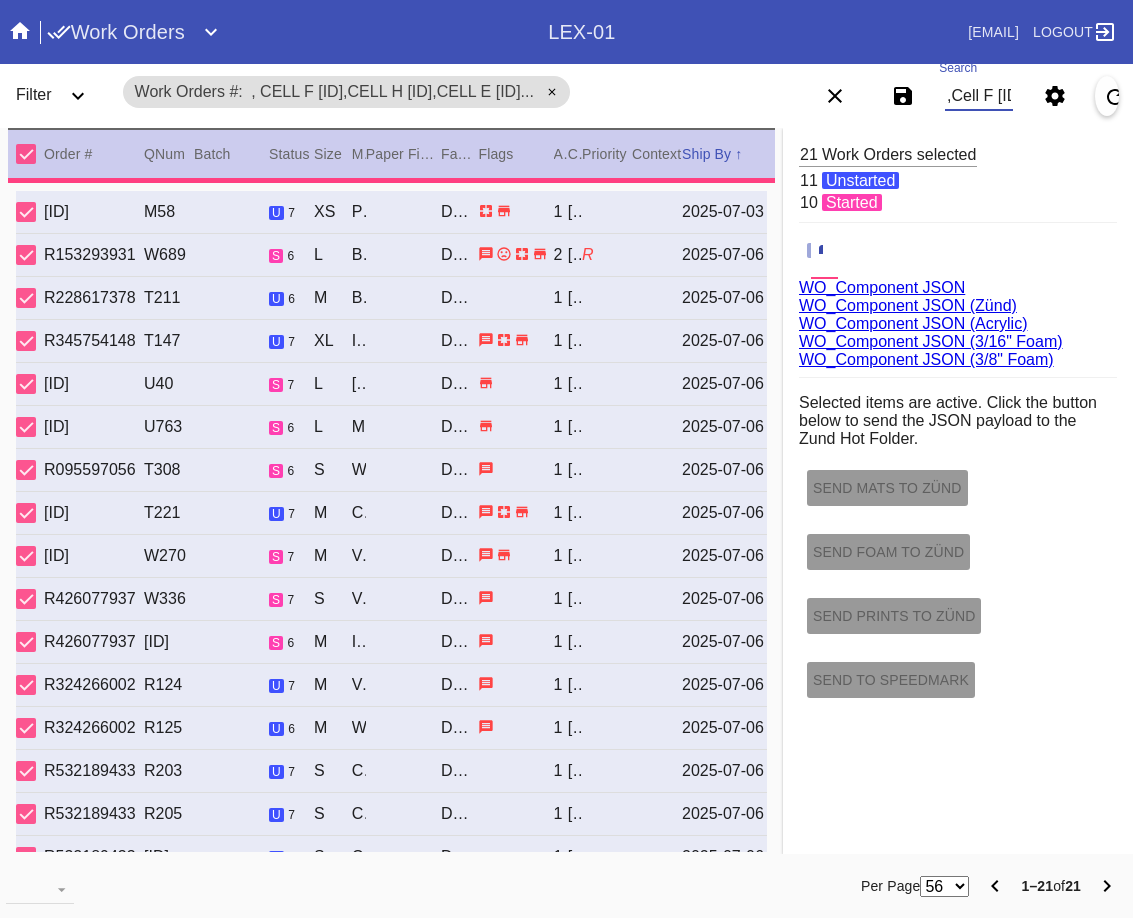 click on ",Cell F W742517215614943,Cell H W719464948710169,Cell E W790044723644756,Cell A W552402673257539,Cell B W504360544609627,Cell E W607663096276988,Cell F W277144667697098,Cell A W832053967562217,Cell F W135854347435885,Cell A W395117209284242,Cell A W634330389130093,Cell F W968498611918167,Cell E W539915775181687,Cell G W658398782969090,Cell A W565564179318176,Cell G W204225175226469,Cell D W086338165391555,Cell A W706145308155526,Cell D W415144431399790,Cell A W366691058275222,Cell D" at bounding box center [979, 96] 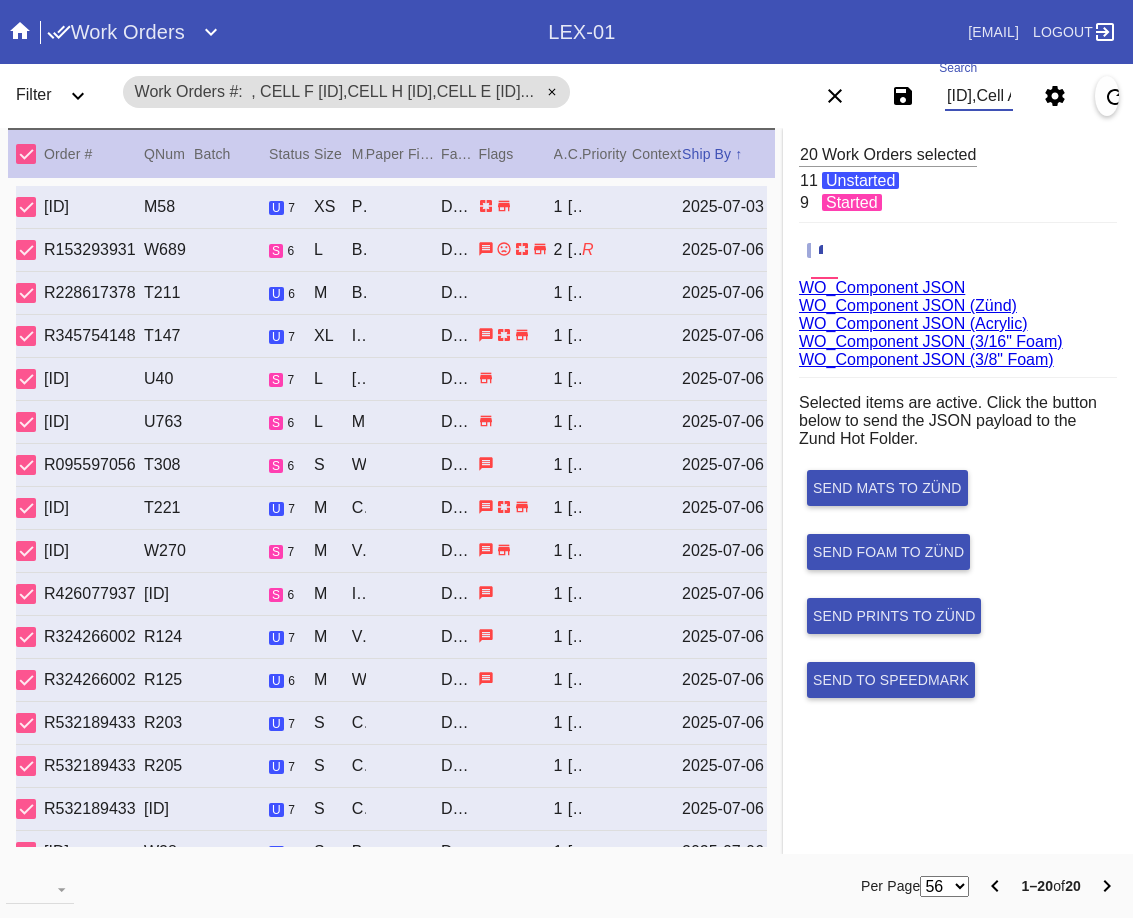 scroll, scrollTop: 0, scrollLeft: 3929, axis: horizontal 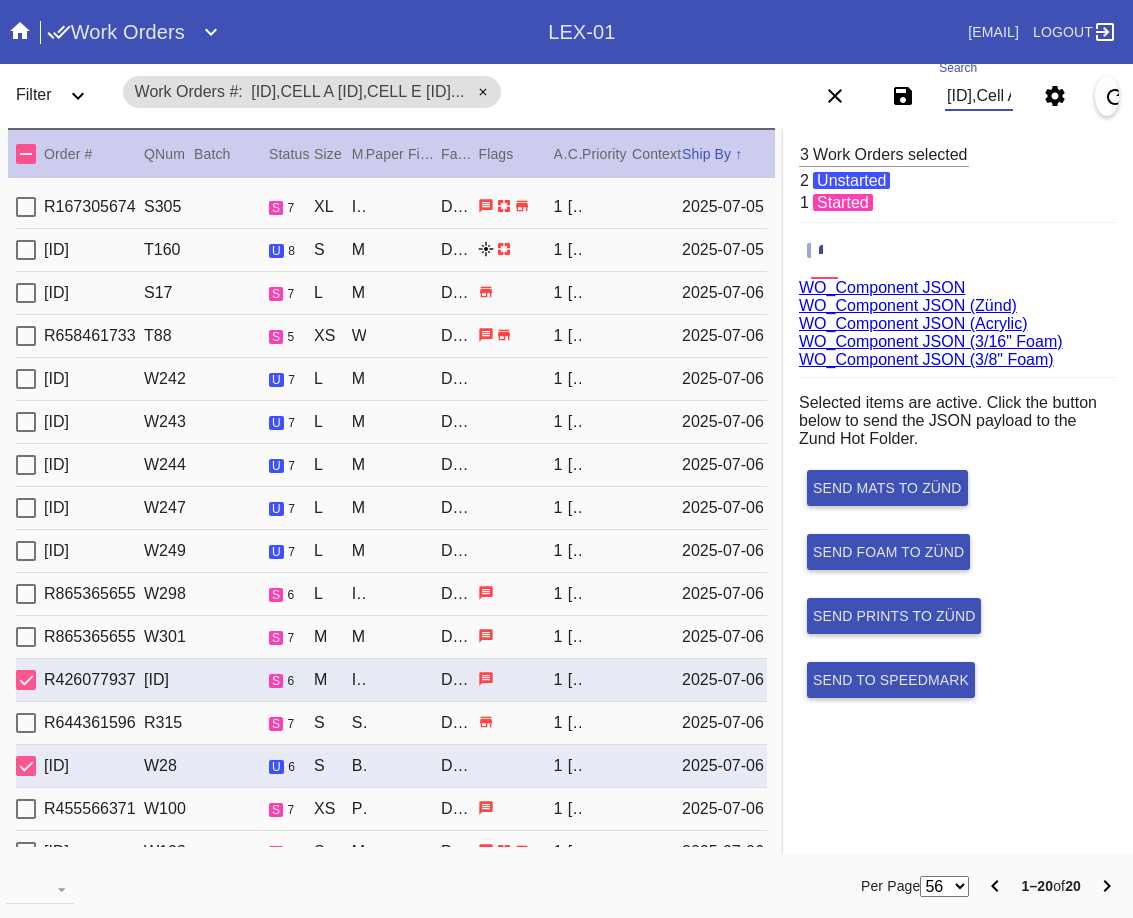click at bounding box center (26, 154) 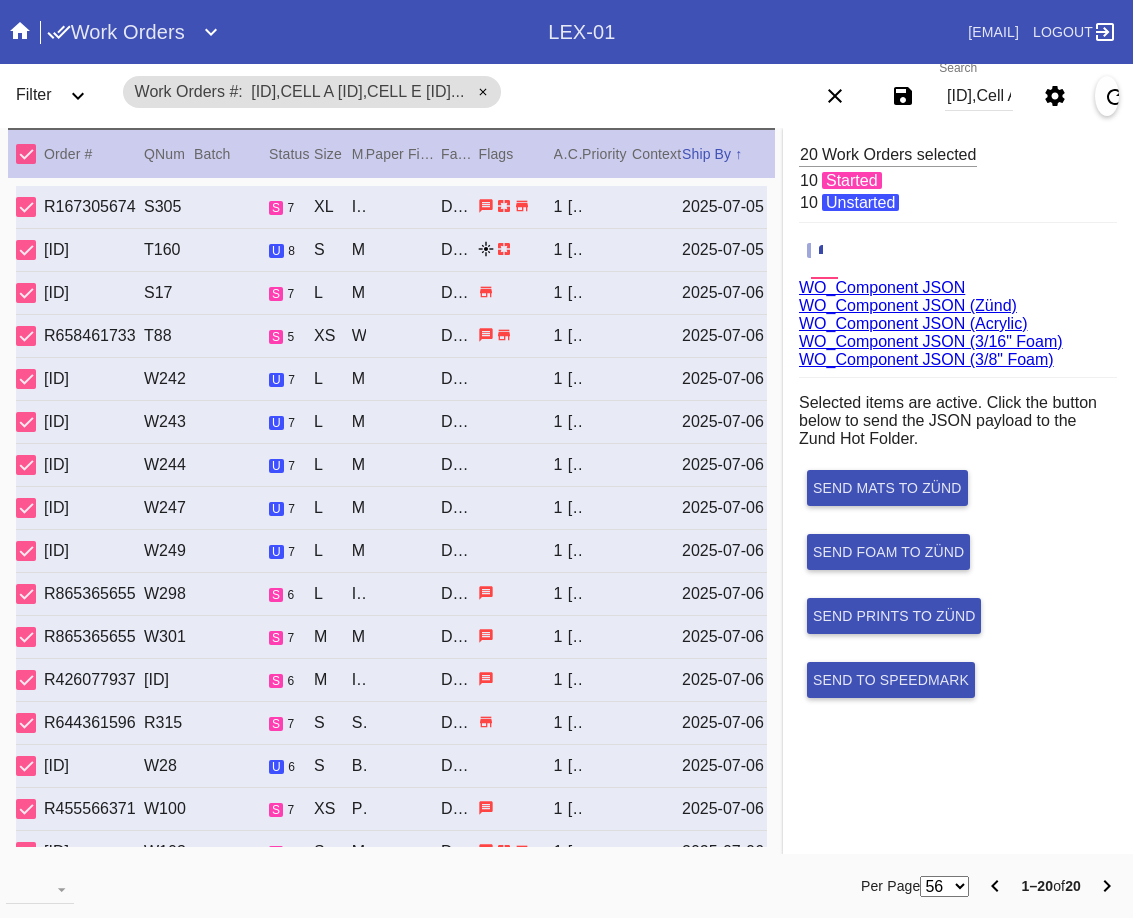 click on "WO_Component JSON (Acrylic)" at bounding box center [913, 323] 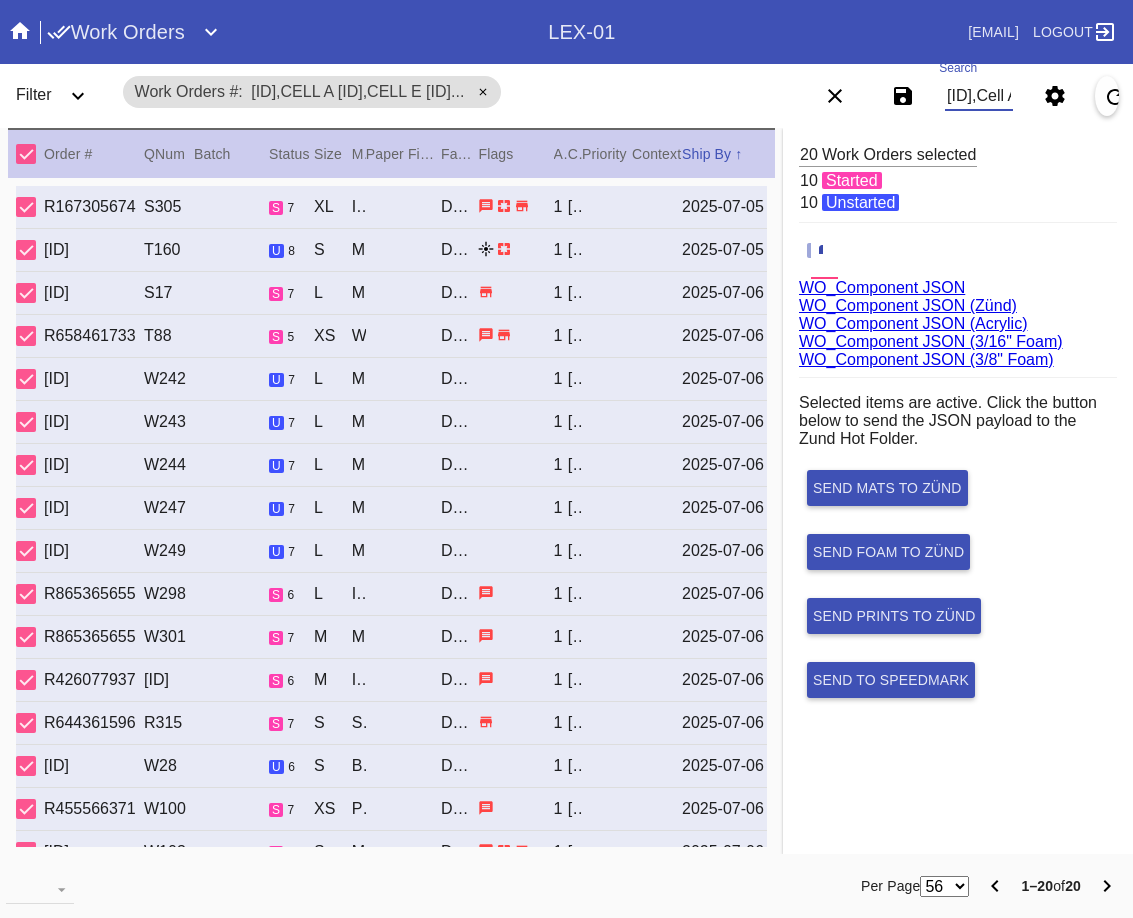 click on "W086338165391555,Cell A W634330389130093,Cell E W968498611918167,Cell E W808078588261582,Cell A W343311330058824,Cell F W597377749585250,Cell H W373379469486318,Cell F W488446026110000,Cell H W722715706276734,Cell H W934869504901546,Cell H W991699728070748,Cell H W757054746831703,Cell H W555921295398644,Cell B W927276237141207,Cell E W459643769051013,Cell D W311883266070571,Cell F W935571208761070,Cell B W657153546908858,Cell B W977571378611421,Cell C W433214821614290,Cell A" at bounding box center (979, 96) 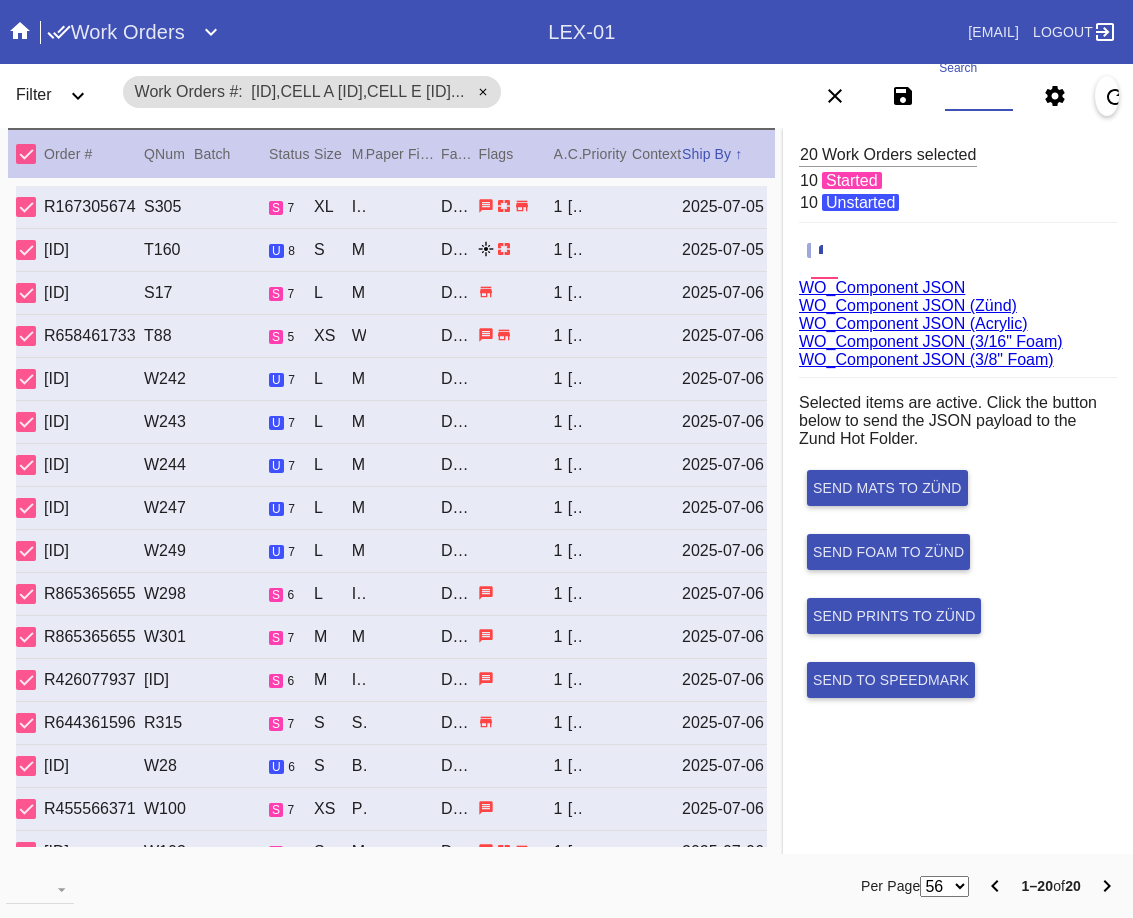 paste on "W613710157725384,Cell D W443131296626989,Cell E W794308263054826,Cell B W671507158360571,Cell A W825710336209666,Cell A W590784820961075,Cell B W306606547561787,Cell A" 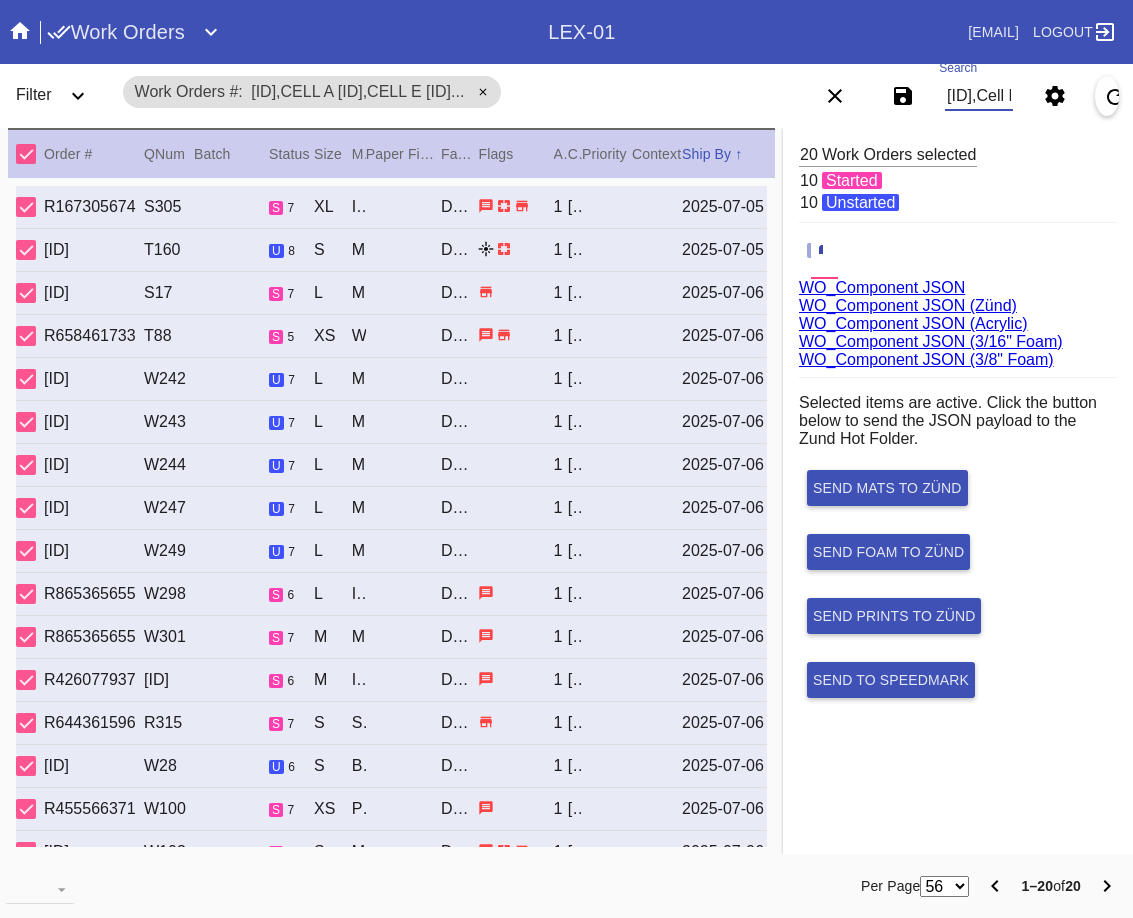 scroll, scrollTop: 0, scrollLeft: 1329, axis: horizontal 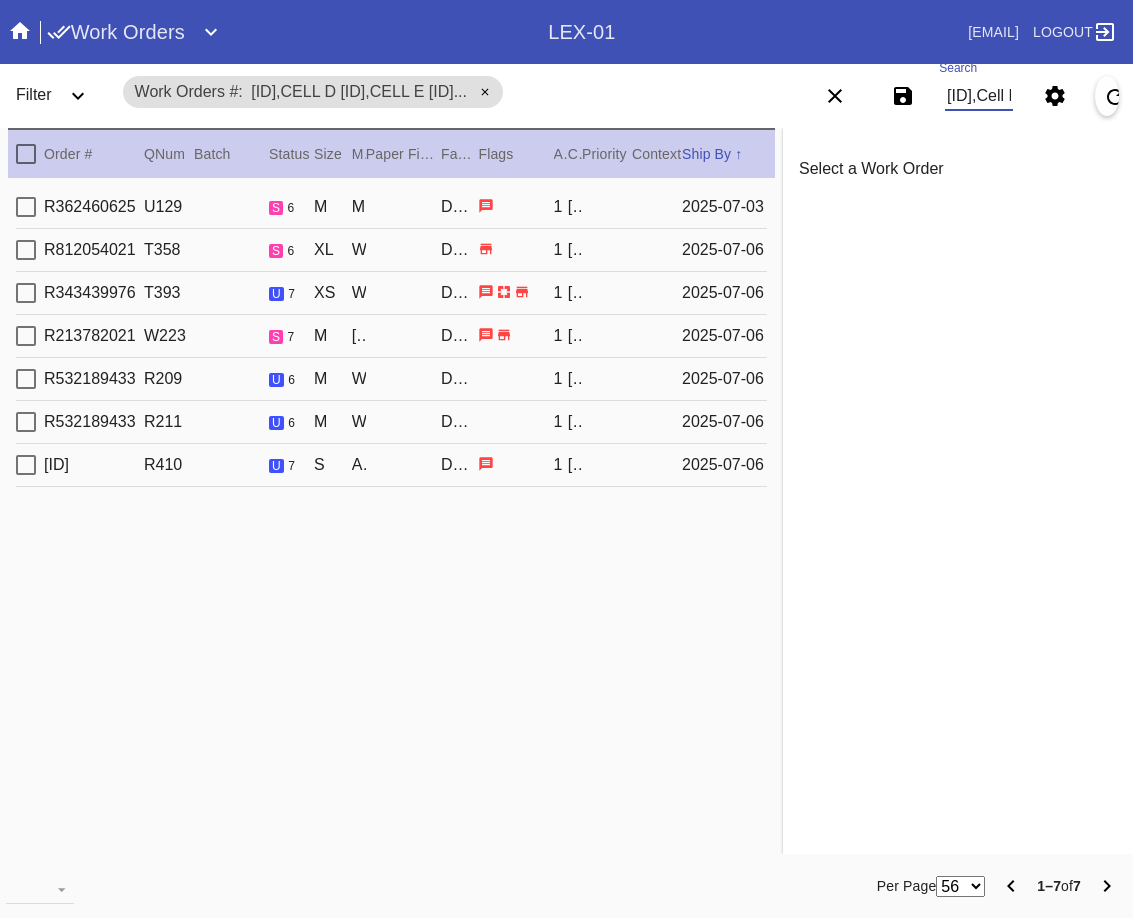 click at bounding box center [26, 154] 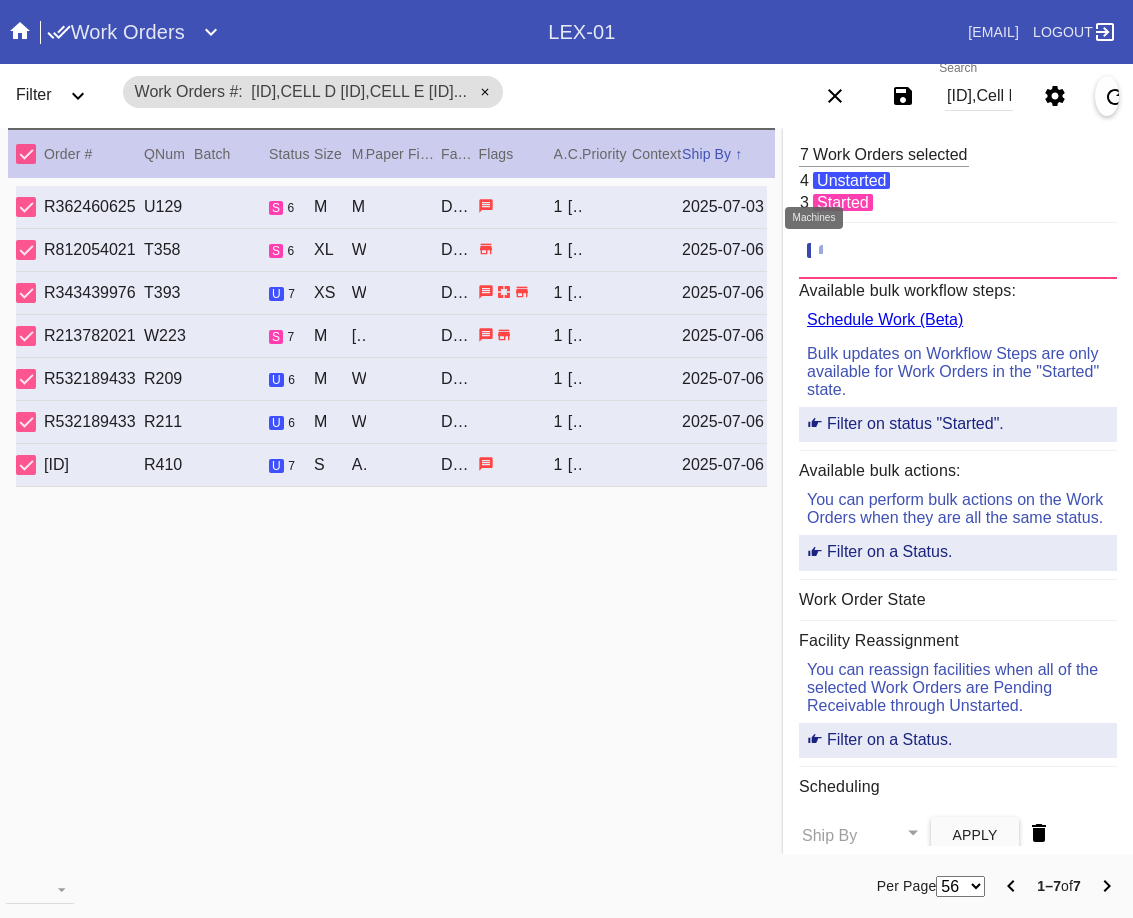 click at bounding box center [829, 251] 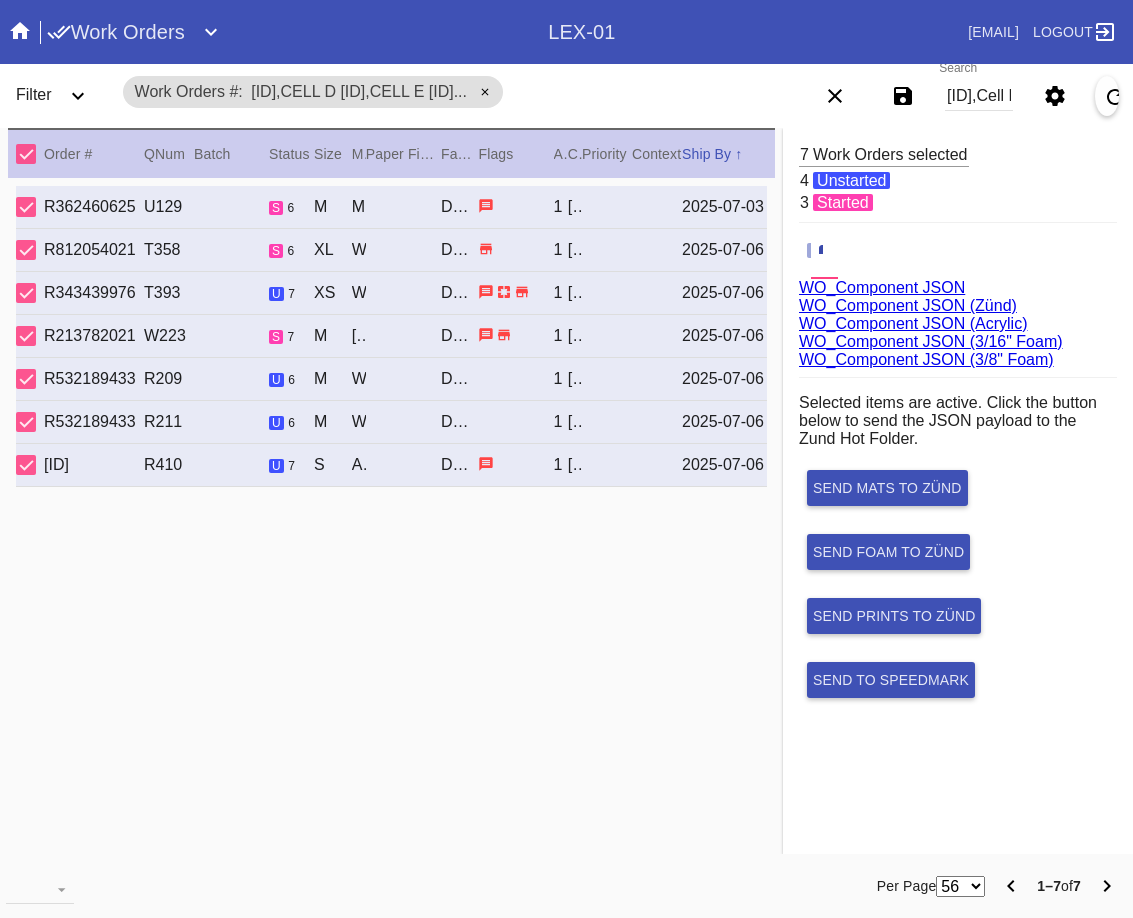 click on "WO_Component JSON (Acrylic)" at bounding box center (913, 323) 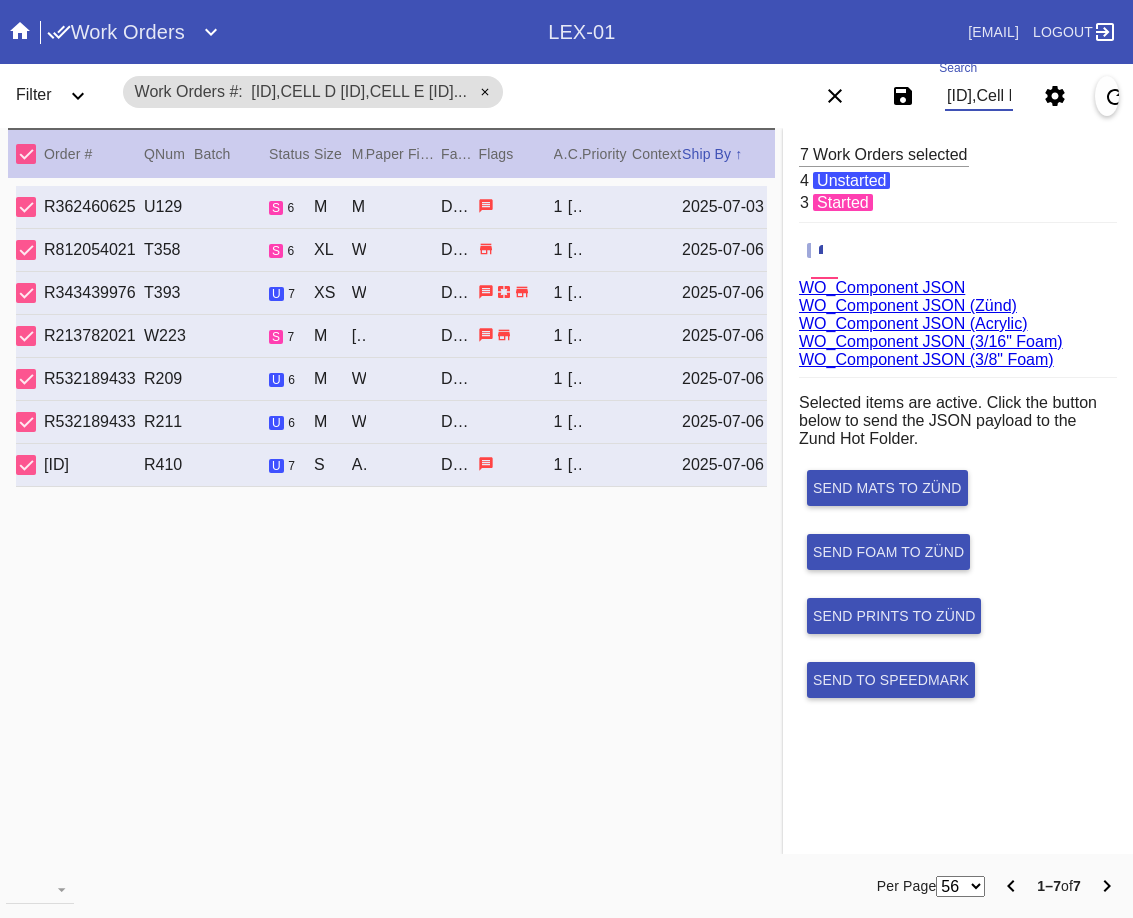 click on "W613710157725384,Cell D W443131296626989,Cell E W794308263054826,Cell B W671507158360571,Cell A W825710336209666,Cell A W590784820961075,Cell B W306606547561787,Cell A" at bounding box center [979, 96] 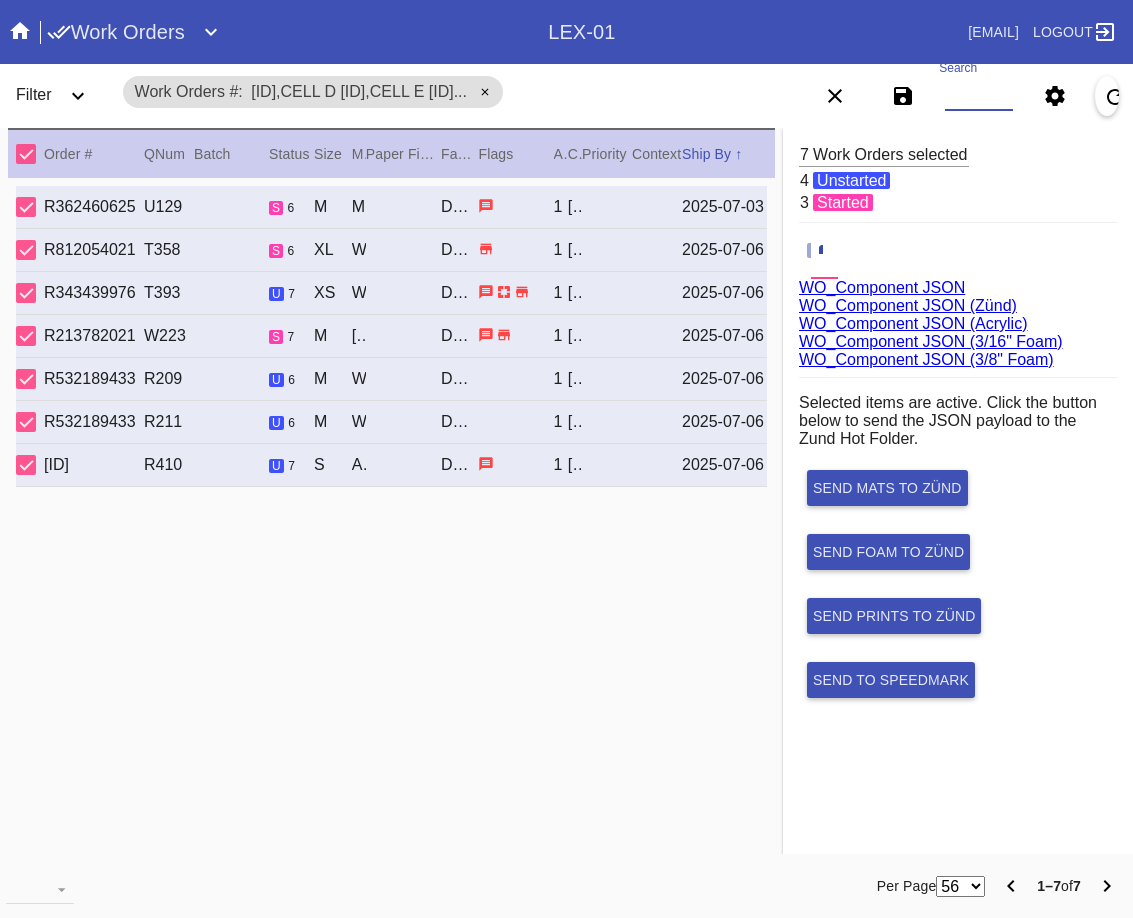 paste on "[ID],[CELL]" 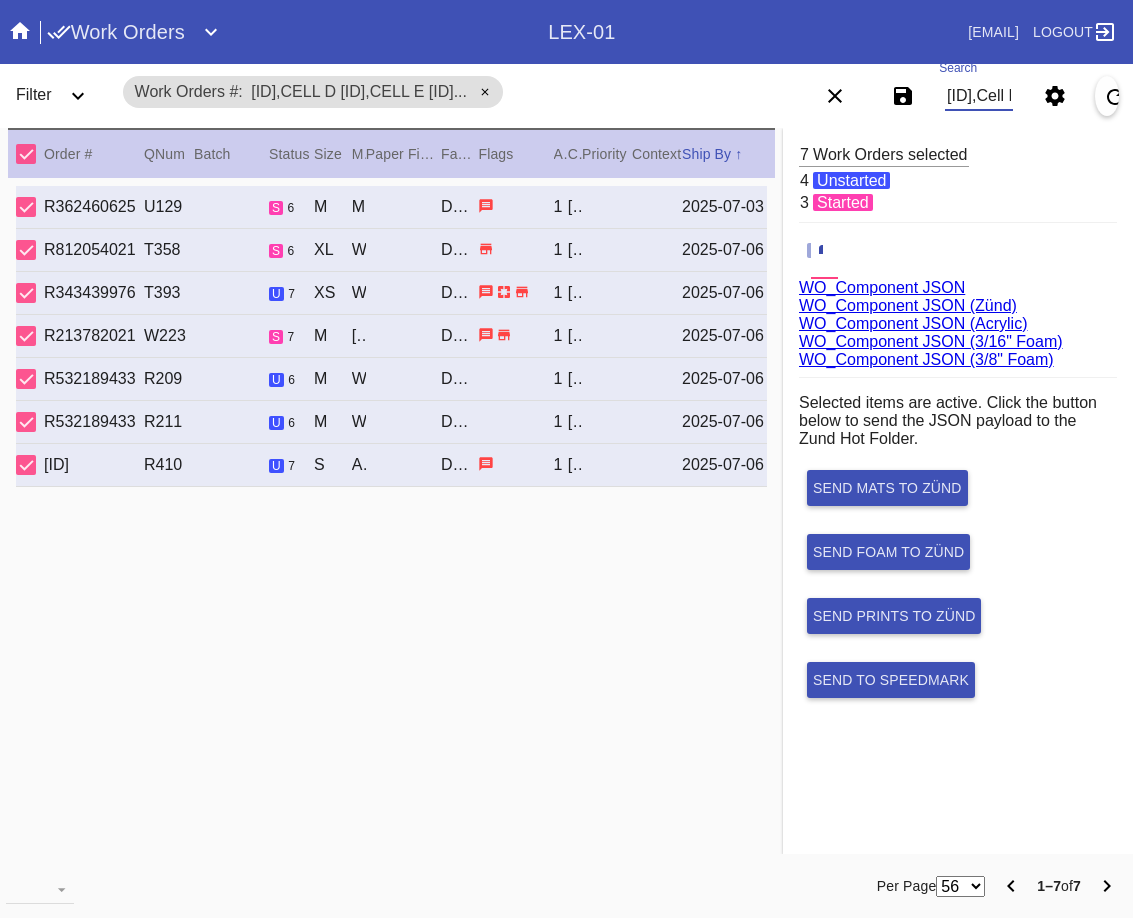 scroll, scrollTop: 0, scrollLeft: 133, axis: horizontal 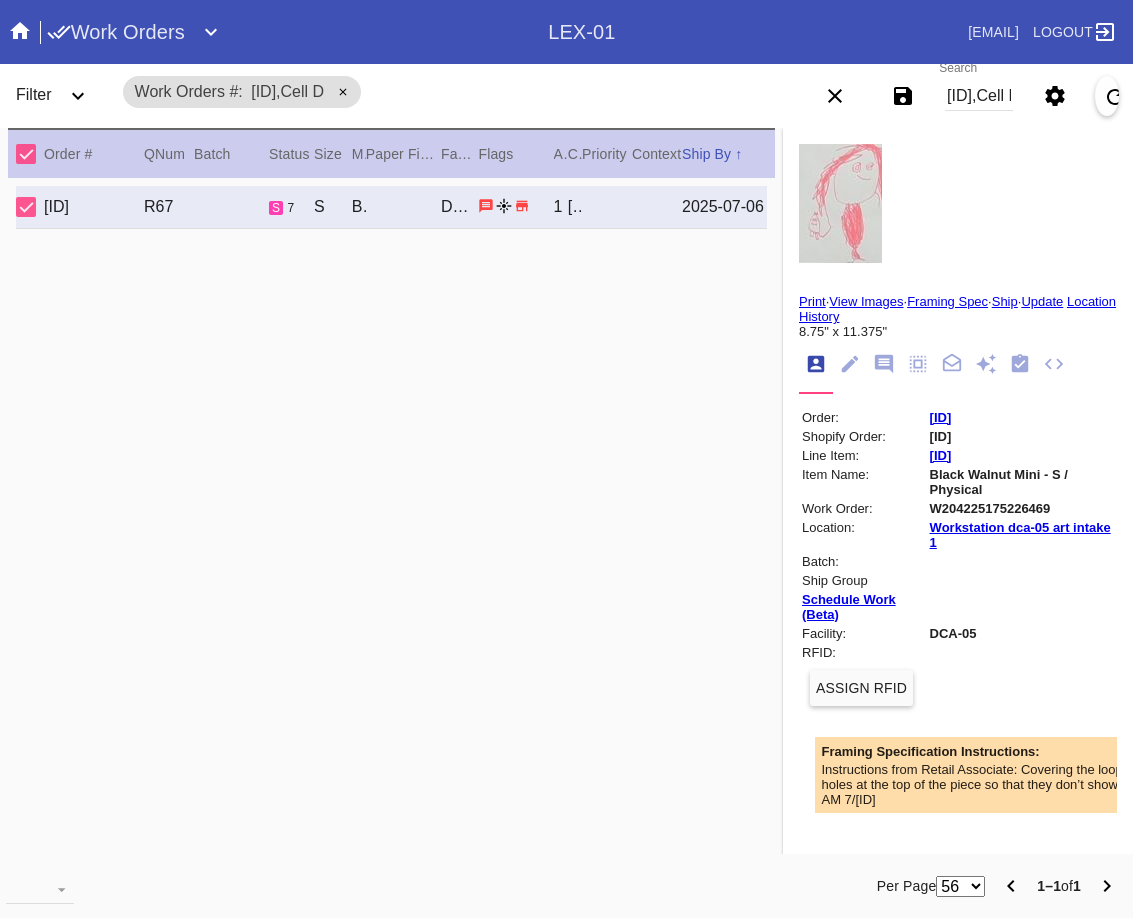 click at bounding box center [1054, 364] 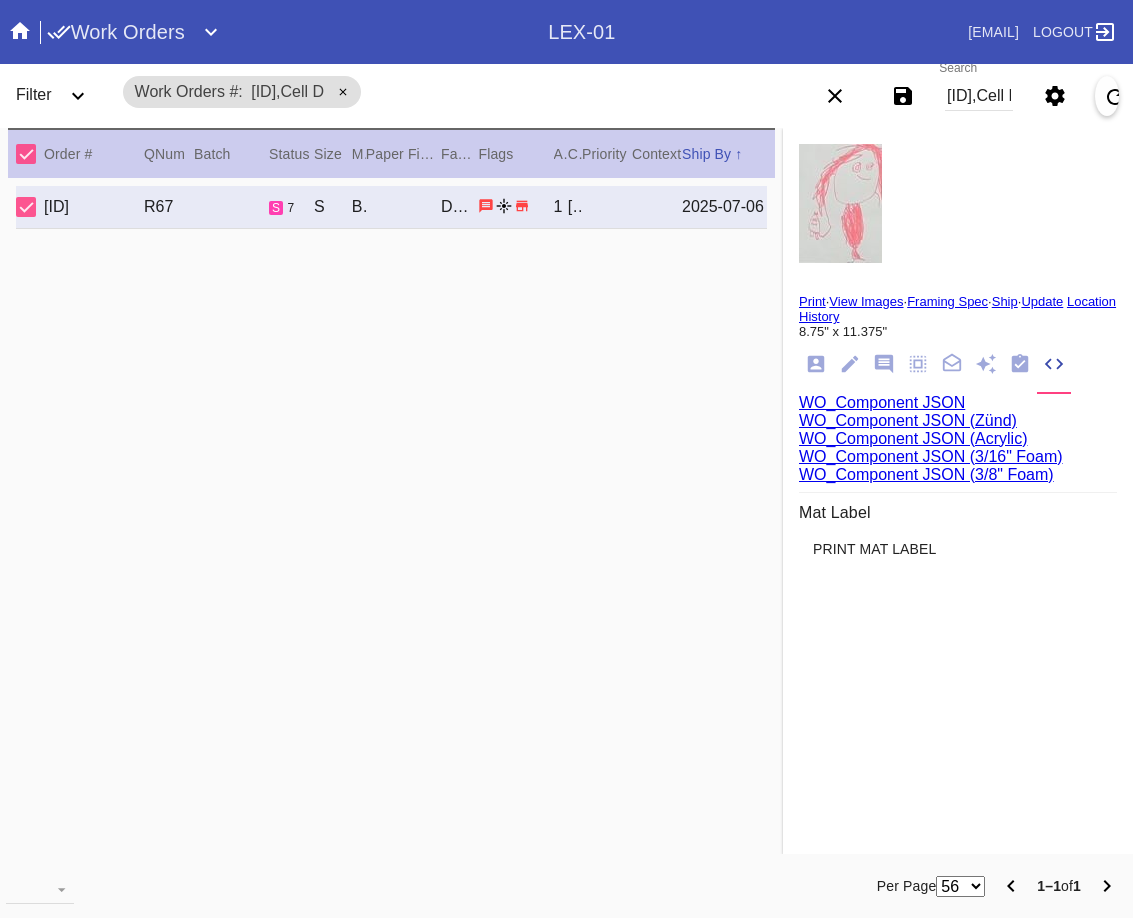 click on "WO_Component JSON (Acrylic)" at bounding box center (913, 438) 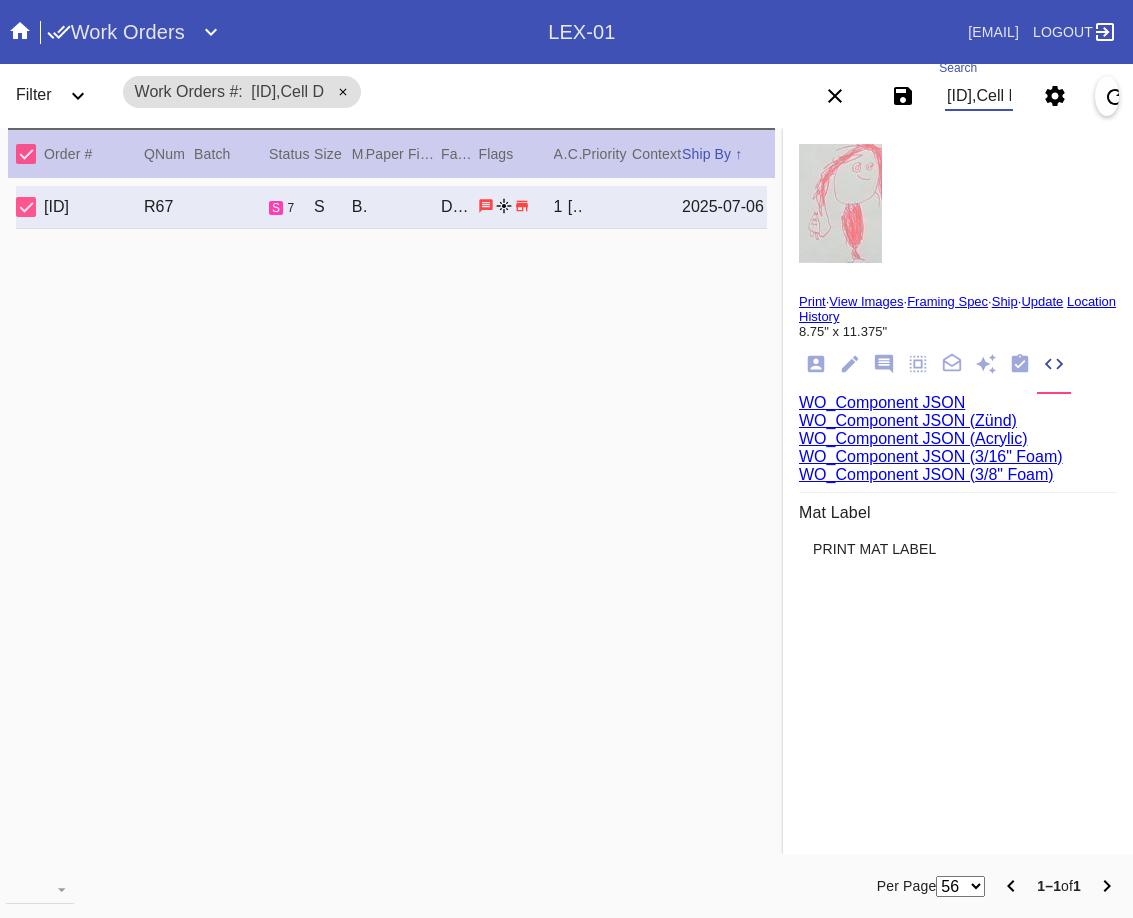 click on "[ID],[CELL]" at bounding box center (979, 96) 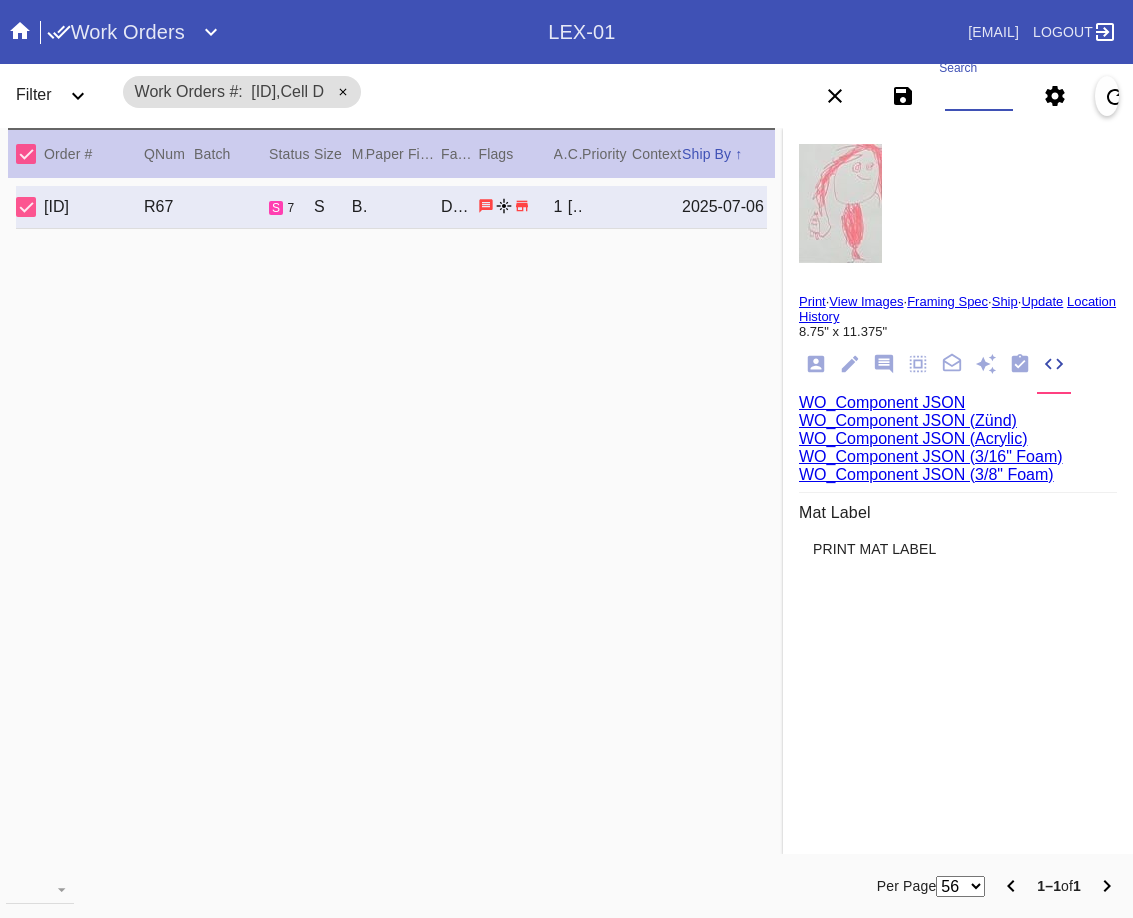 paste on "W299964992323353,Cell G W706145308155526,Cell D W252594568622235,Cell H W115660983645390,Cell H W603688750113720,Cell H W622685318893469,Cell H W211147436011945,Cell H" 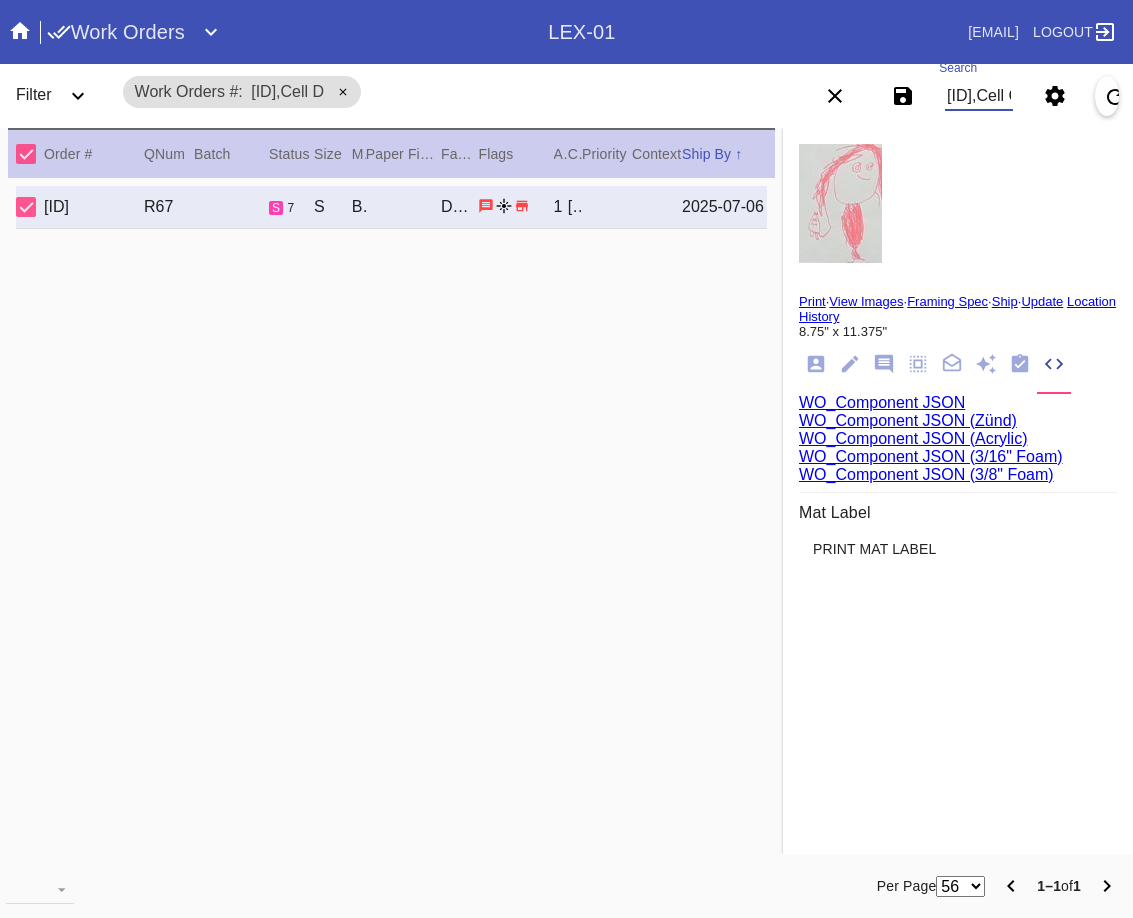 scroll, scrollTop: 0, scrollLeft: 1334, axis: horizontal 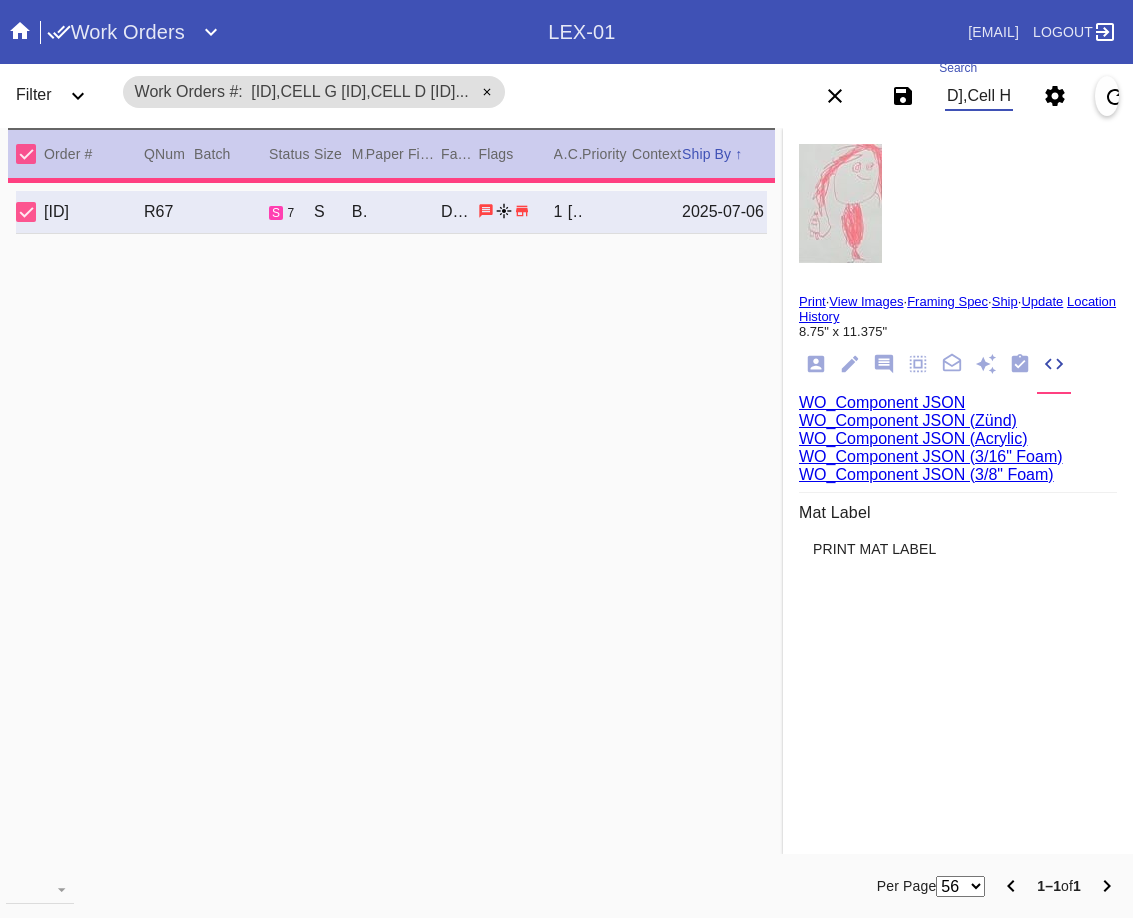 type on "W299964992323353,Cell G W706145308155526,Cell D W252594568622235,Cell H W115660983645390,Cell H W603688750113720,Cell H W622685318893469,Cell H W211147436011945,Cell H" 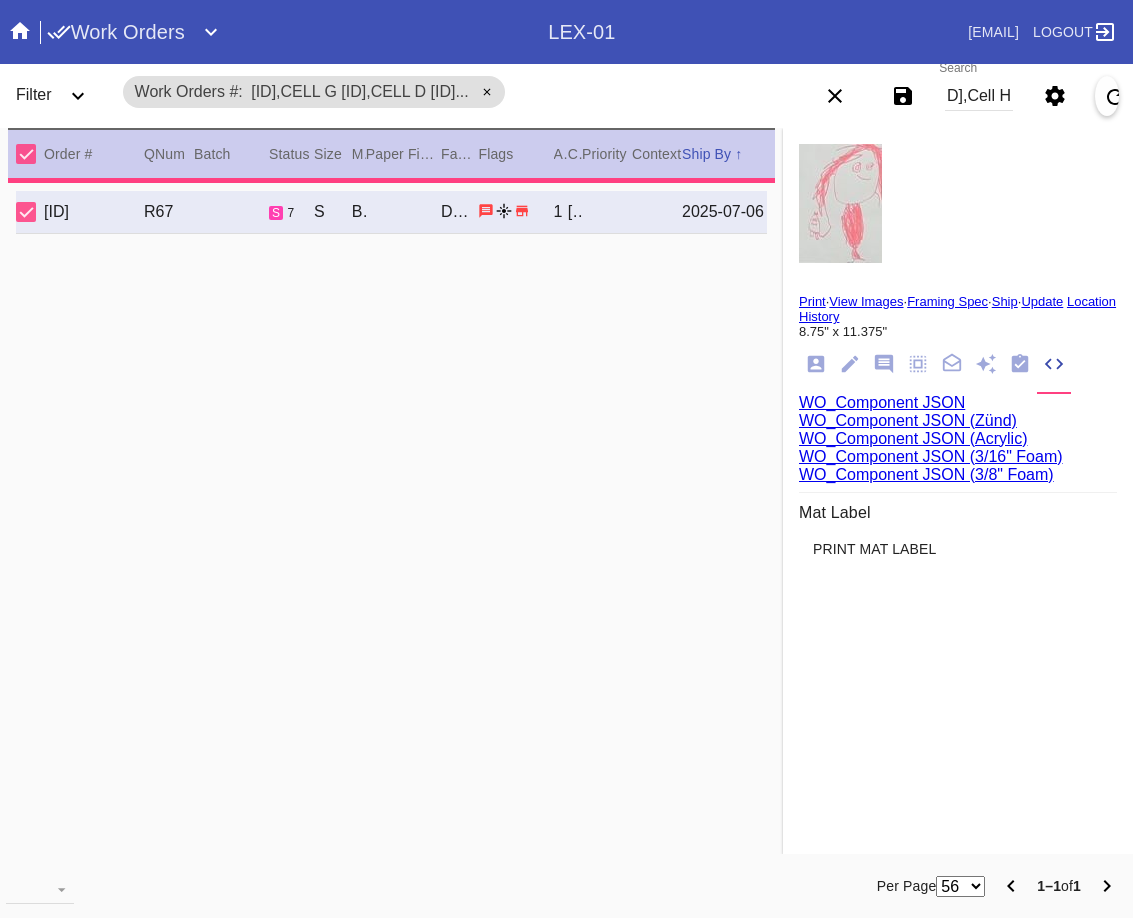 scroll, scrollTop: 0, scrollLeft: 0, axis: both 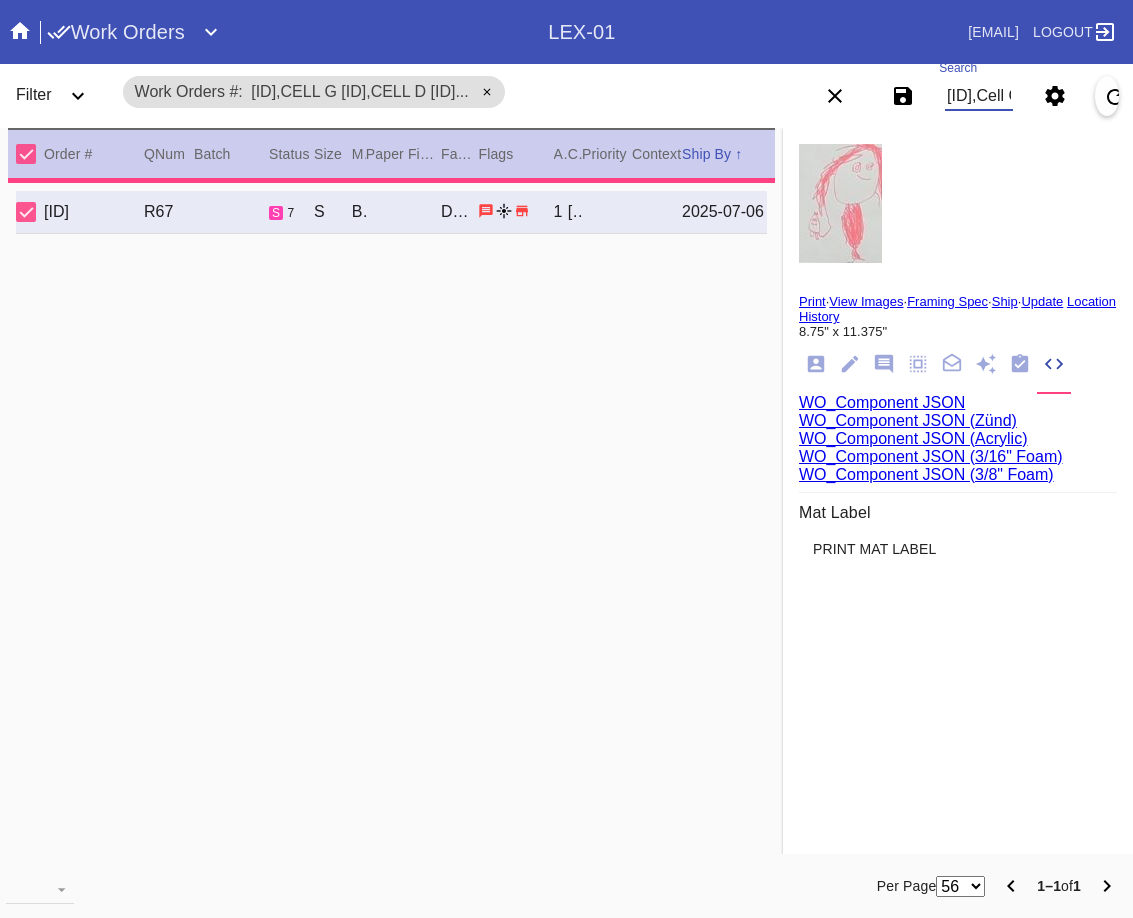 click on "Settings" at bounding box center [1001, 96] 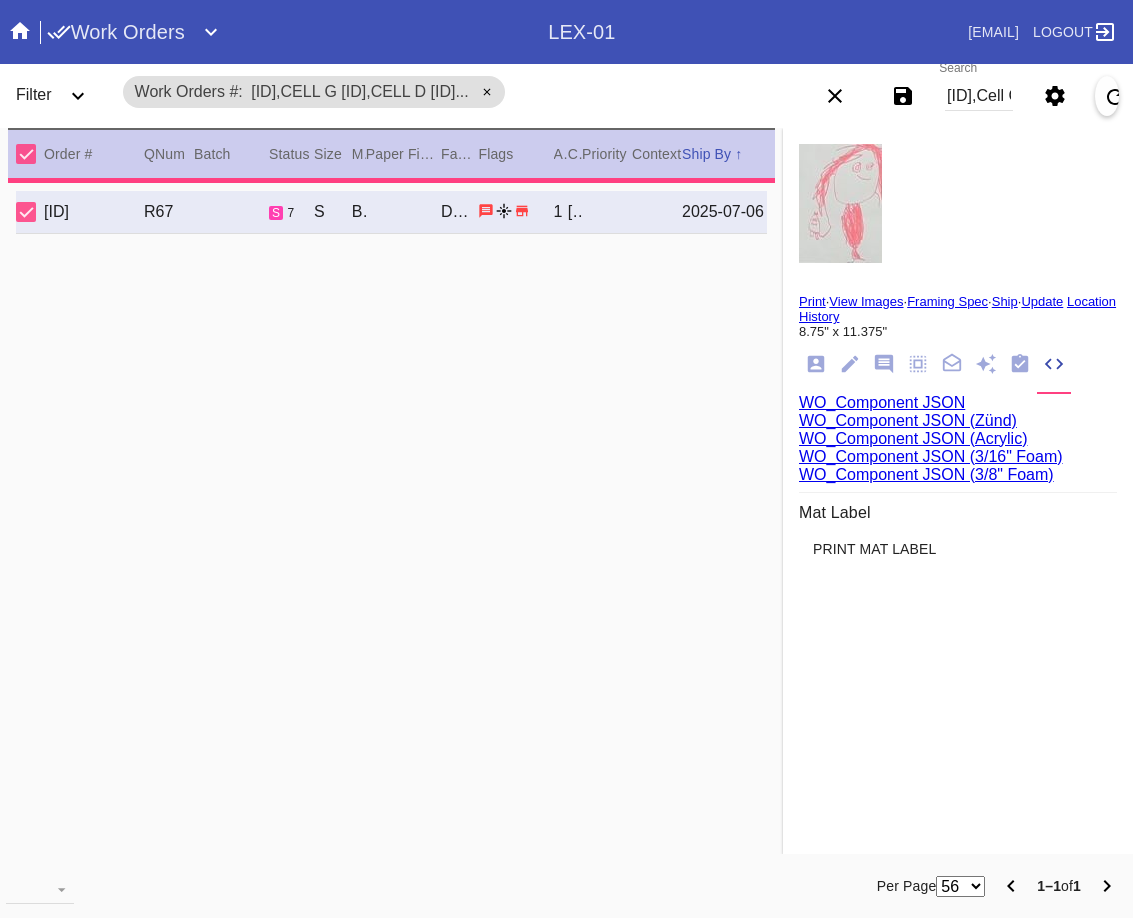 click on "W299964992323353,Cell G W706145308155526,Cell D W252594568622235,Cell H W115660983645390,Cell H W603688750113720,Cell H W622685318893469,Cell H W211147436011945,Cell H" at bounding box center [979, 96] 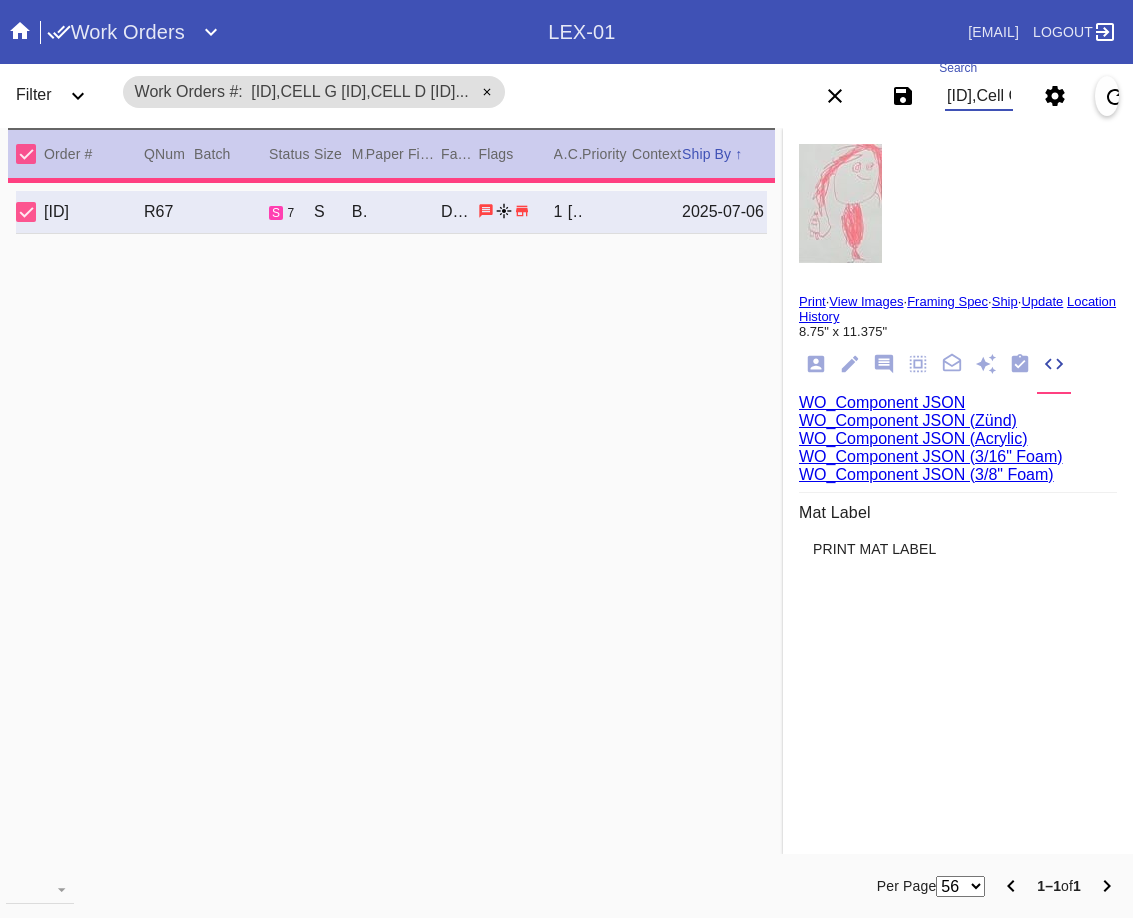 click on "W299964992323353,Cell G W706145308155526,Cell D W252594568622235,Cell H W115660983645390,Cell H W603688750113720,Cell H W622685318893469,Cell H W211147436011945,Cell H" at bounding box center (979, 96) 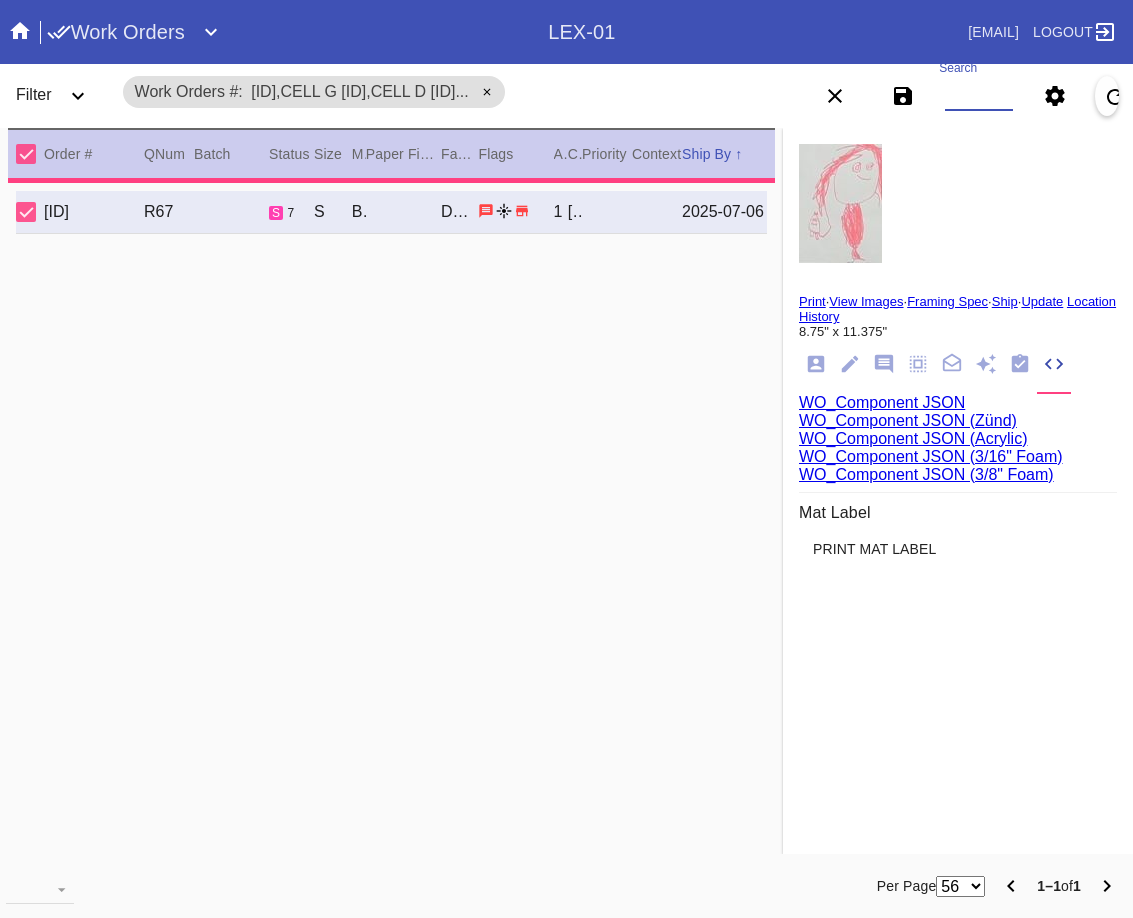 paste on "W299964992323353,Cell G W706145308155526,Cell D W252594568622235,Cell H W115660983645390,Cell H W603688750113720,Cell H W622685318893469,Cell H W211147436011945,Cell H" 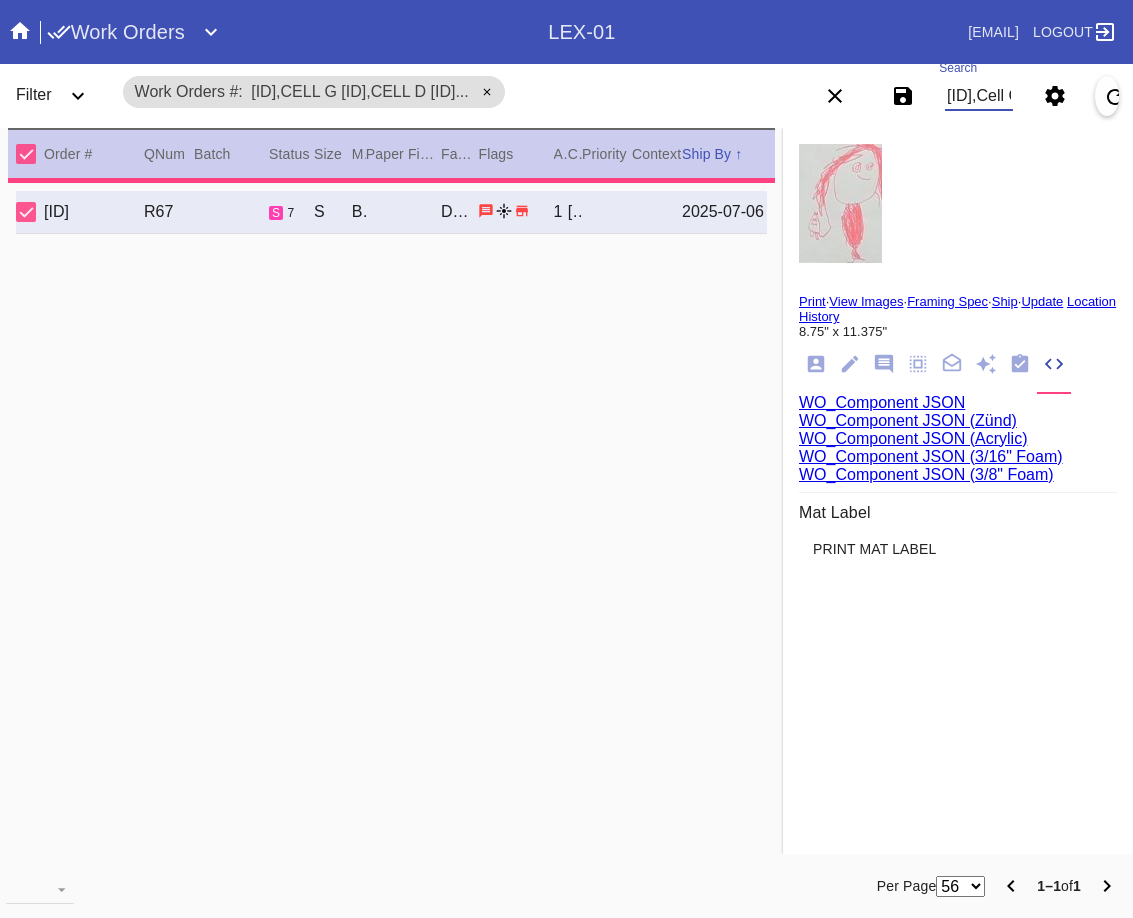 scroll, scrollTop: 0, scrollLeft: 1334, axis: horizontal 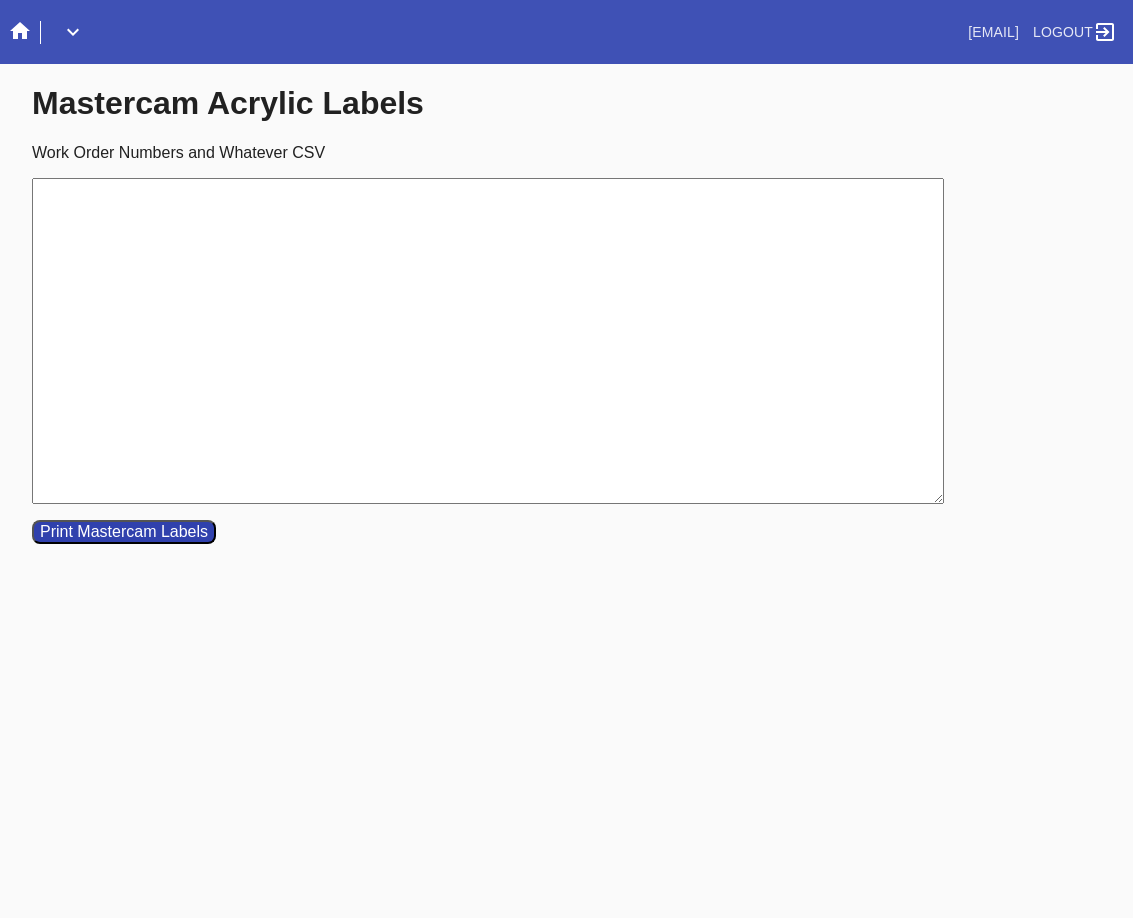click on "Work Order Numbers and Whatever CSV" at bounding box center [488, 341] 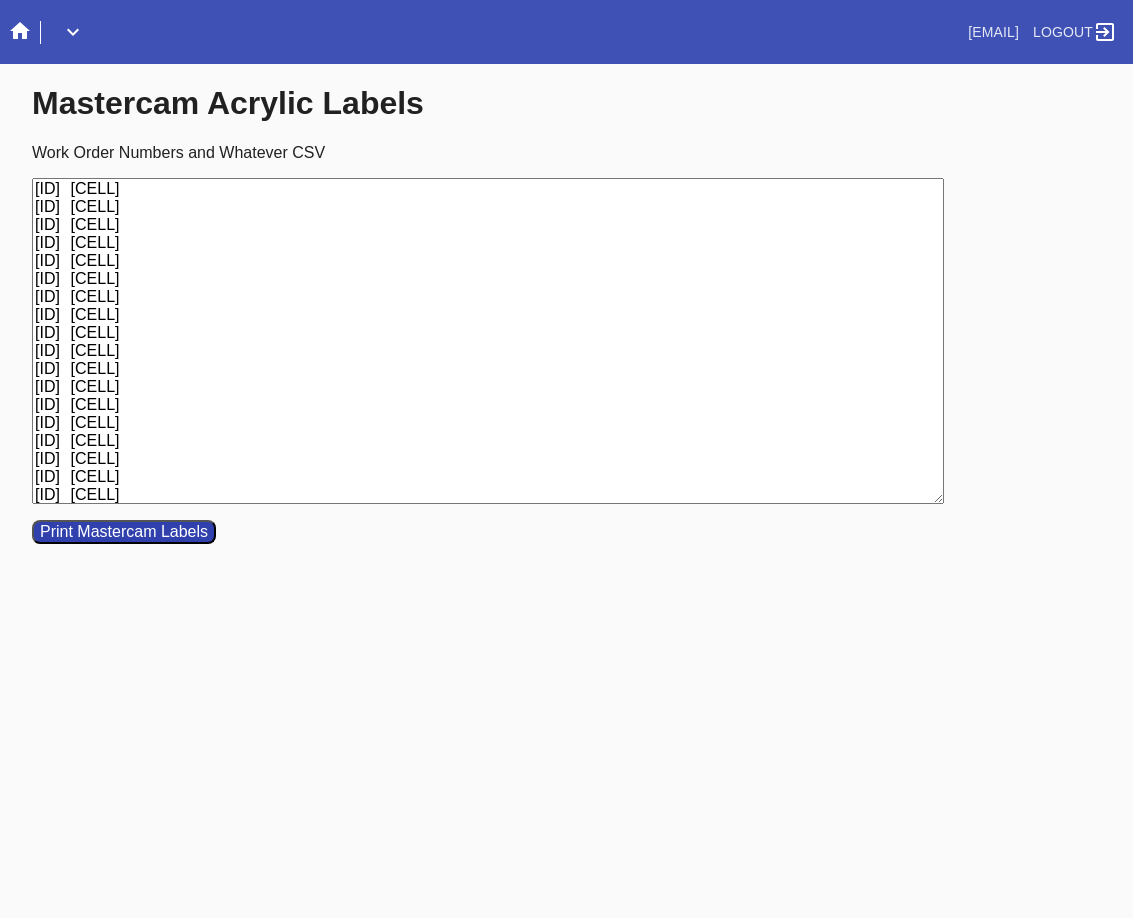 scroll, scrollTop: 0, scrollLeft: 0, axis: both 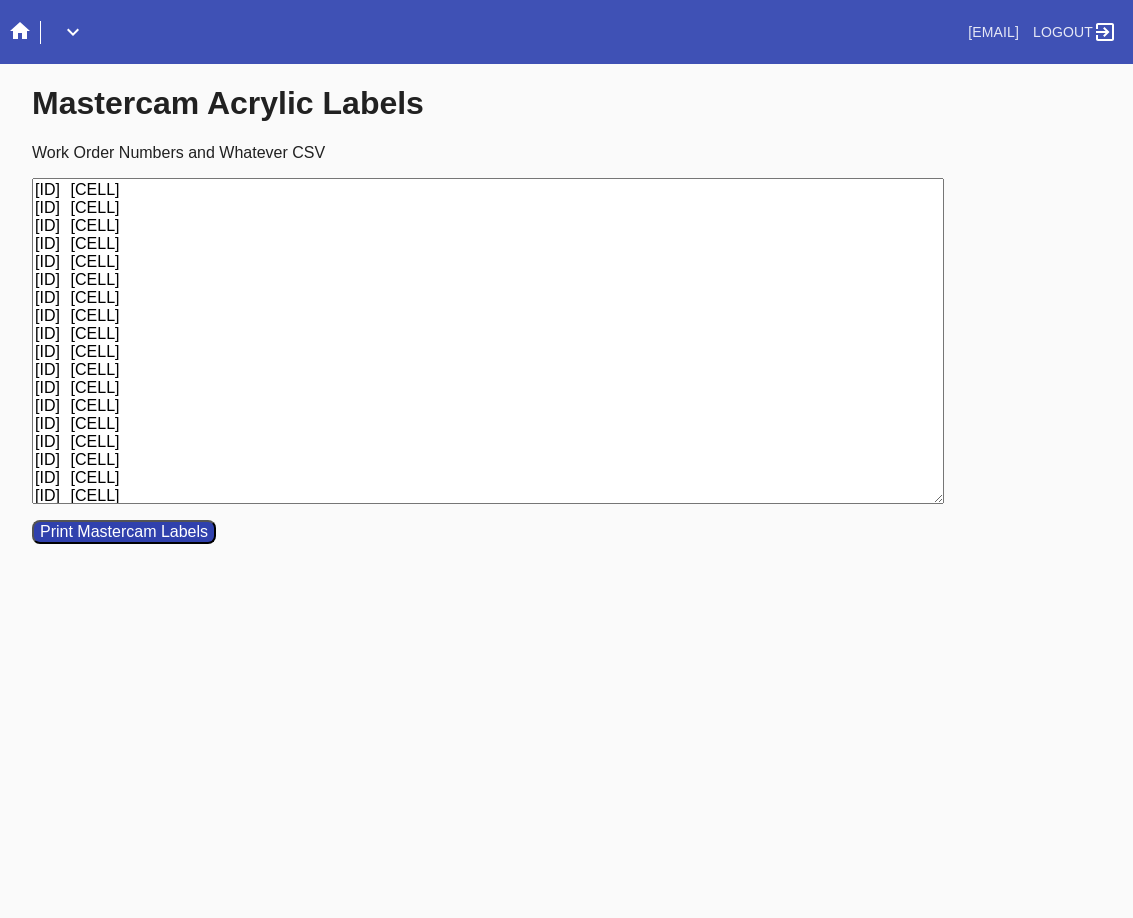 click on "[ID]	[CELL]
[ID]	[CELL]
[ID]	[CELL]
[ID]	[CELL]
[ID]	[CELL]
[ID]	[CELL]
[ID]	[CELL]
[ID]	[CELL]
[ID]	[CELL]
[ID]	[CELL]
[ID]	[CELL]
[ID]	[CELL]
[ID]	[CELL]
[ID]	[CELL]
[ID]	[CELL]
[ID]	[CELL]
[ID]	[CELL]
[ID]	[CELL]
[ID]	[CELL]
[ID]	[CELL]" at bounding box center (488, 341) 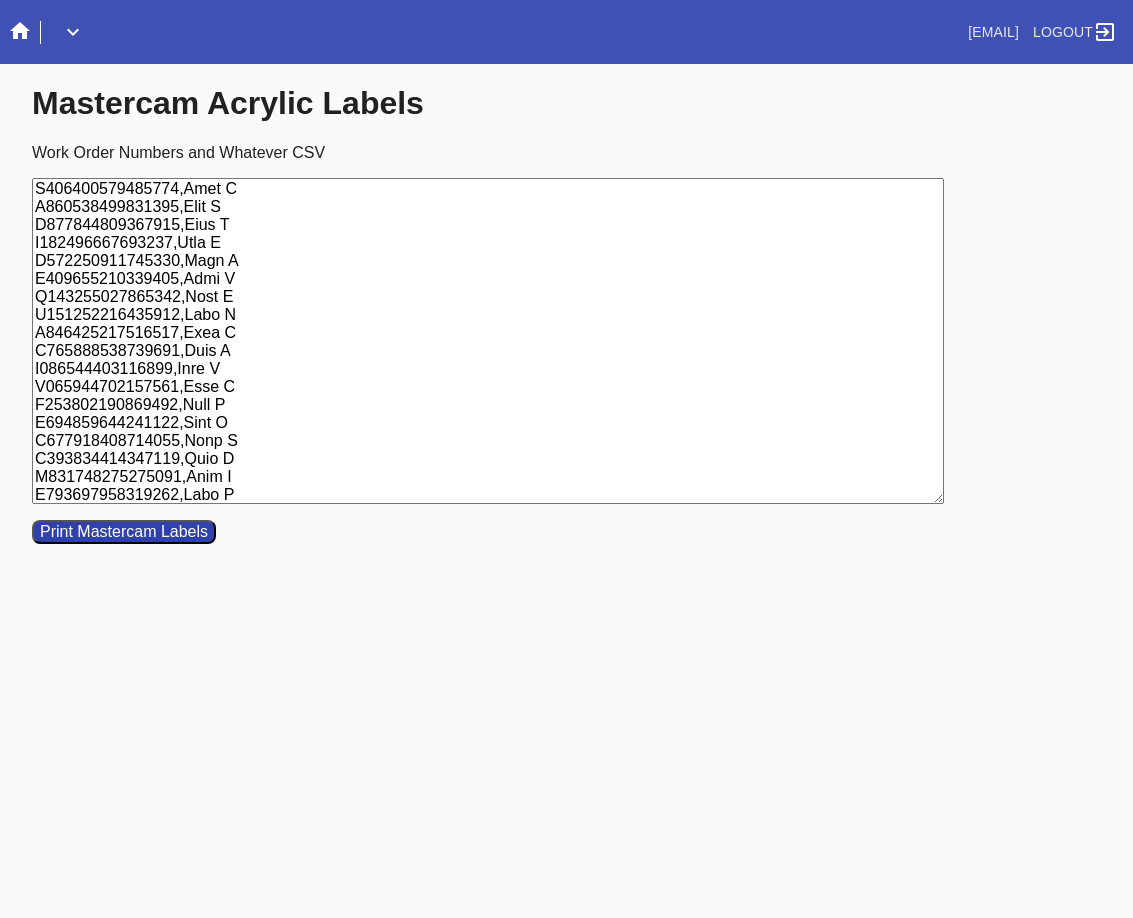 scroll, scrollTop: 37, scrollLeft: 0, axis: vertical 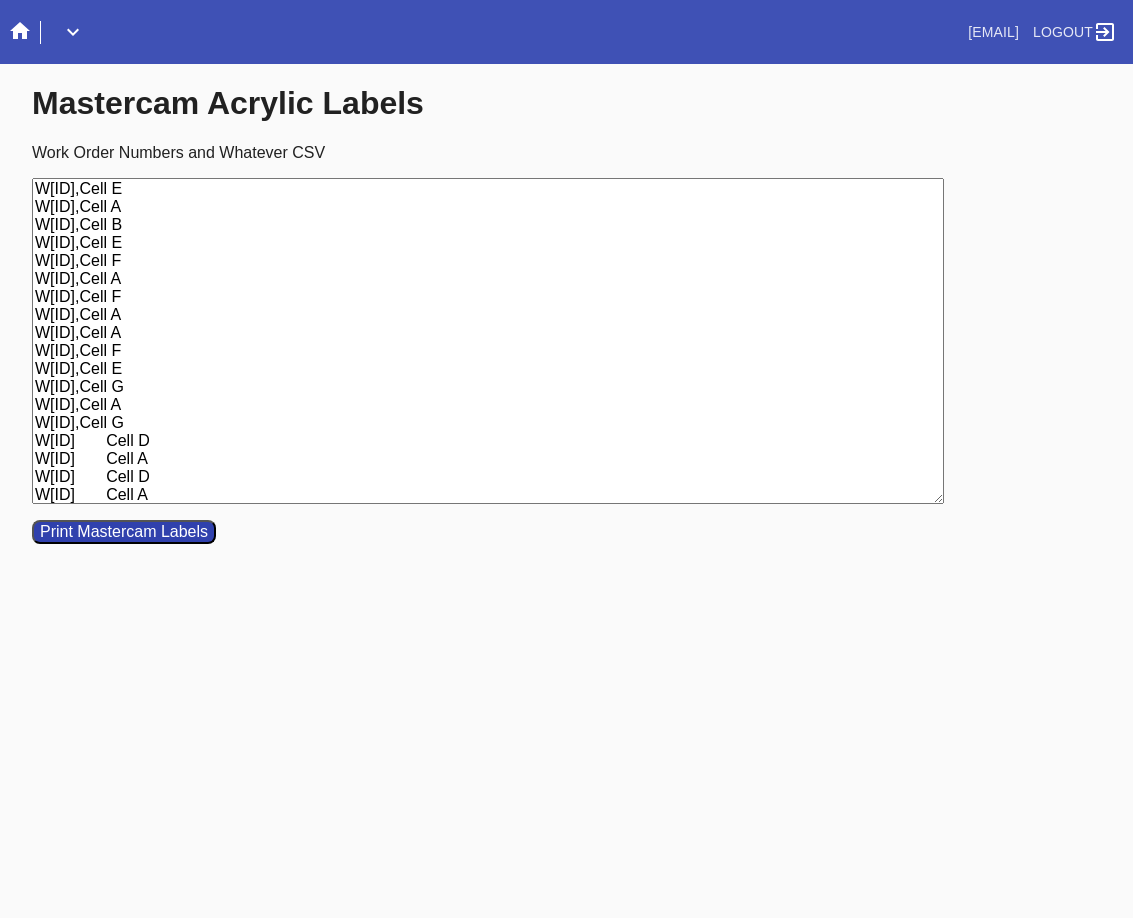 click on "Print Mastercam Labels" at bounding box center [124, 532] 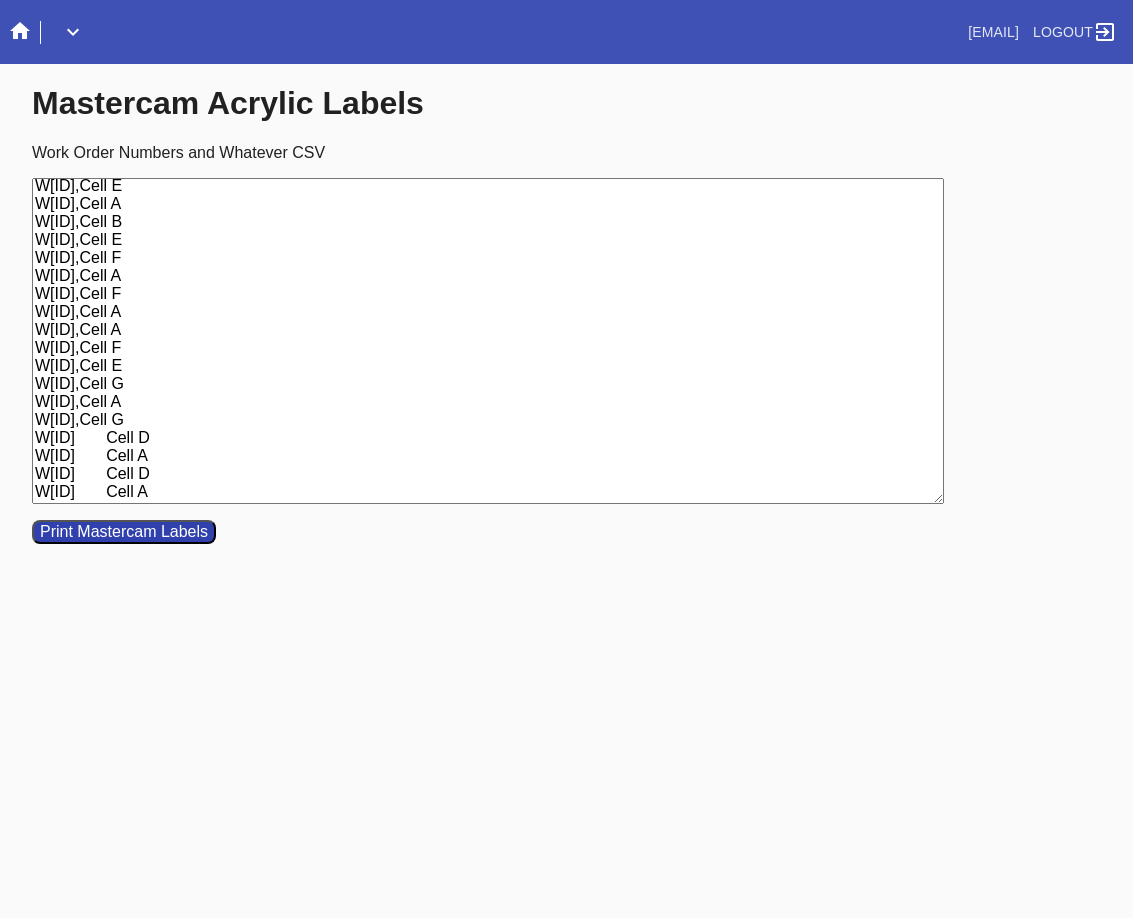 click on "W[ID],Cell F
W[ID],Cell H
W[ID],Cell E
W[ID],Cell A
W[ID],Cell B
W[ID],Cell E
W[ID],Cell F
W[ID],Cell A
W[ID],Cell F
W[ID],Cell A
W[ID],Cell A
W[ID],Cell F
W[ID],Cell E
W[ID],Cell G
W[ID],Cell A
W[ID],Cell G
W[ID]	Cell D
W[ID]	Cell A
W[ID]	Cell D
W[ID]	Cell A" at bounding box center [488, 341] 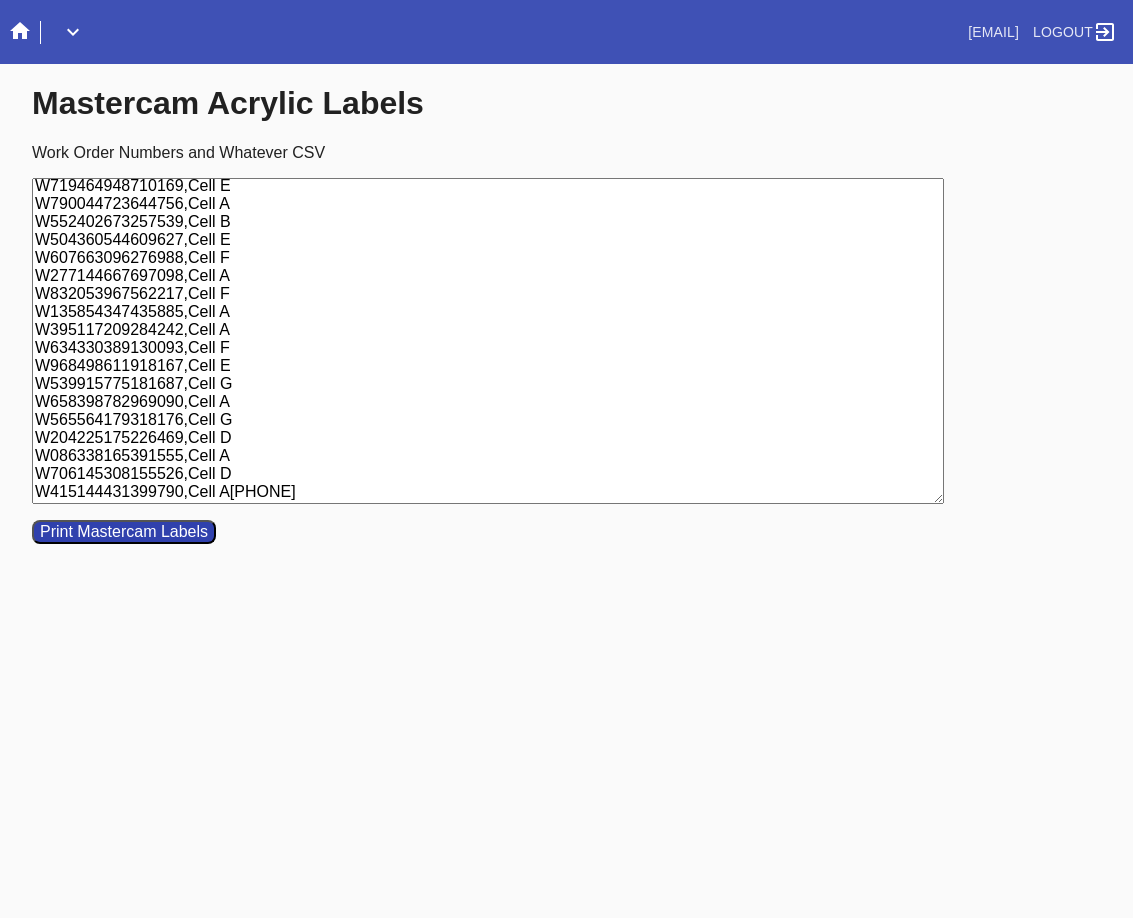 click on "W119105279600734,Cell F
W742517215614943,Cell H
W719464948710169,Cell E
W790044723644756,Cell A
W552402673257539,Cell B
W504360544609627,Cell E
W607663096276988,Cell F
W277144667697098,Cell A
W832053967562217,Cell F
W135854347435885,Cell A
W395117209284242,Cell A
W634330389130093,Cell F
W968498611918167,Cell E
W539915775181687,Cell G
W658398782969090,Cell A
W565564179318176,Cell G
W204225175226469,Cell D
W086338165391555,Cell A
W706145308155526,Cell D
W415144431399790,Cell A[PHONE]" at bounding box center (488, 341) 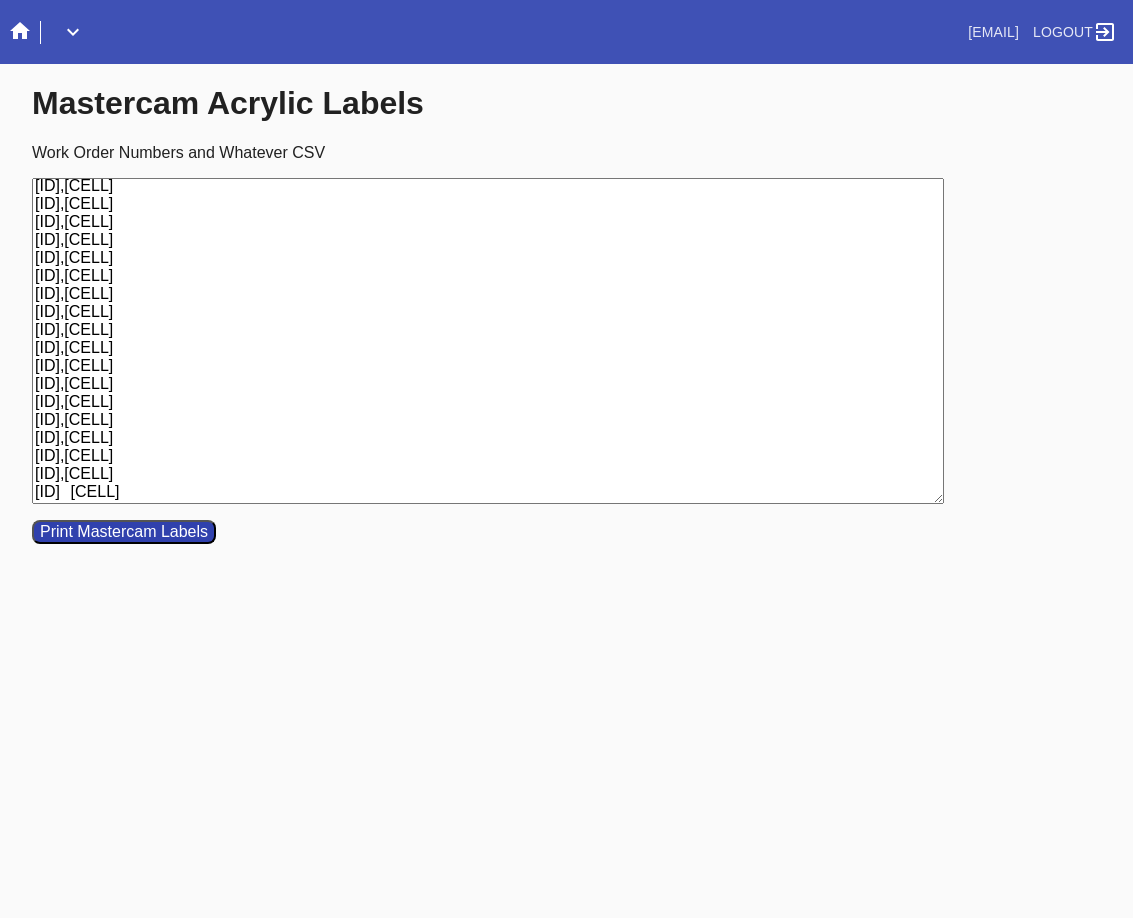 scroll, scrollTop: 55, scrollLeft: 0, axis: vertical 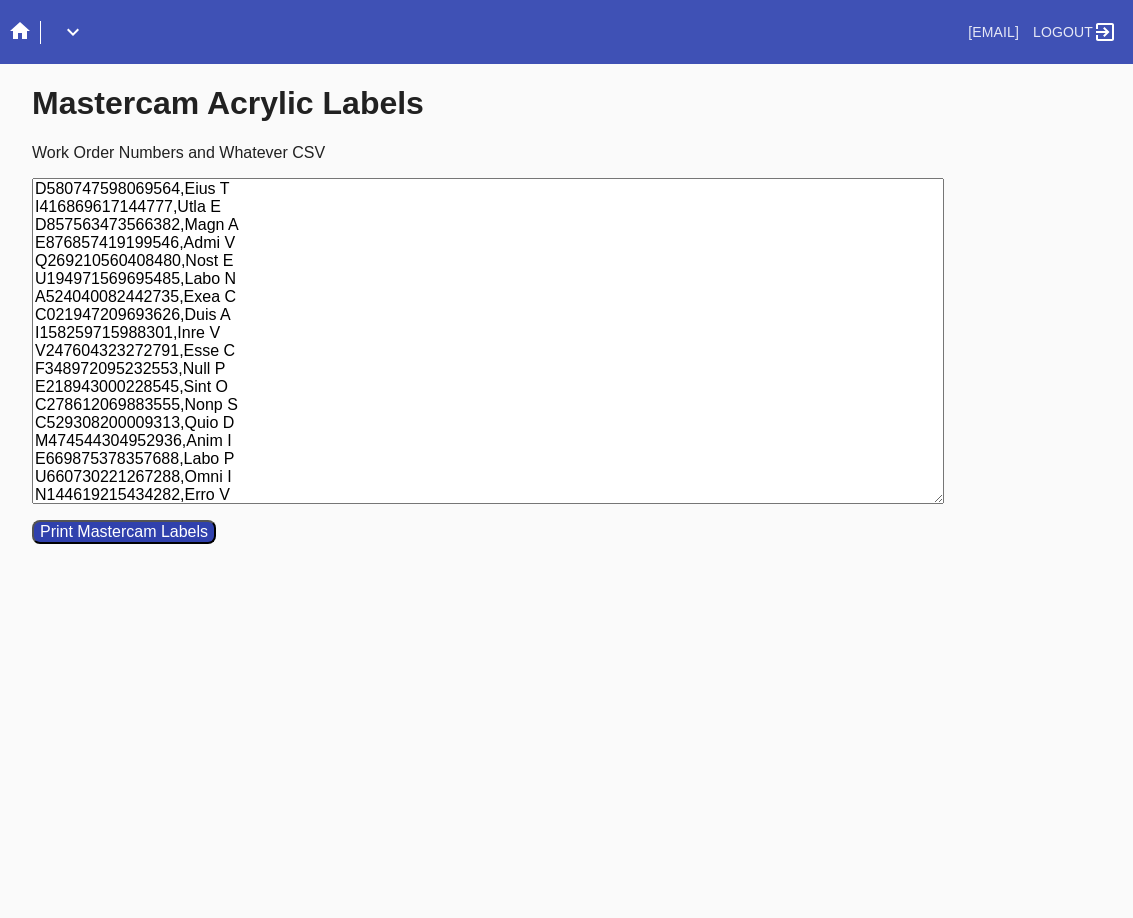 type on "L773574037674982,Ipsu D
S196955074462946,Amet C
A058202479415106,Elit S
D580747598069564,Eius T
I416869617144777,Utla E
D857563473566382,Magn A
E876857419199546,Admi V
Q269210560408480,Nost E
U194971569695485,Labo N
A524040082442735,Exea C
C021947209693626,Duis A
I158259715988301,Inre V
V247604323272791,Esse C
F348972095232553,Null P
E218943000228545,Sint O
C278612069883555,Nonp S
C529308200009313,Quio D
M474544304952936,Anim I
E669875378357688,Labo P
U660730221267288,Omni I
N144619215434282,Erro V" 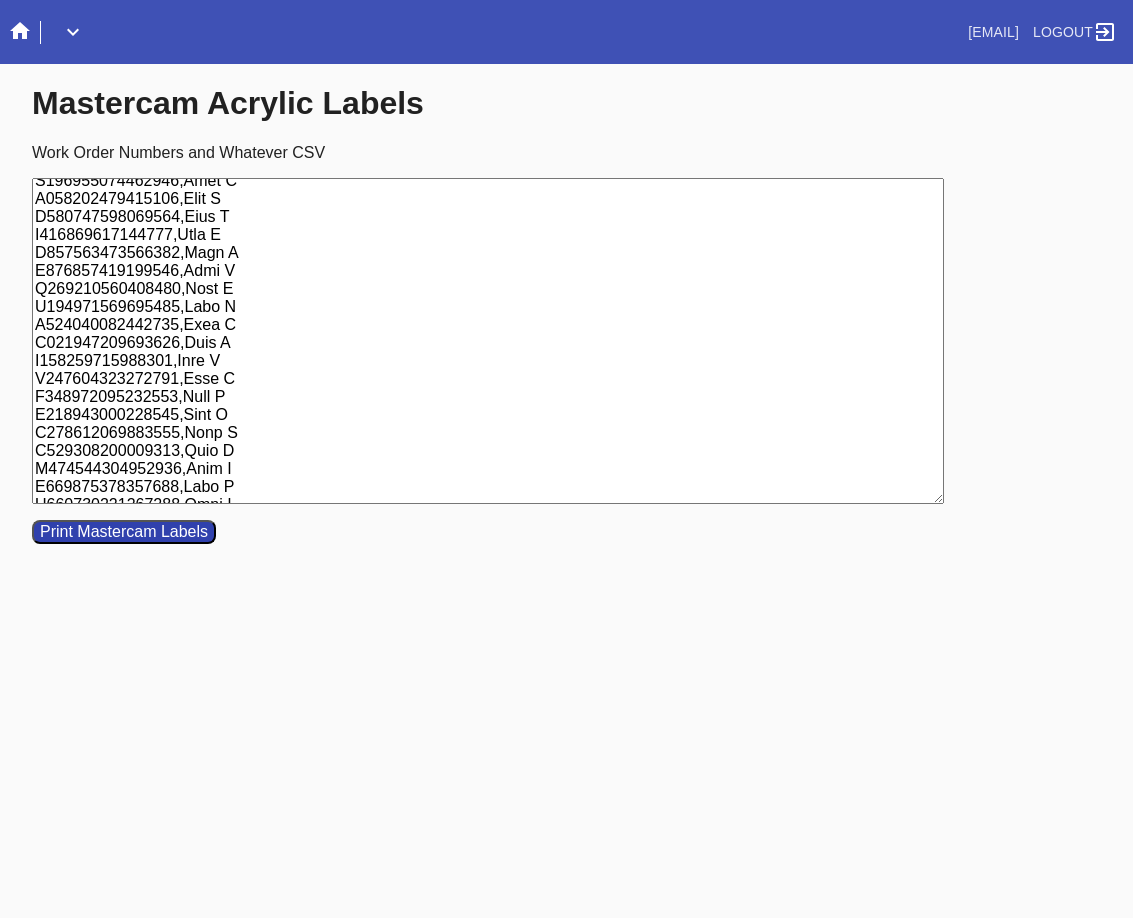 scroll, scrollTop: 0, scrollLeft: 0, axis: both 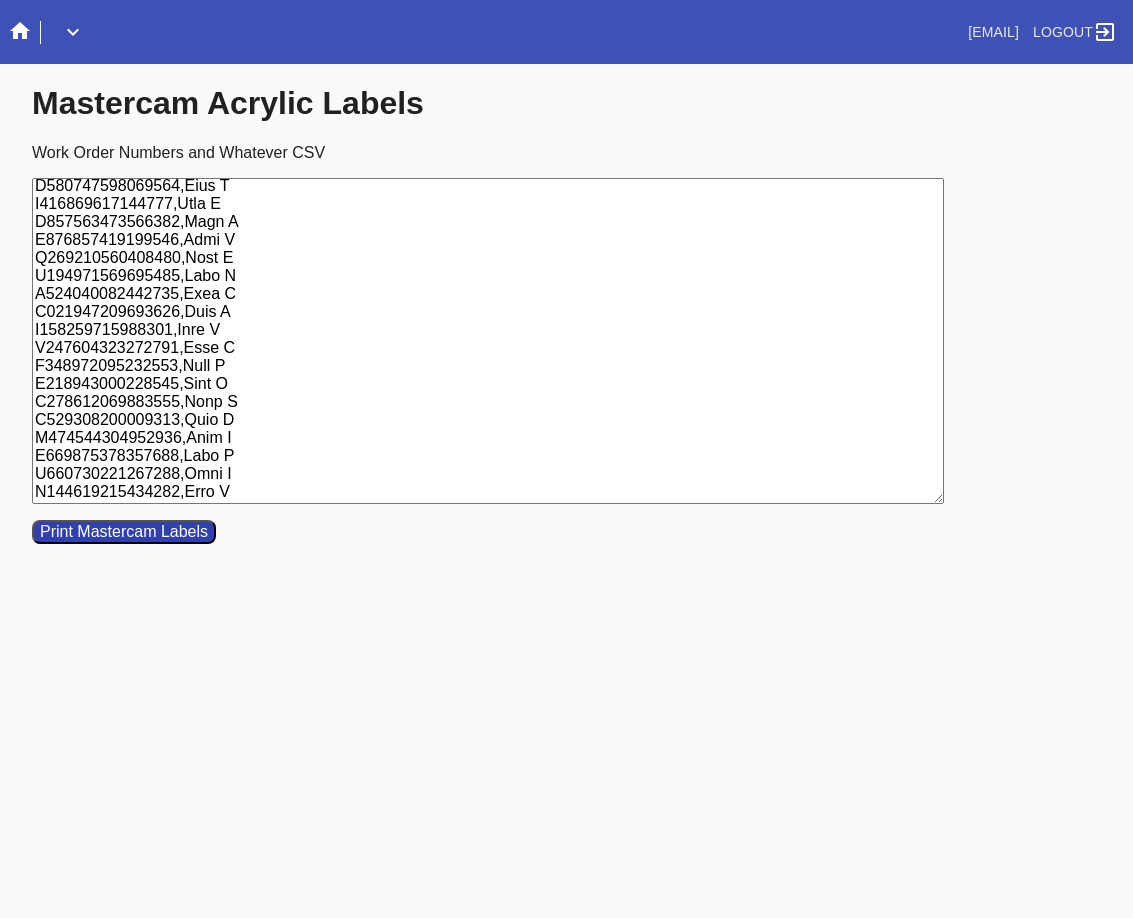 drag, startPoint x: 35, startPoint y: 188, endPoint x: 270, endPoint y: 561, distance: 440.856 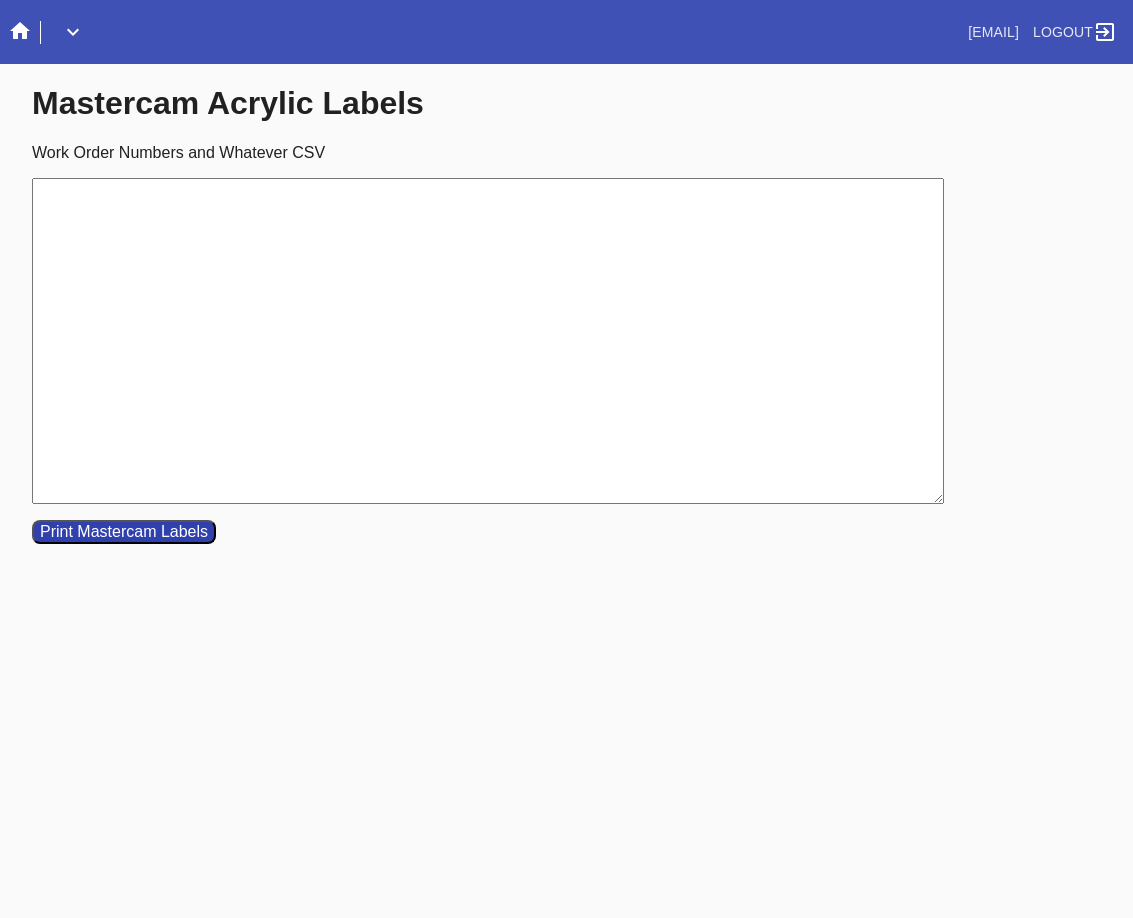 scroll, scrollTop: 0, scrollLeft: 0, axis: both 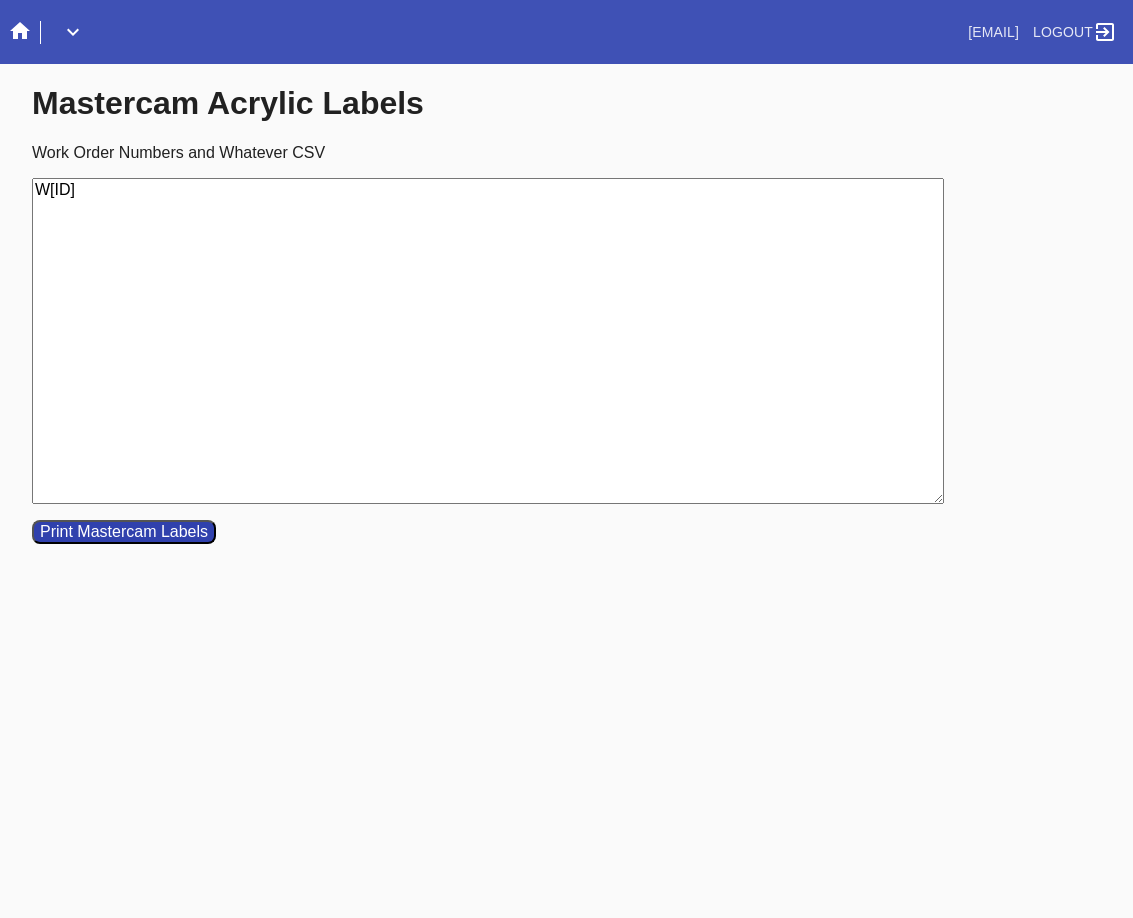 click on "W[ID]" at bounding box center [488, 341] 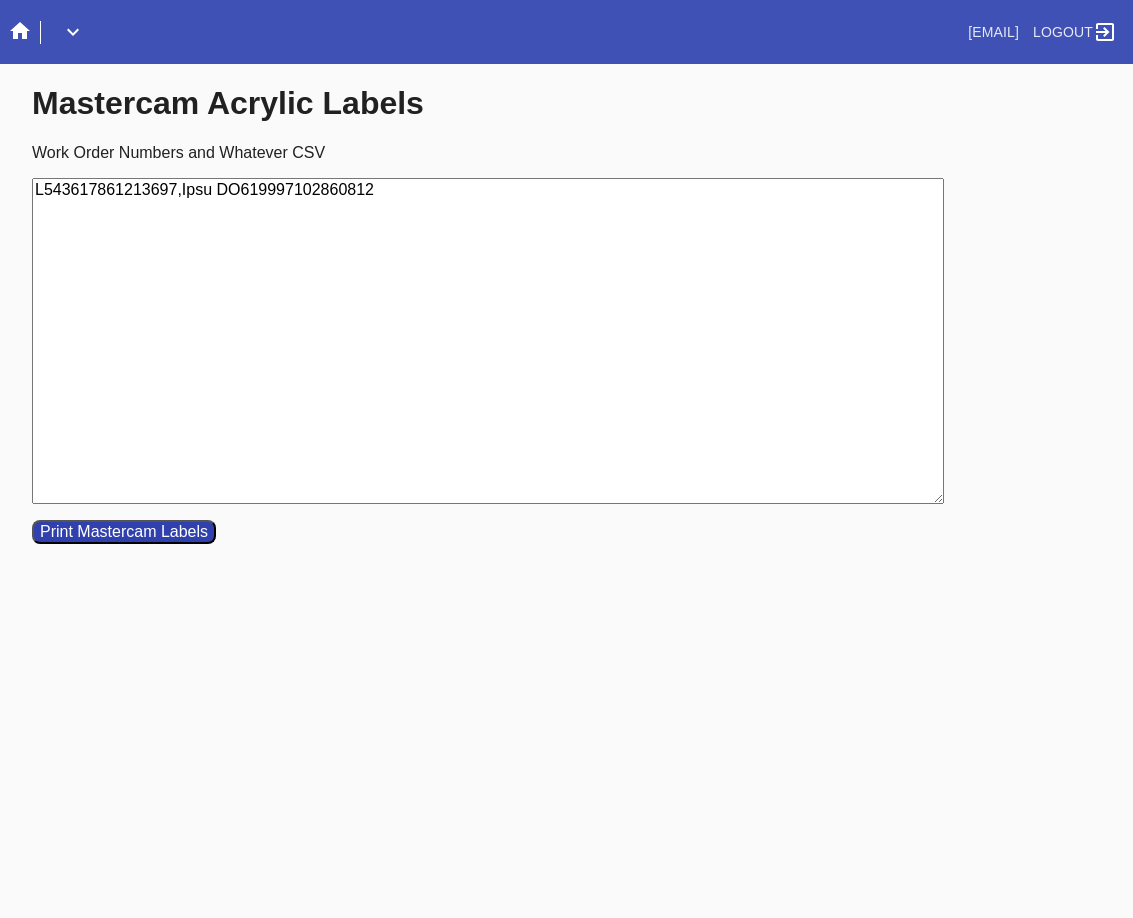 click on "L543617861213697,Ipsu DO619997102860812" at bounding box center [488, 341] 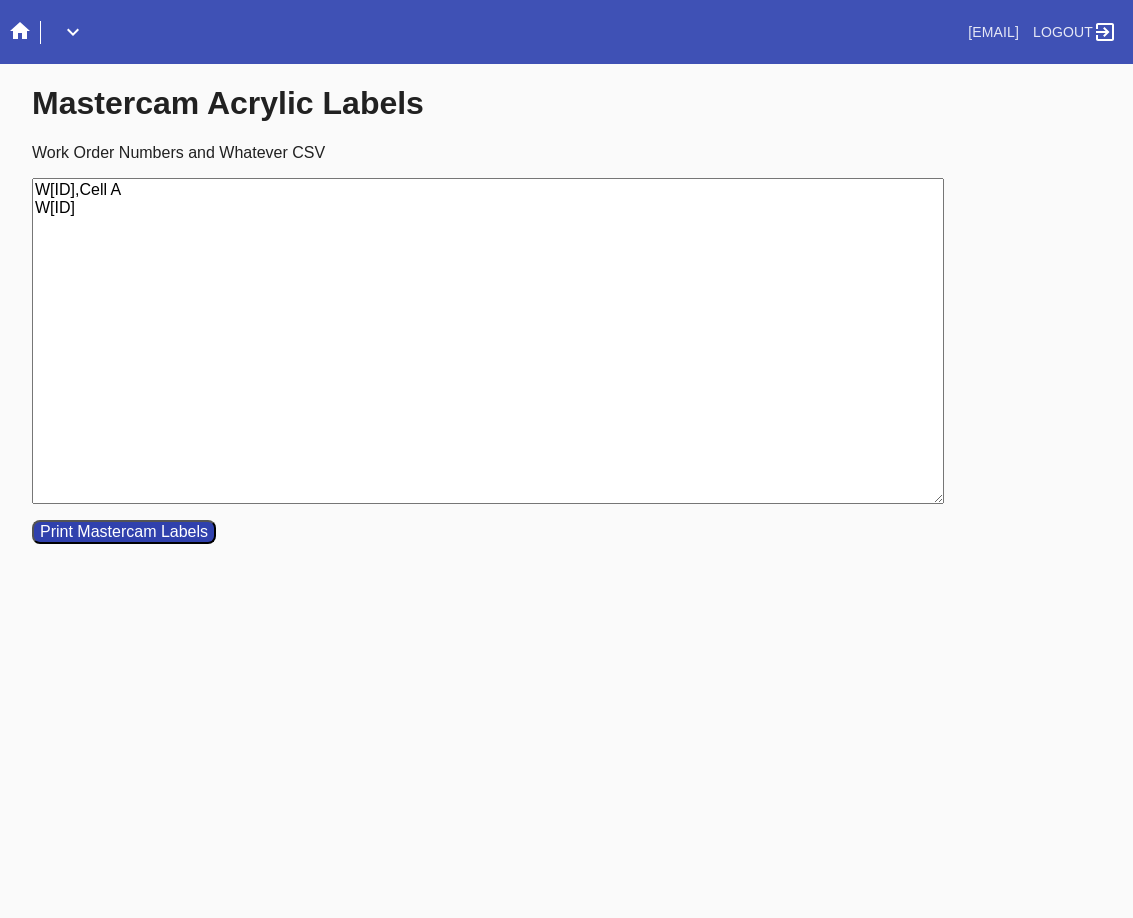 click on "W[ID],Cell A
W[ID]" at bounding box center [488, 341] 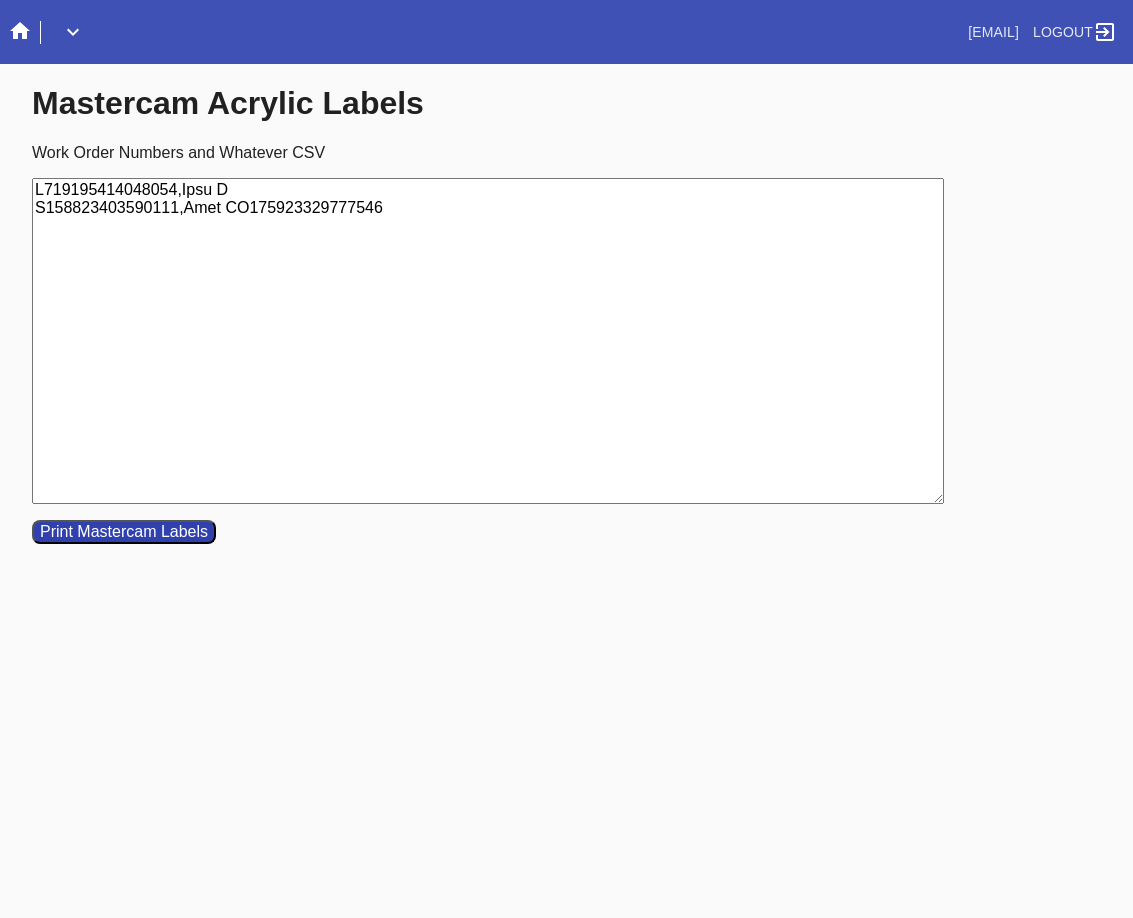 click on "L719195414048054,Ipsu D
S158823403590111,Amet CO175923329777546" at bounding box center (488, 341) 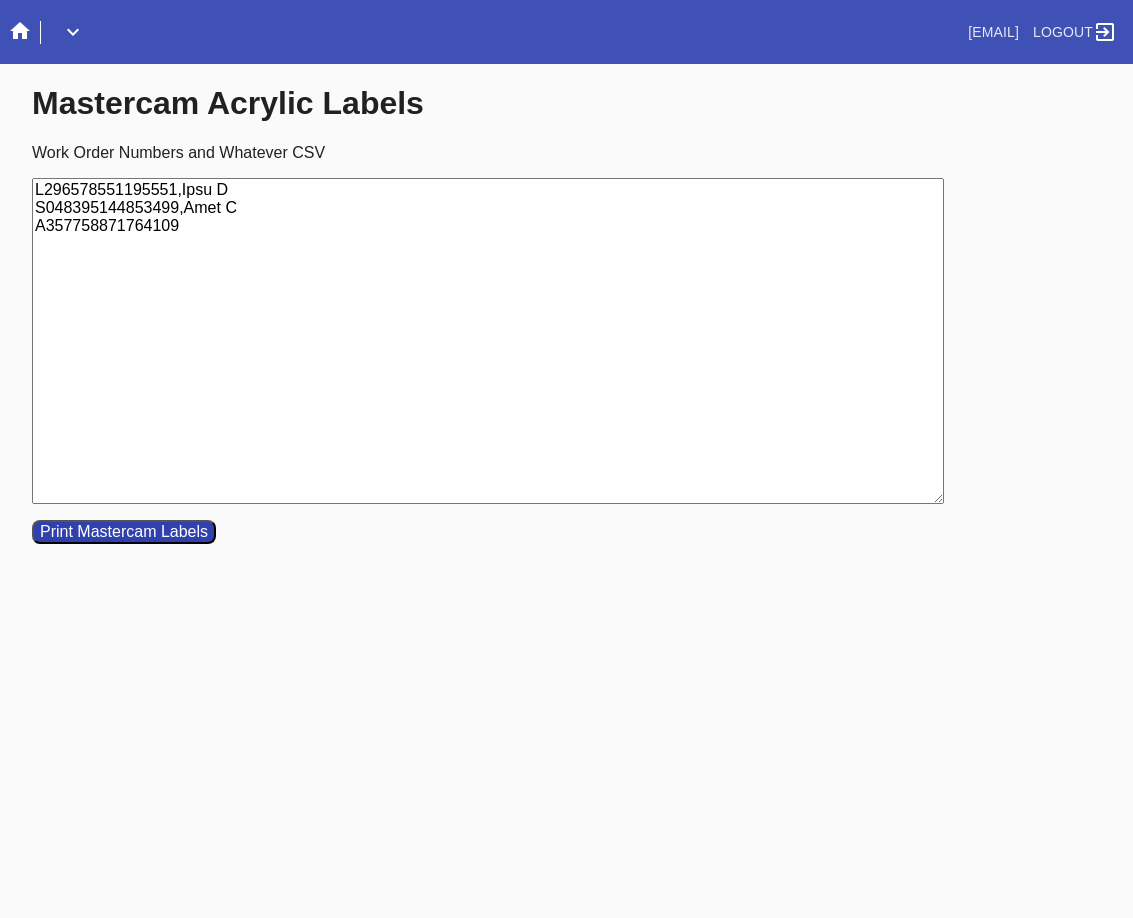 click on "L296578551195551,Ipsu D
S048395144853499,Amet C
A357758871764109" at bounding box center (488, 341) 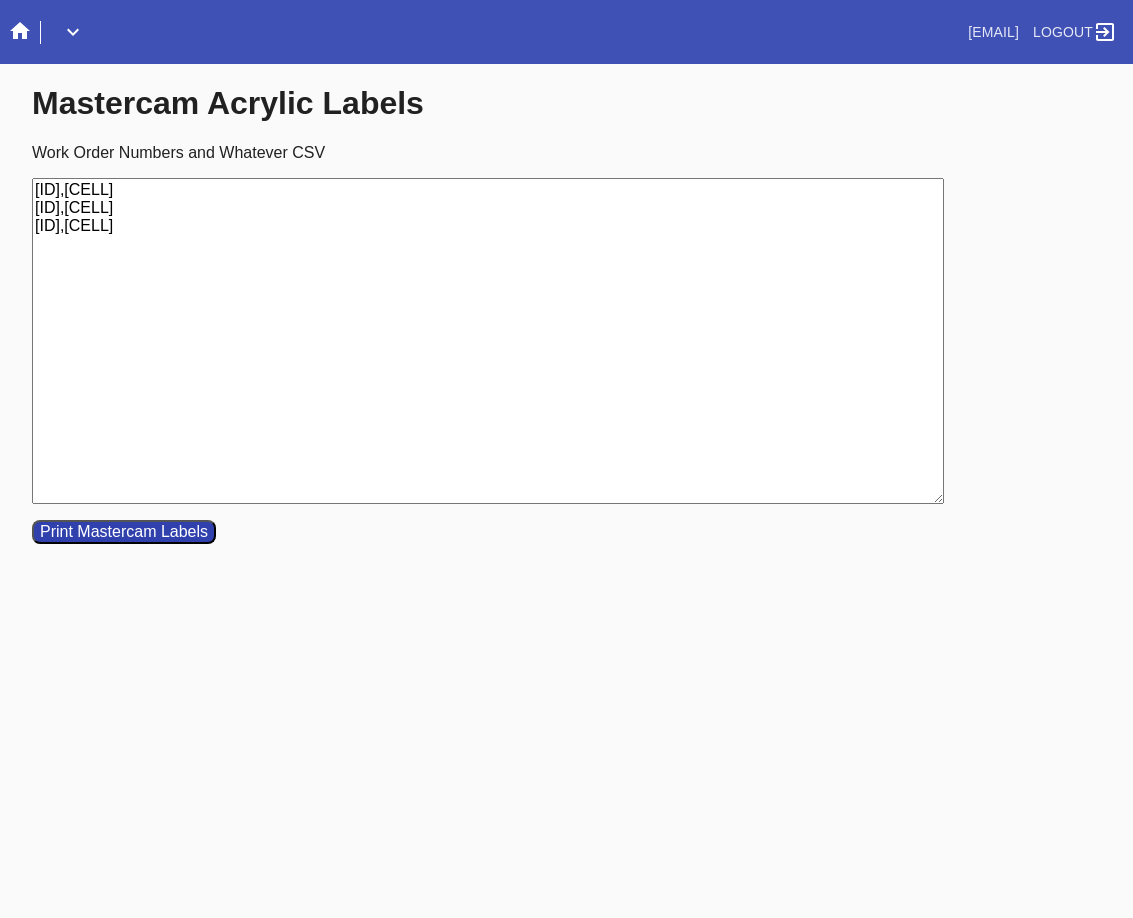 click on "[ID],[CELL]
[ID],[CELL]
[ID],[CELL]" at bounding box center [488, 341] 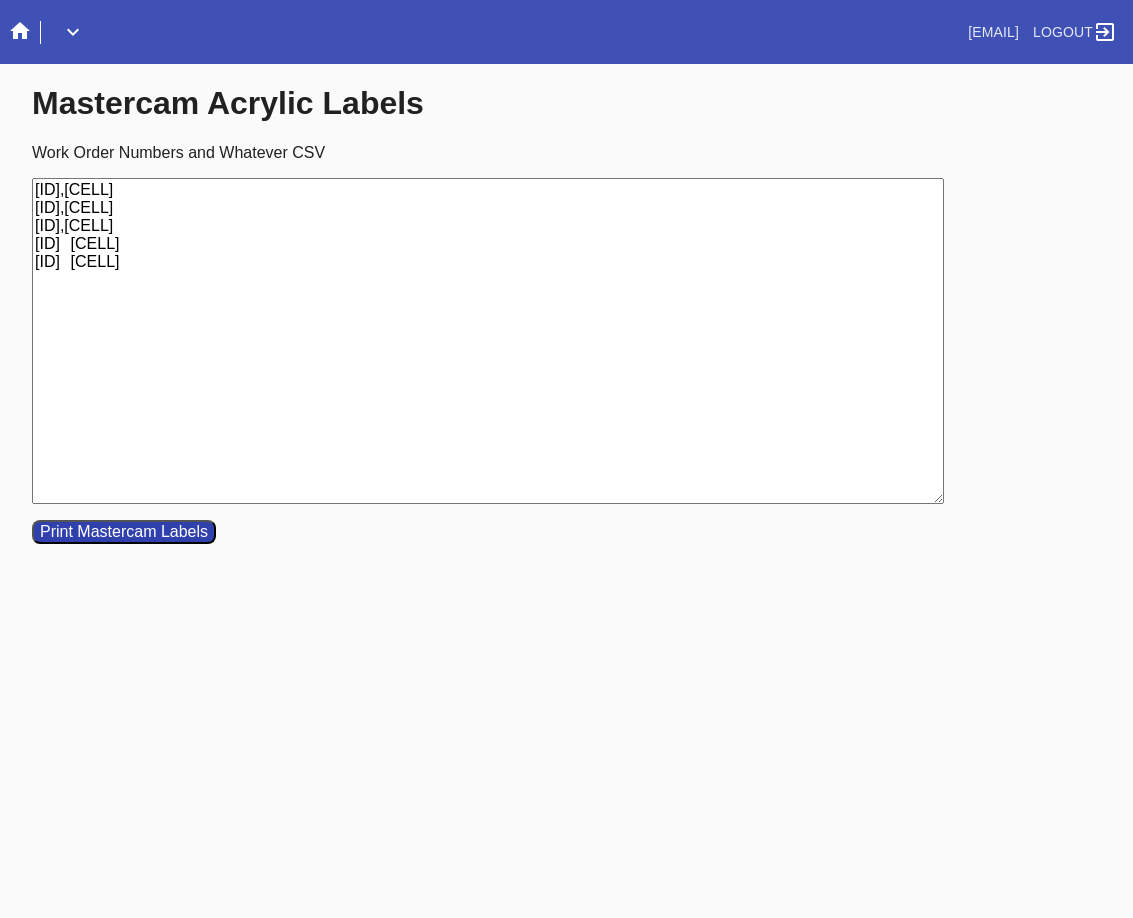 click on "[ID],[CELL]
[ID],[CELL]
[ID],[CELL]
[ID]	[CELL]
[ID]	[CELL]" at bounding box center [488, 341] 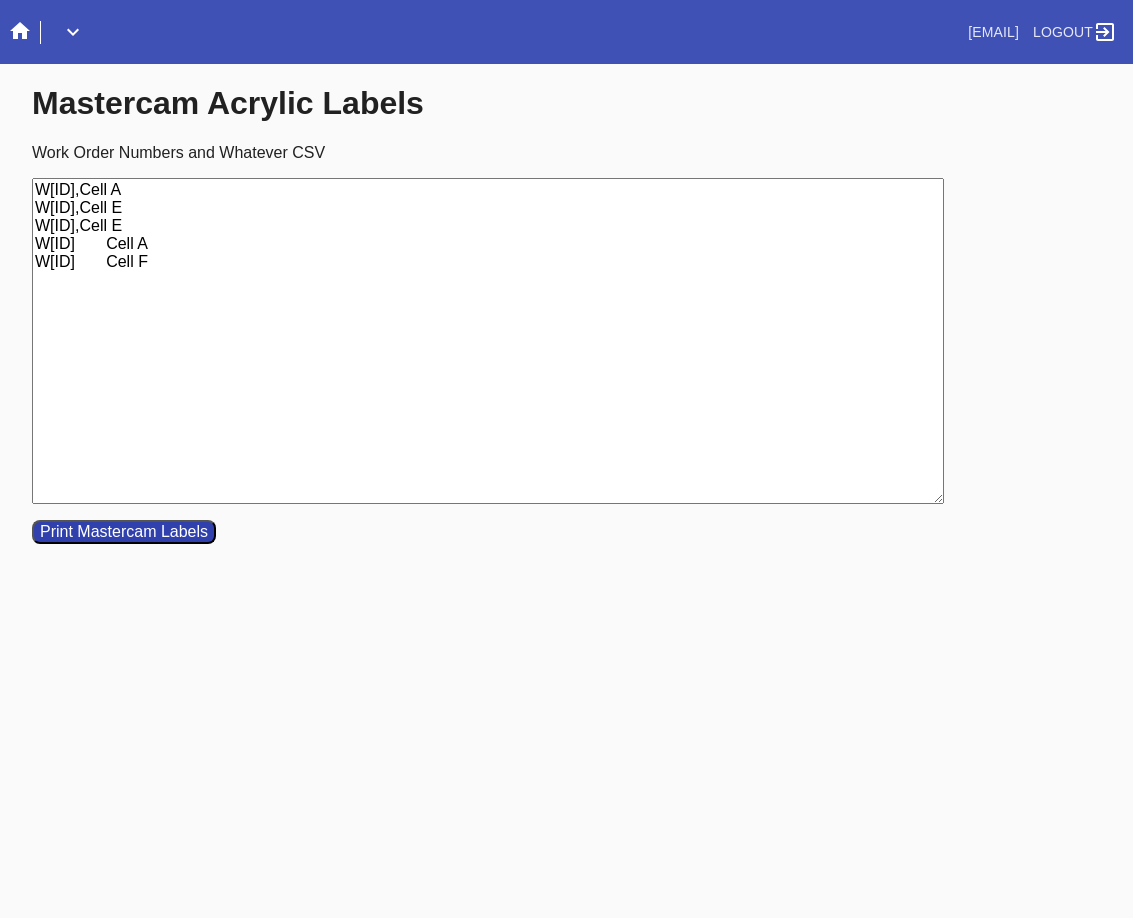click on "W[ID],Cell A
W[ID],Cell E
W[ID],Cell E
W[ID]	Cell A
W[ID]	Cell F" at bounding box center [488, 341] 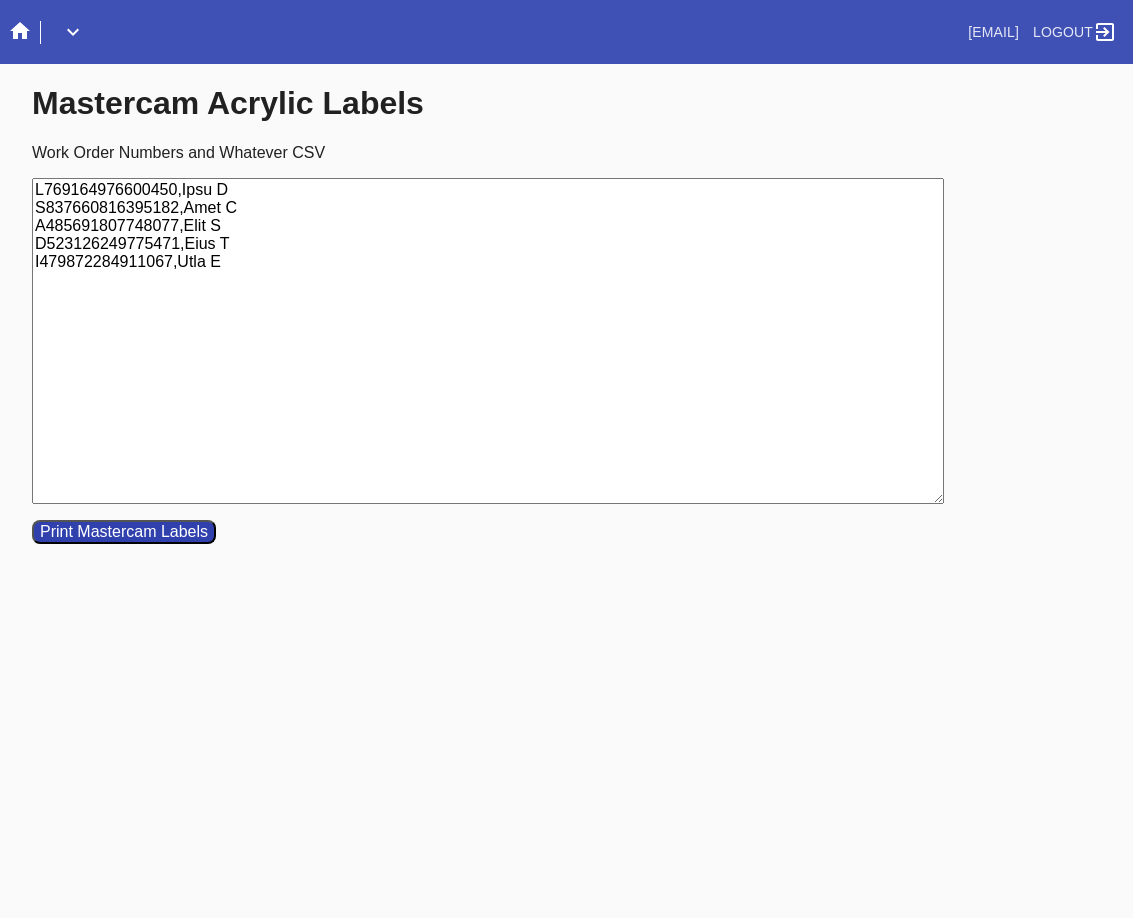 click on "L769164976600450,Ipsu D
S837660816395182,Amet C
A485691807748077,Elit S
D523126249775471,Eius T
I479872284911067,Utla E" at bounding box center (488, 341) 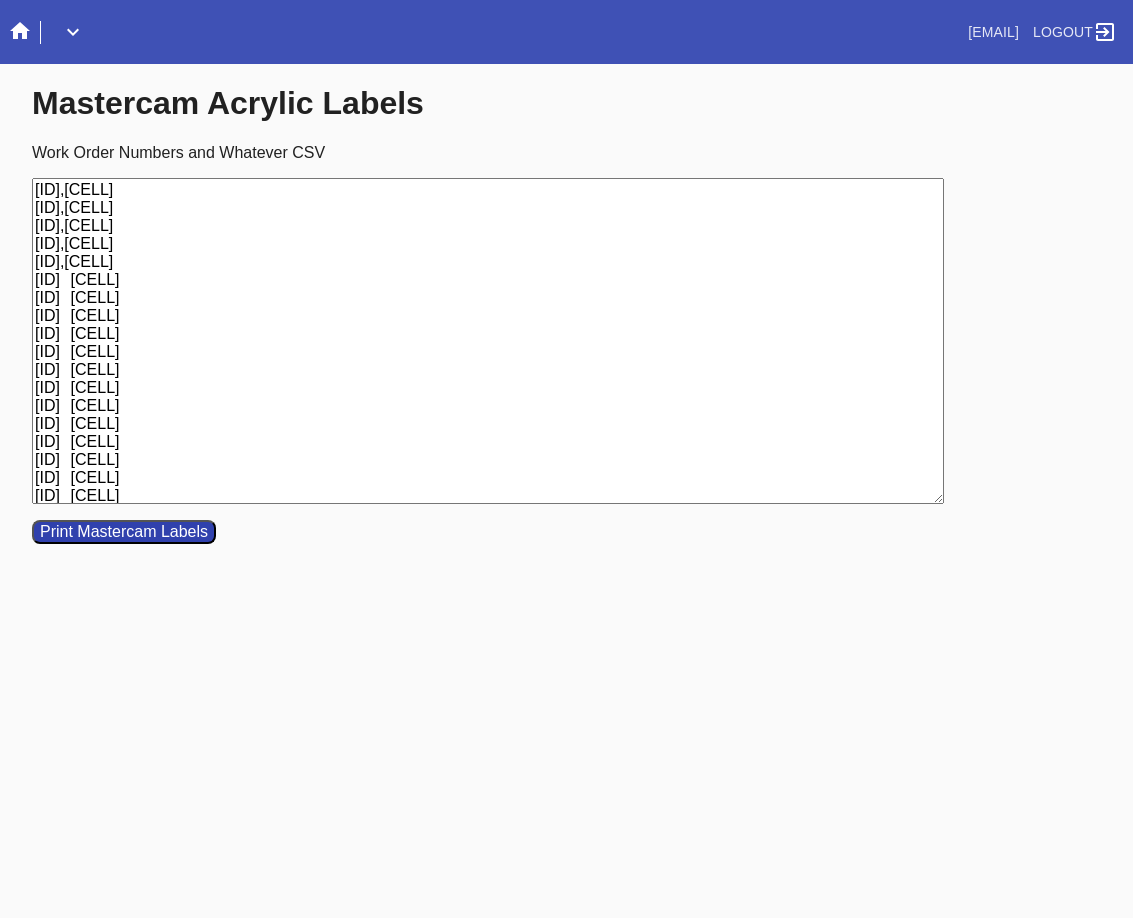 scroll, scrollTop: 19, scrollLeft: 0, axis: vertical 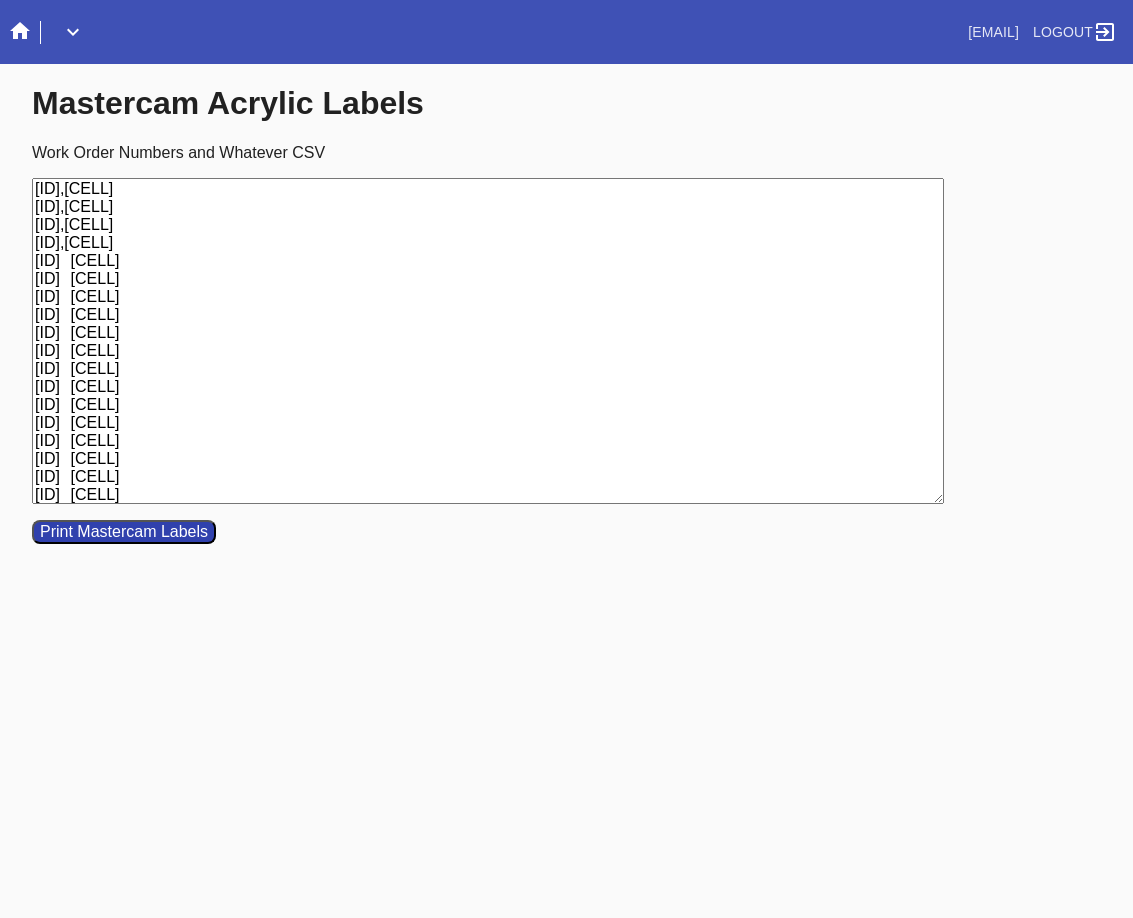 click on "[ID],[CELL]
[ID],[CELL]
[ID],[CELL]
[ID],[CELL]
[ID],[CELL]
[ID]	[CELL]
[ID]	[CELL]
[ID]	[CELL]
[ID]	[CELL]
[ID]	[CELL]
[ID]	[CELL]
[ID]	[CELL]
[ID]	[CELL]
[ID]	[CELL]
[ID]	[CELL]
[ID]	[CELL]
[ID]	[CELL]
[ID]	[CELL]
[ID]	[CELL]
[ID]	[CELL]" at bounding box center (488, 341) 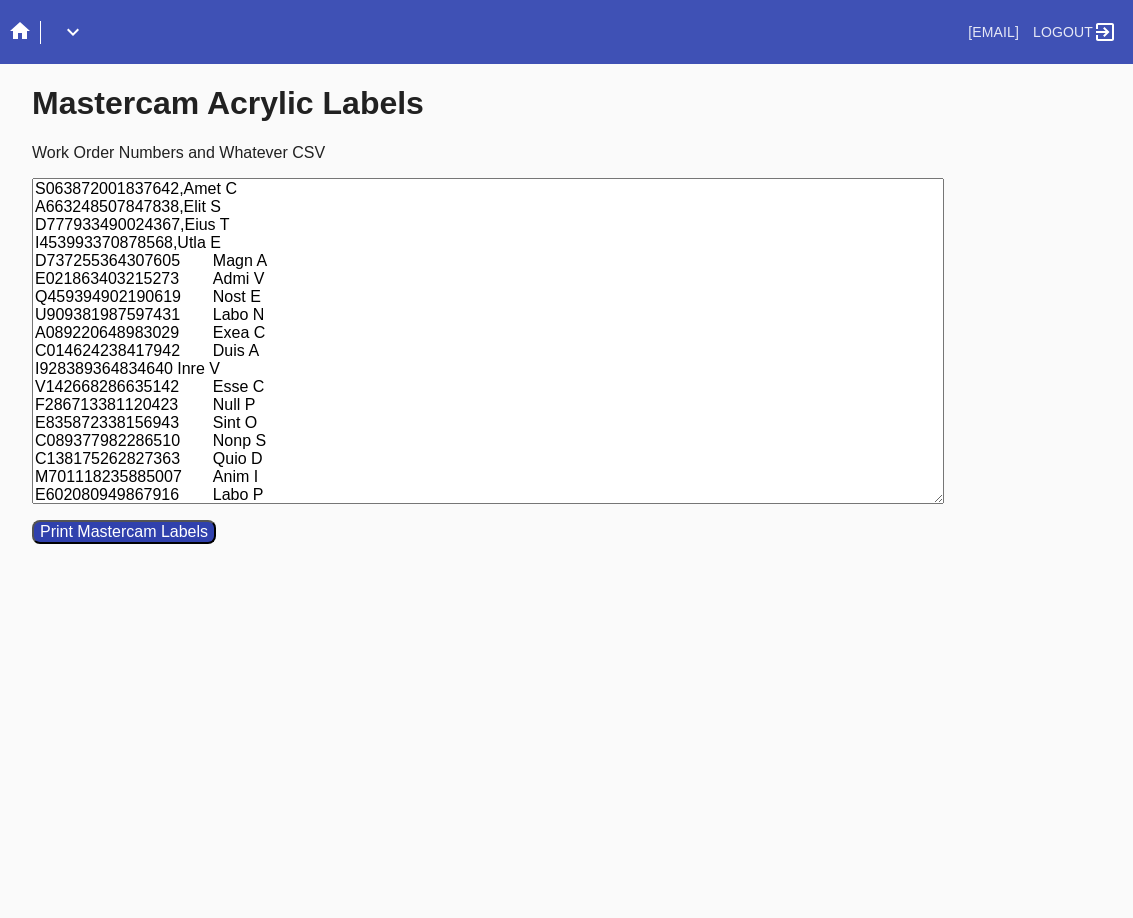 click on "L158737640227031,Ipsu D
S063872001837642,Amet C
A663248507847838,Elit S
D777933490024367,Eius T
I453993370878568,Utla E
D737255364307605	Magn A
E021863403215273	Admi V
Q459394902190619	Nost E
U909381987597431	Labo N
A089220648983029	Exea C
C014624238417942	Duis A
I928389364834640	Inre V
V142668286635142	Esse C
F286713381120423	Null P
E835872338156943	Sint O
C089377982286510	Nonp S
C138175262827363	Quio D
M701118235885007	Anim I
E602080949867916	Labo P
U806051497093383	Omni I" at bounding box center [488, 341] 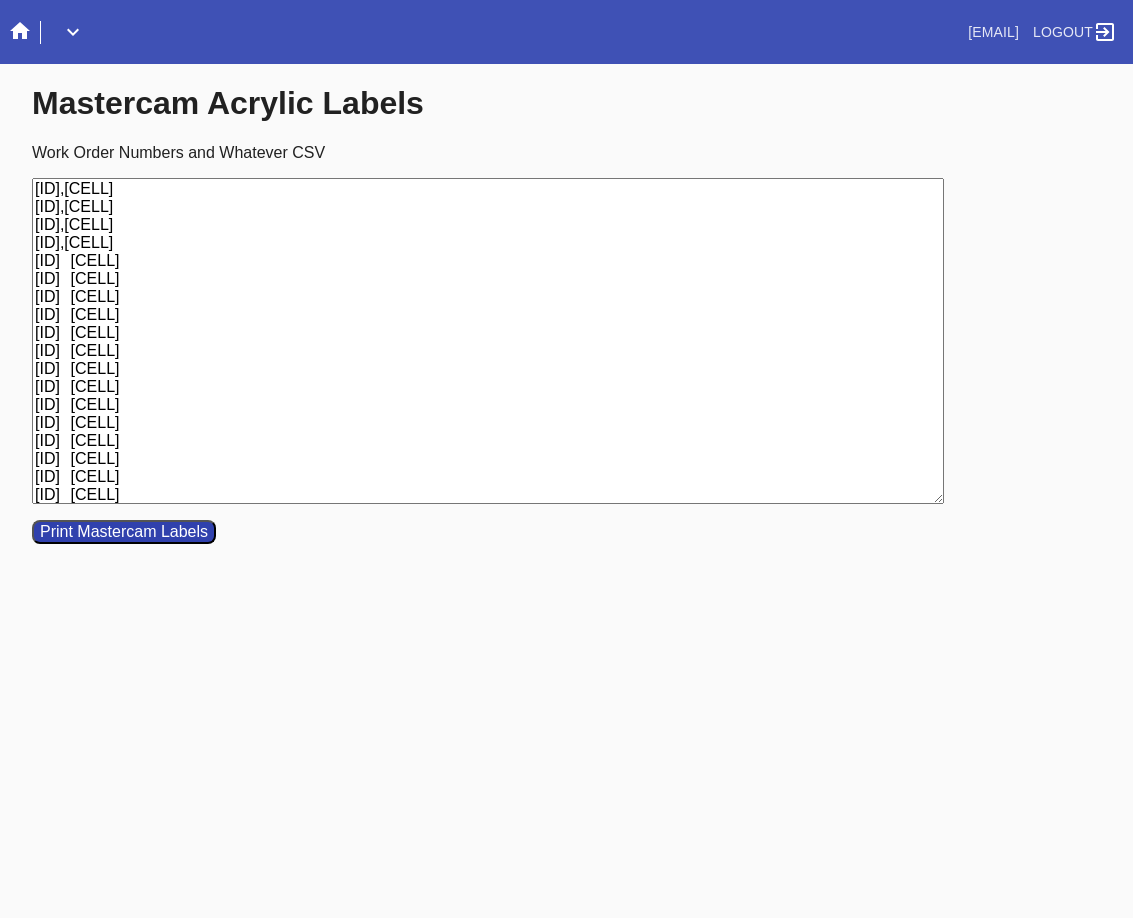 scroll, scrollTop: 55, scrollLeft: 0, axis: vertical 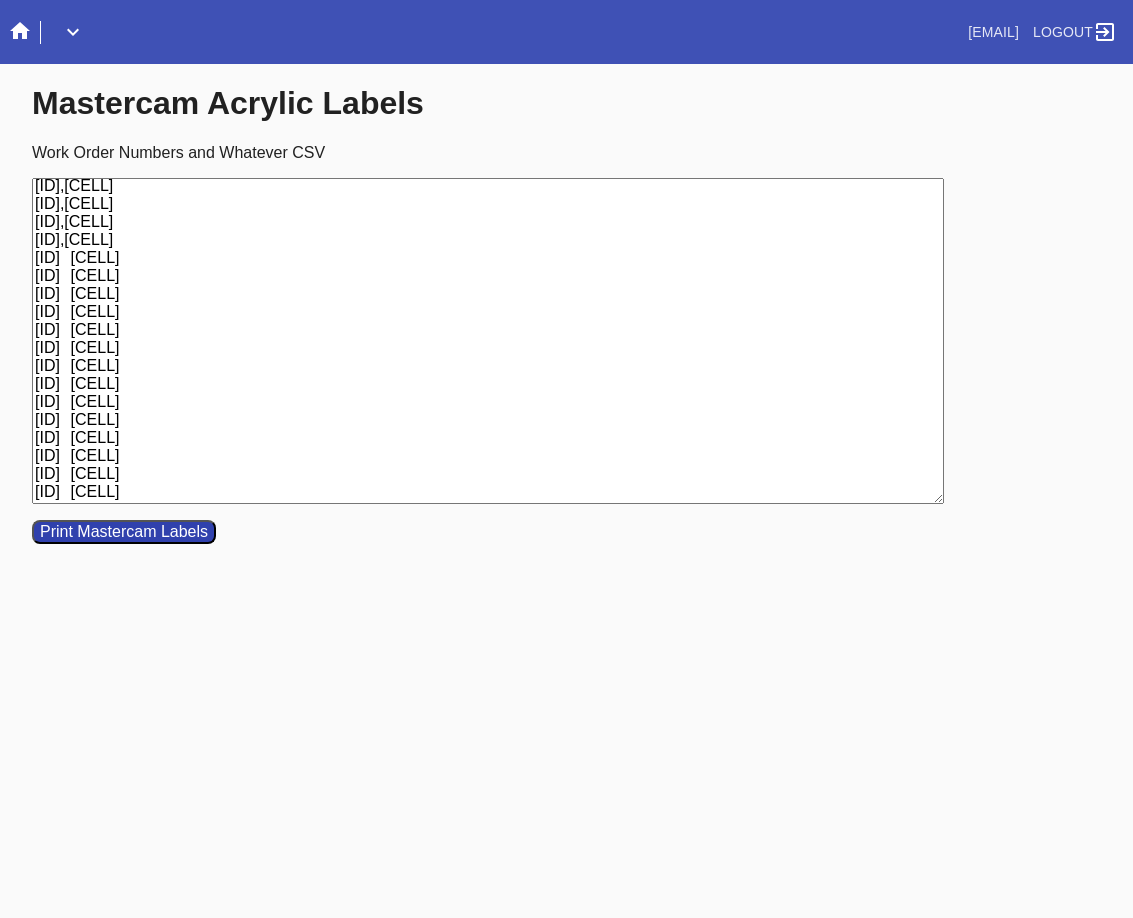 type on "[ID],[CELL]
[ID],[CELL]
[ID],[CELL]
[ID],[CELL]
[ID],[CELL]
[ID],[CELL]
[ID]	[CELL]
[ID]	[CELL]
[ID]	[CELL]
[ID]	[CELL]
[ID]	[CELL]
[ID]	[CELL]
[ID]	[CELL]
[ID]	[CELL]
[ID]	[CELL]
[ID]	[CELL]
[ID]	[CELL]
[ID]	[CELL]
[ID]	[CELL]
[ID]	[CELL]" 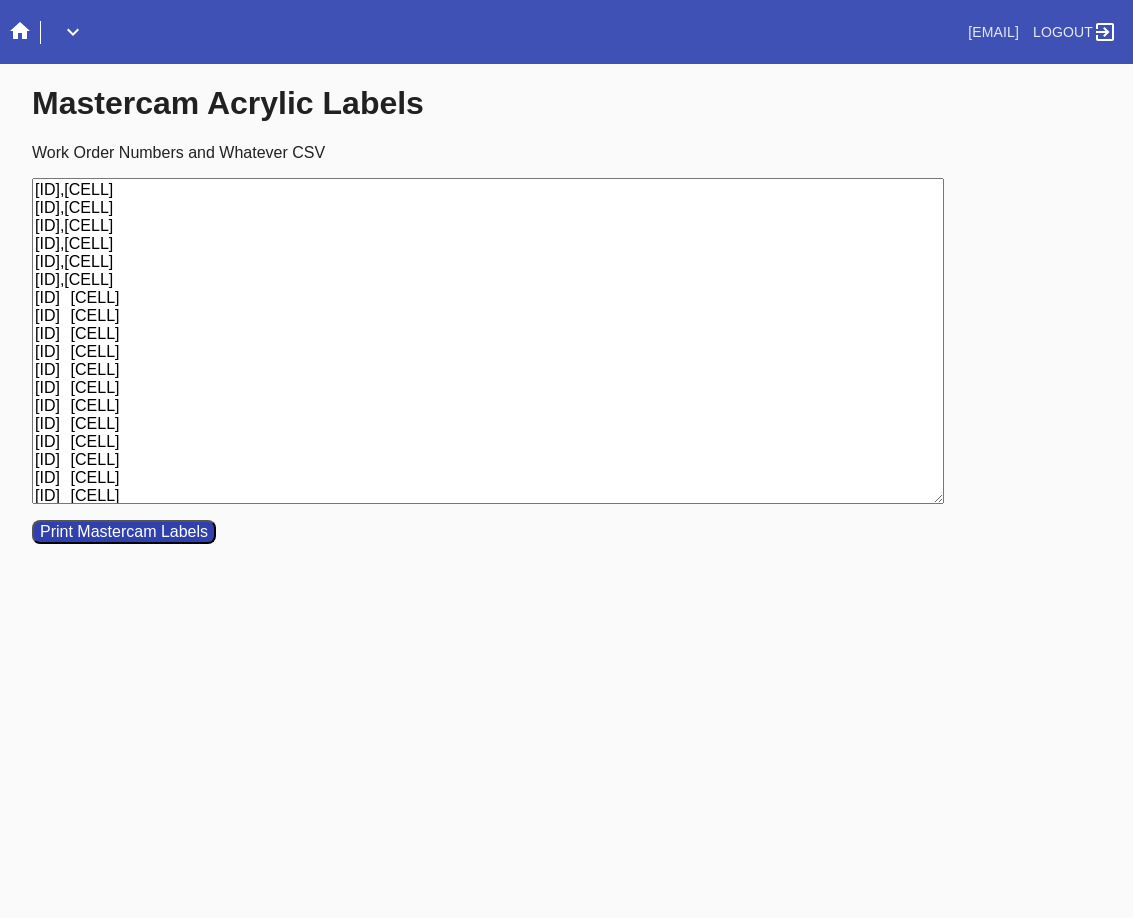 scroll, scrollTop: 76, scrollLeft: 0, axis: vertical 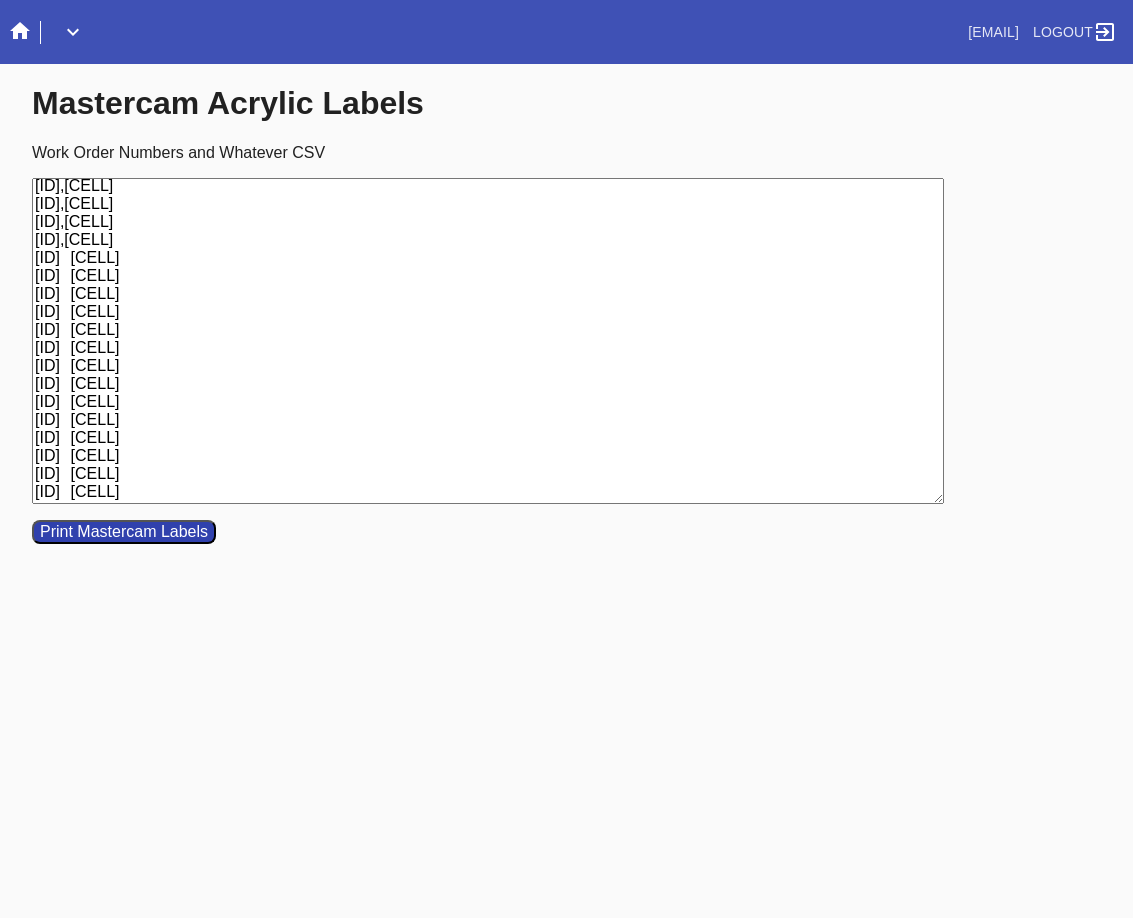 drag, startPoint x: 34, startPoint y: 188, endPoint x: 249, endPoint y: 536, distance: 409.0587 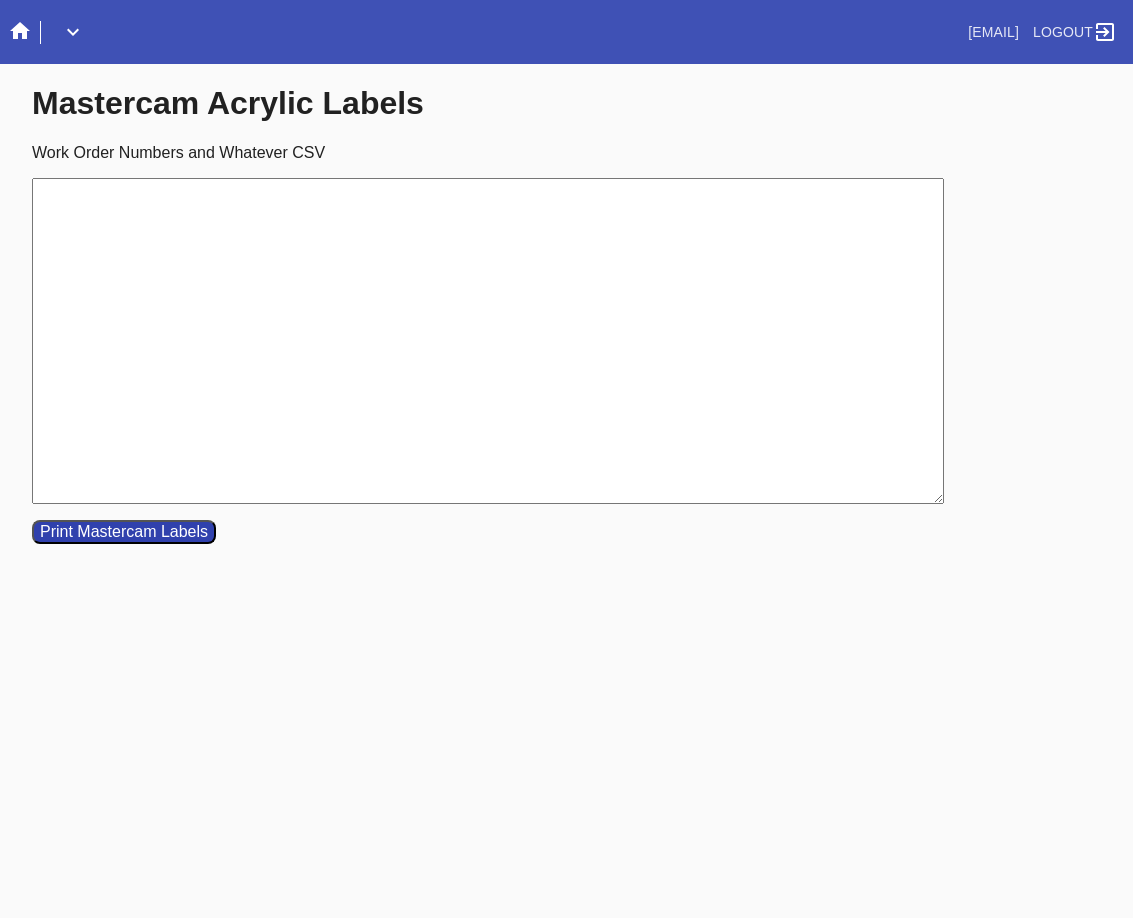 scroll, scrollTop: 0, scrollLeft: 0, axis: both 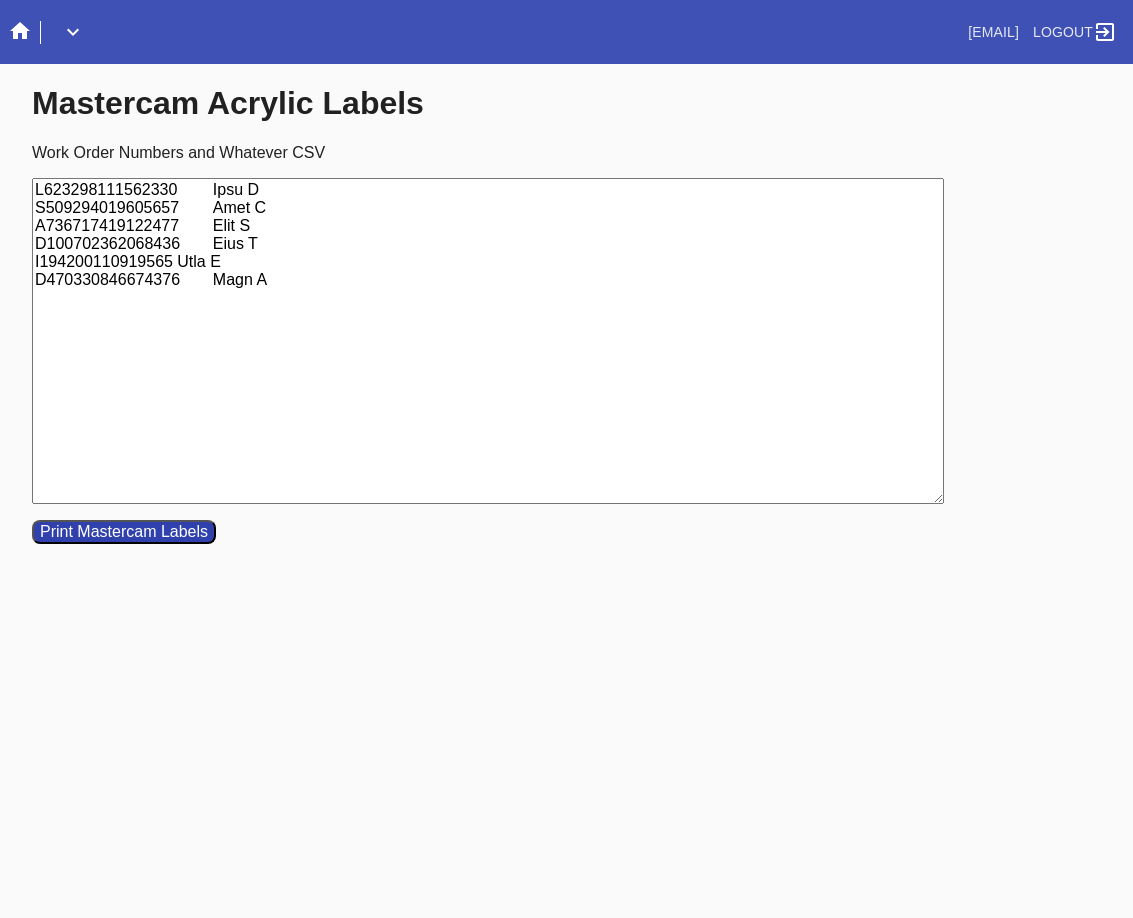 click on "L623298111562330	Ipsu D
S509294019605657	Amet C
A736717419122477	Elit S
D100702362068436	Eius T
I194200110919565	Utla E
D470330846674376	Magn A" at bounding box center [488, 341] 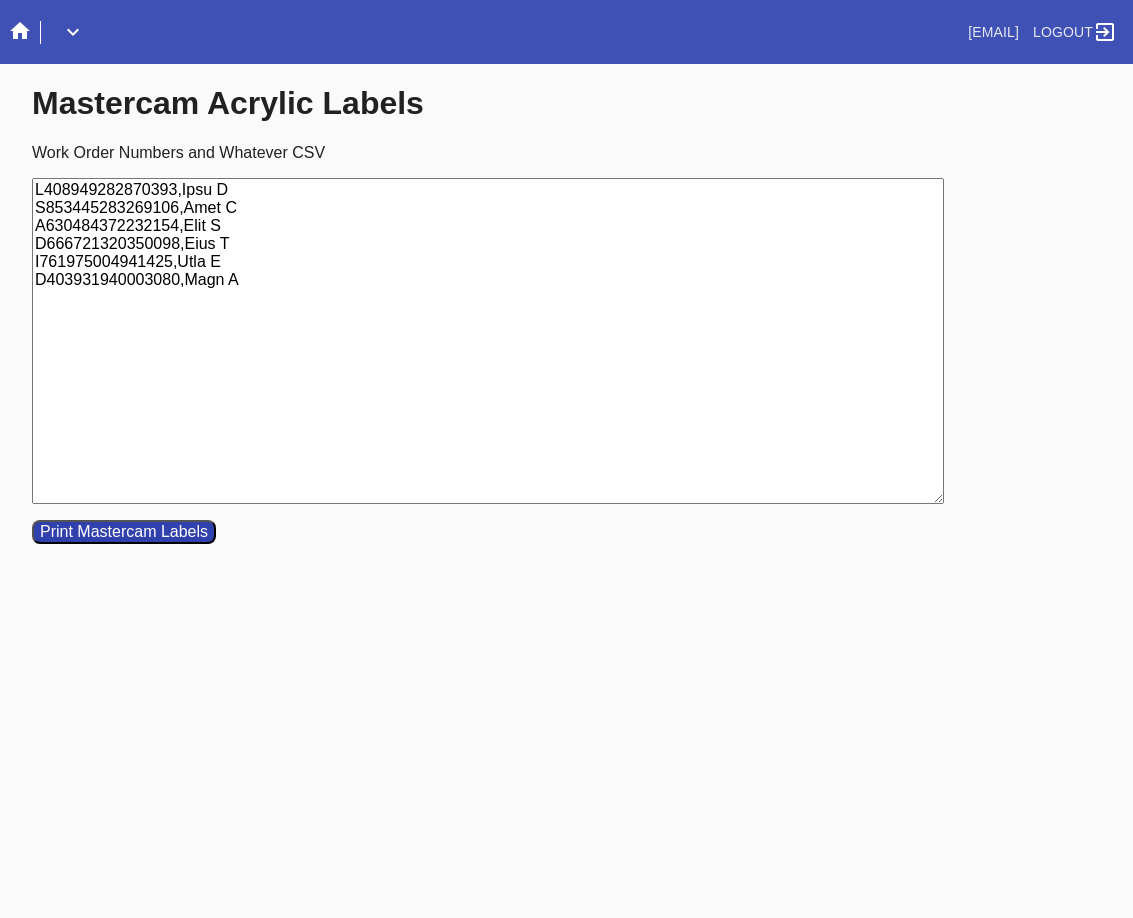 click on "Print Mastercam Labels" at bounding box center [124, 532] 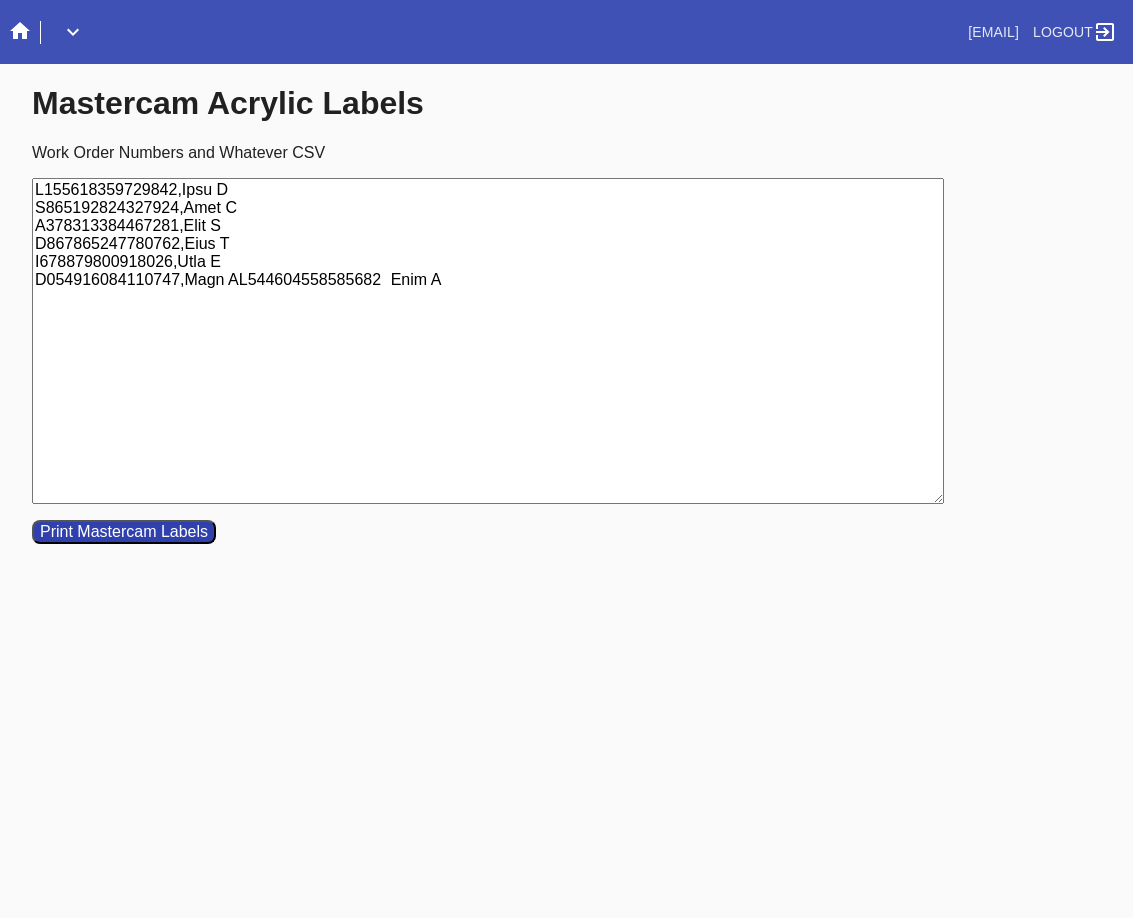 click on "L155618359729842,Ipsu D
S865192824327924,Amet C
A378313384467281,Elit S
D867865247780762,Eius T
I678879800918026,Utla E
D054916084110747,Magn AL544604558585682	Enim A" at bounding box center (488, 341) 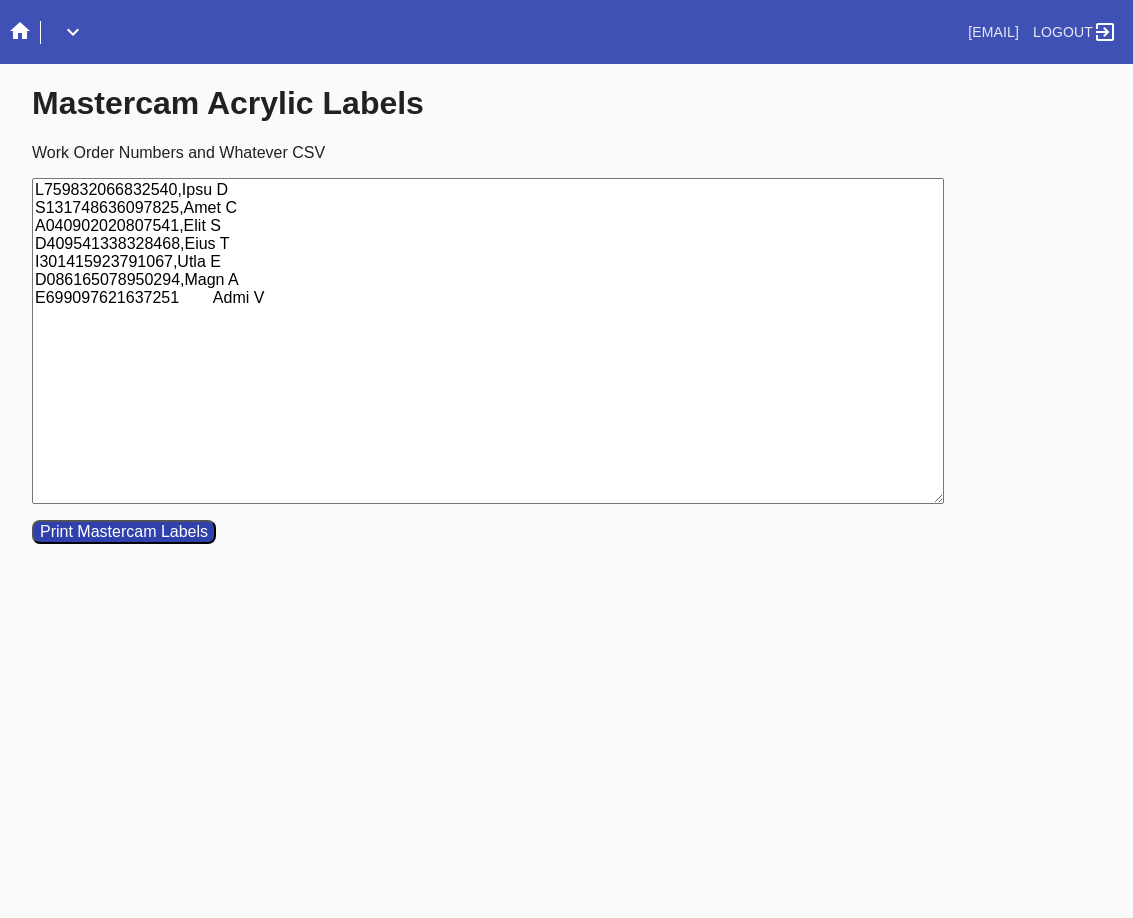 click on "L759832066832540,Ipsu D
S131748636097825,Amet C
A040902020807541,Elit S
D409541338328468,Eius T
I301415923791067,Utla E
D086165078950294,Magn A
E699097621637251	Admi V" at bounding box center [488, 341] 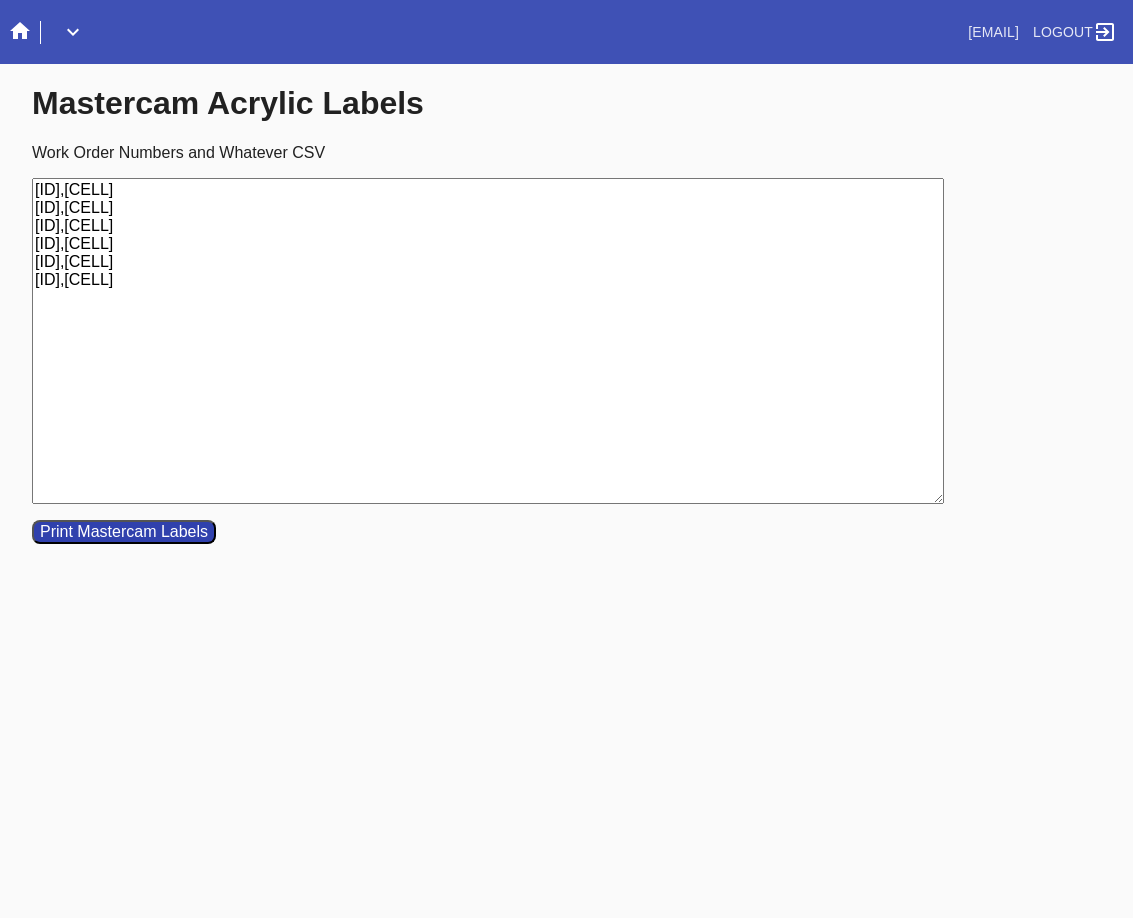 click on "[ID],[CELL]
[ID],[CELL]
[ID],[CELL]
[ID],[CELL]
[ID],[CELL]
[ID],[CELL]" at bounding box center [488, 341] 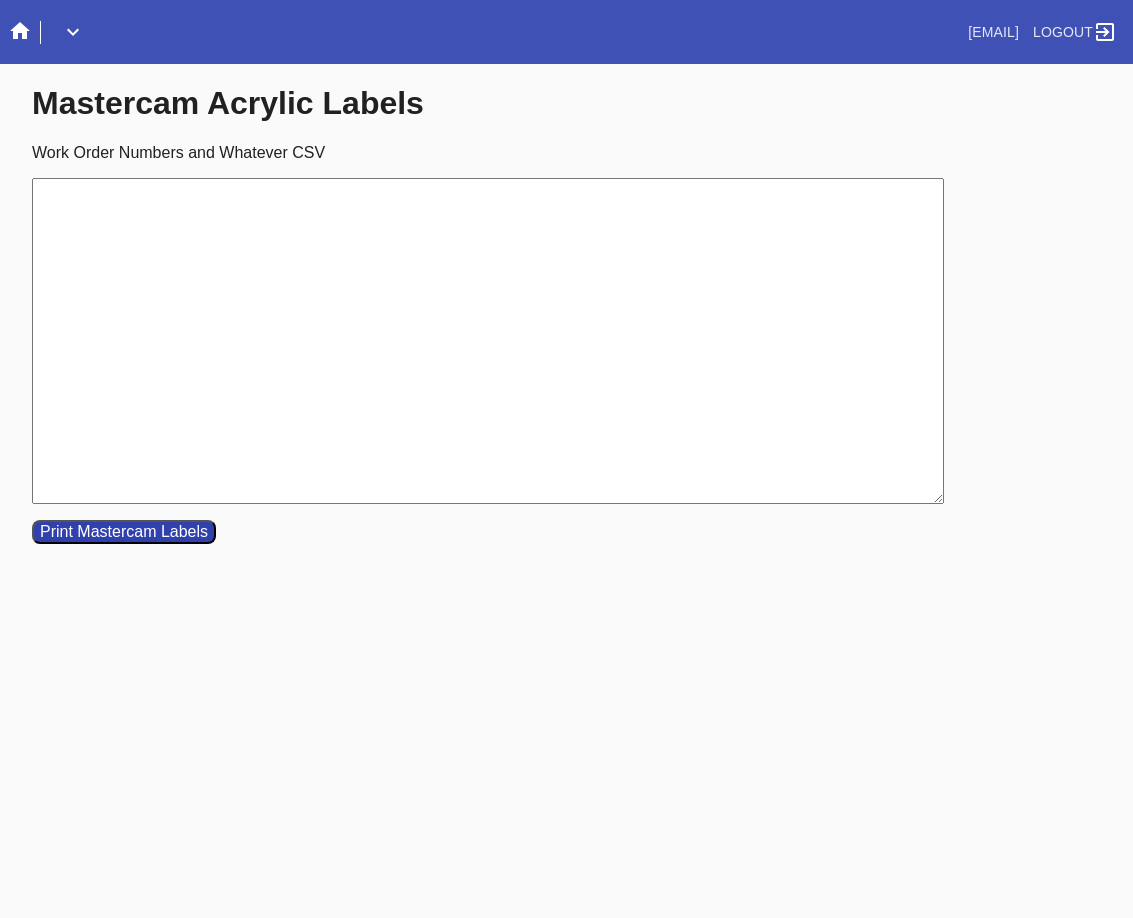 click on "Work Order Numbers and Whatever CSV" at bounding box center [488, 341] 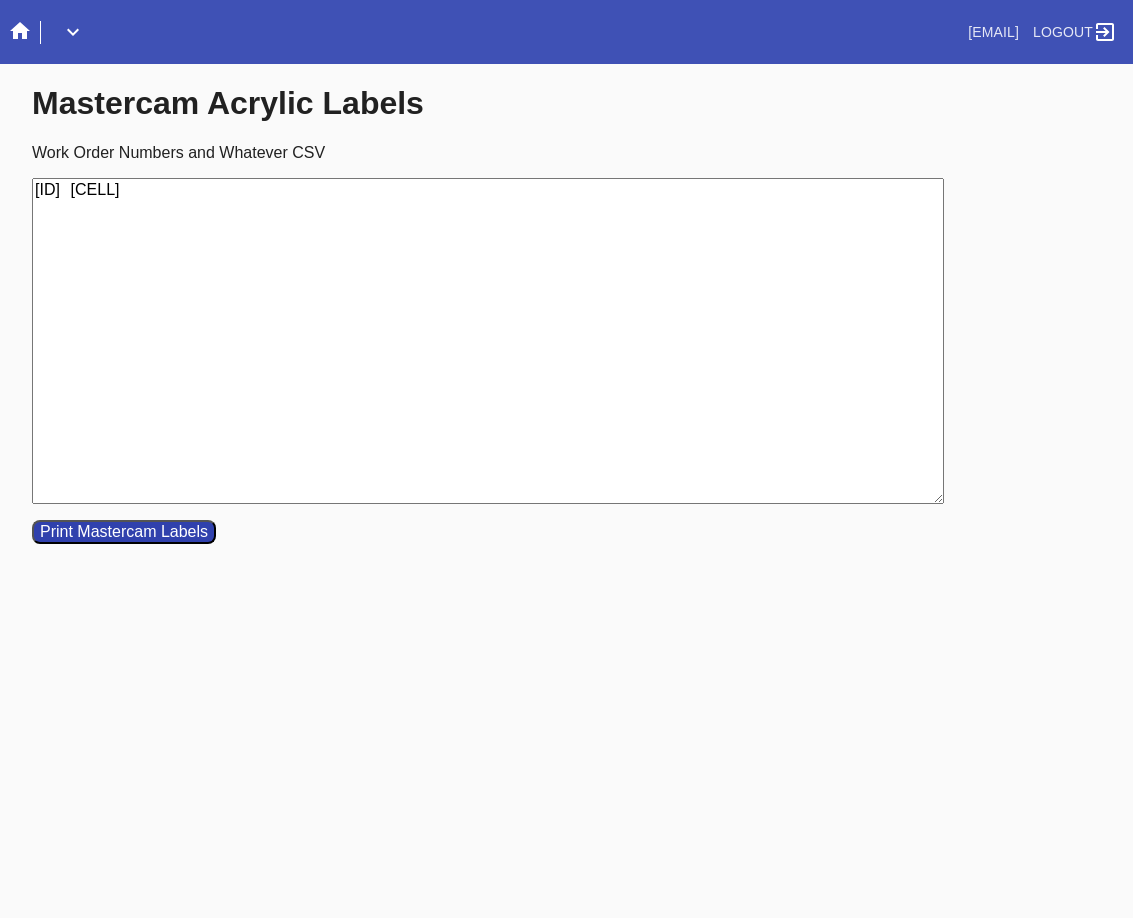 click on "[ID]	[CELL]" at bounding box center (488, 341) 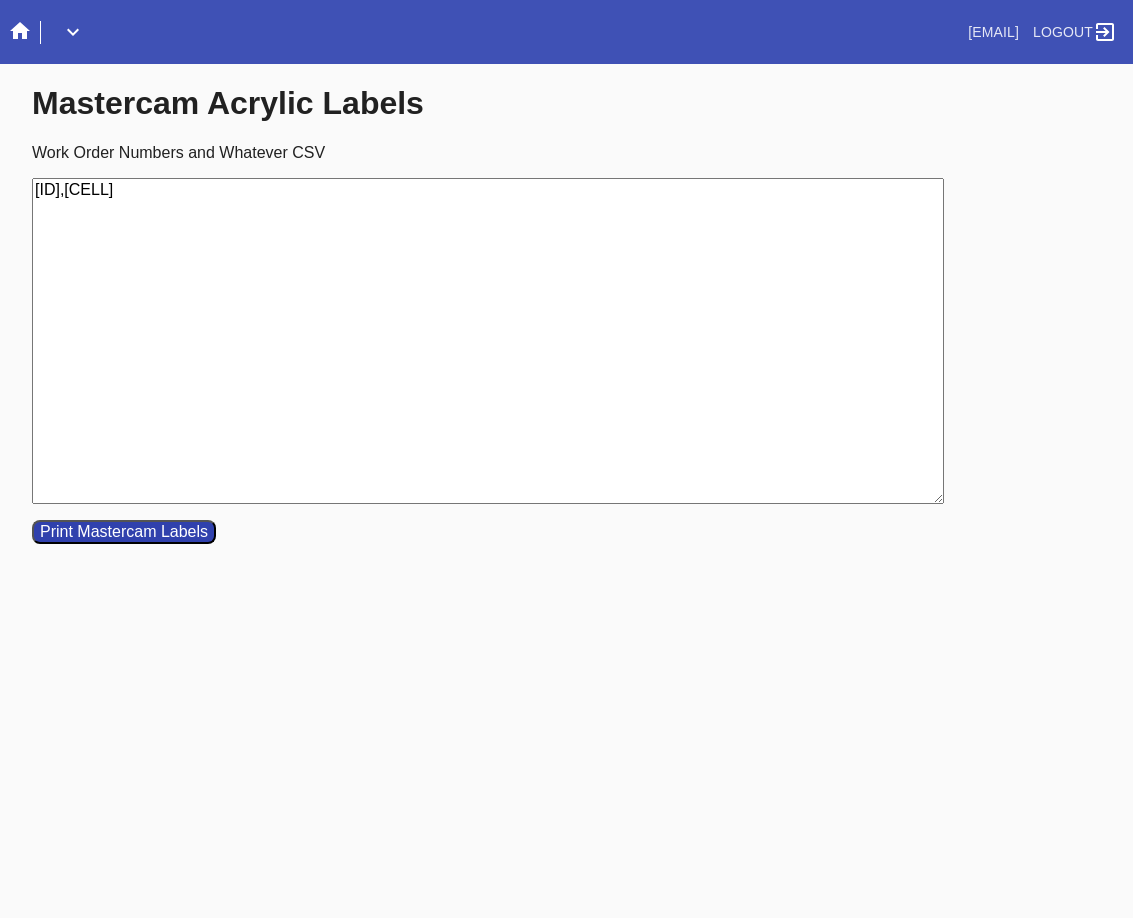 type on "[ID],[CELL]" 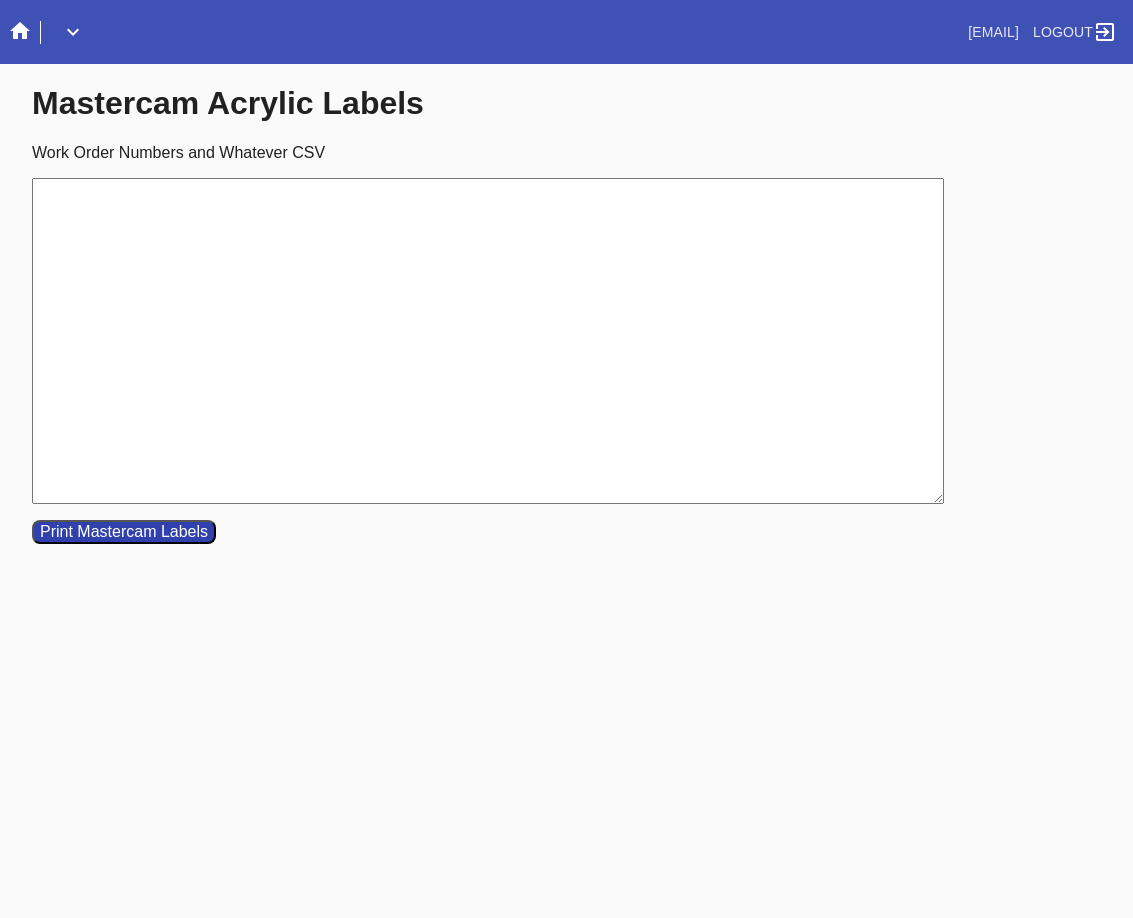 click on "Work Order Numbers and Whatever CSV" at bounding box center (488, 341) 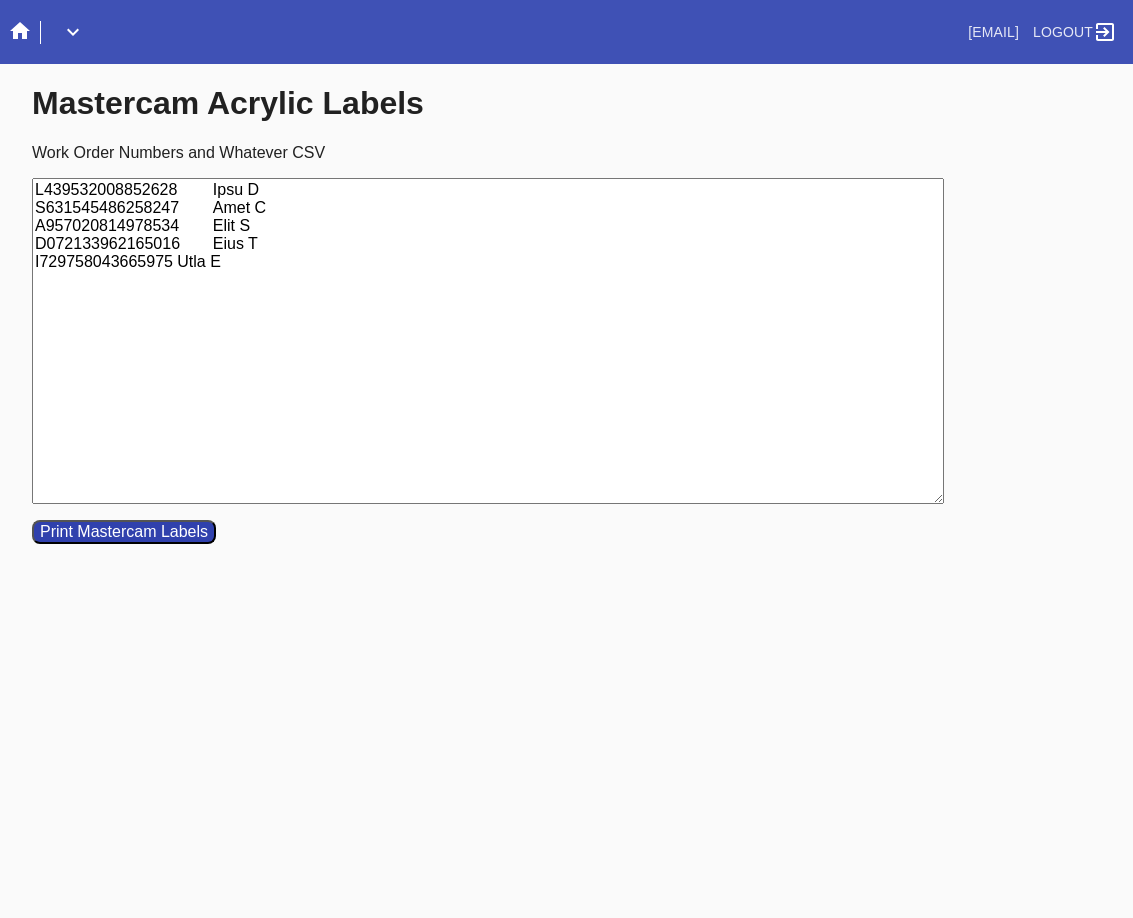 click on "L439532008852628	Ipsu D
S631545486258247	Amet C
A957020814978534	Elit S
D072133962165016	Eius T
I729758043665975	Utla E" at bounding box center [488, 341] 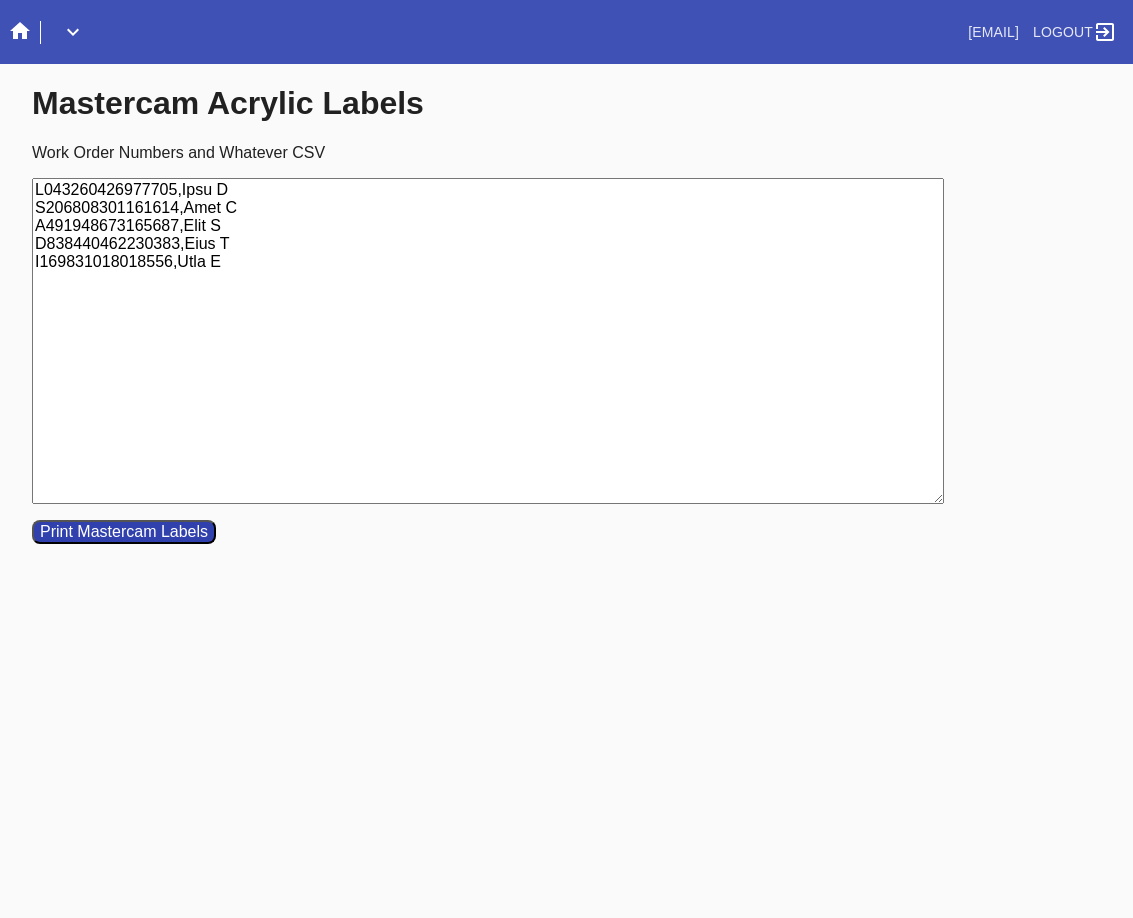 click on "L043260426977705,Ipsu D
S206808301161614,Amet C
A491948673165687,Elit S
D838440462230383,Eius T
I169831018018556,Utla E" at bounding box center (488, 341) 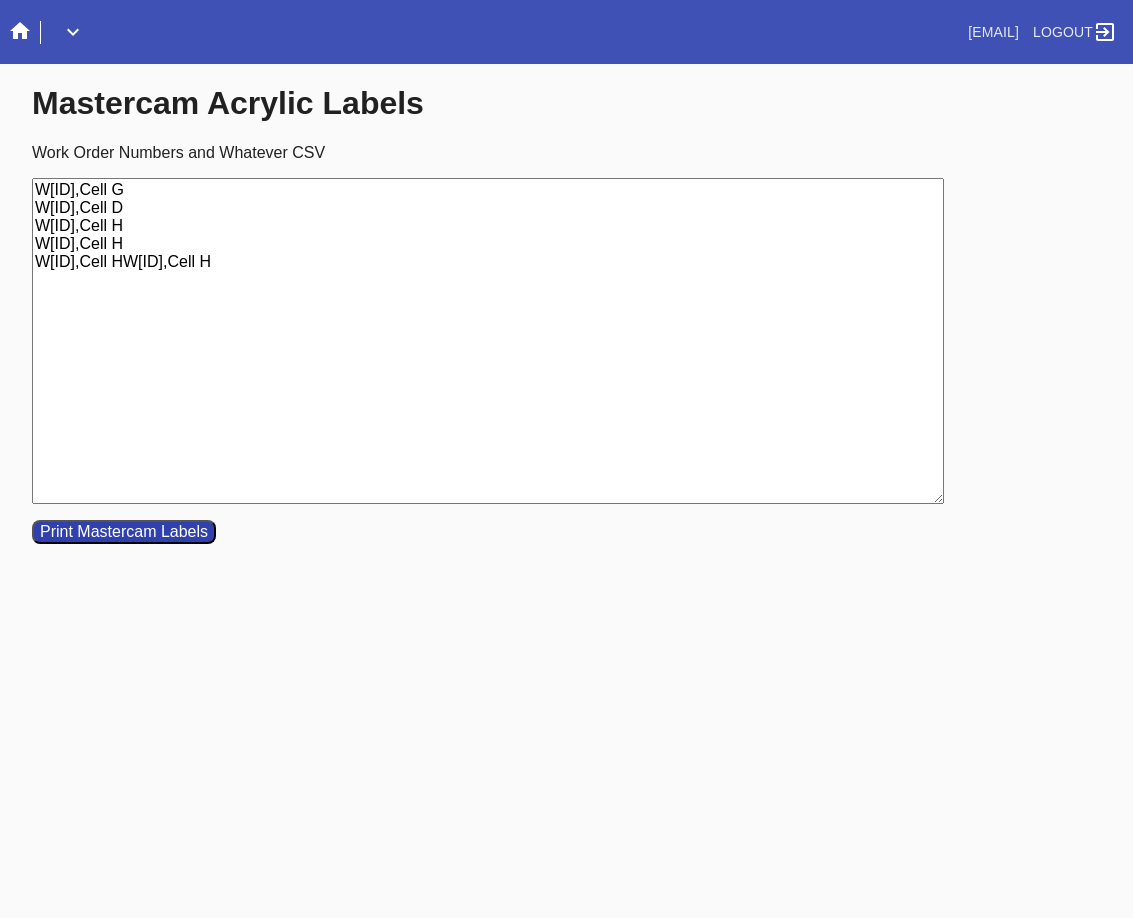 click on "W[ID],Cell G
W[ID],Cell D
W[ID],Cell H
W[ID],Cell H
W[ID],Cell HW[ID],Cell H" at bounding box center (488, 341) 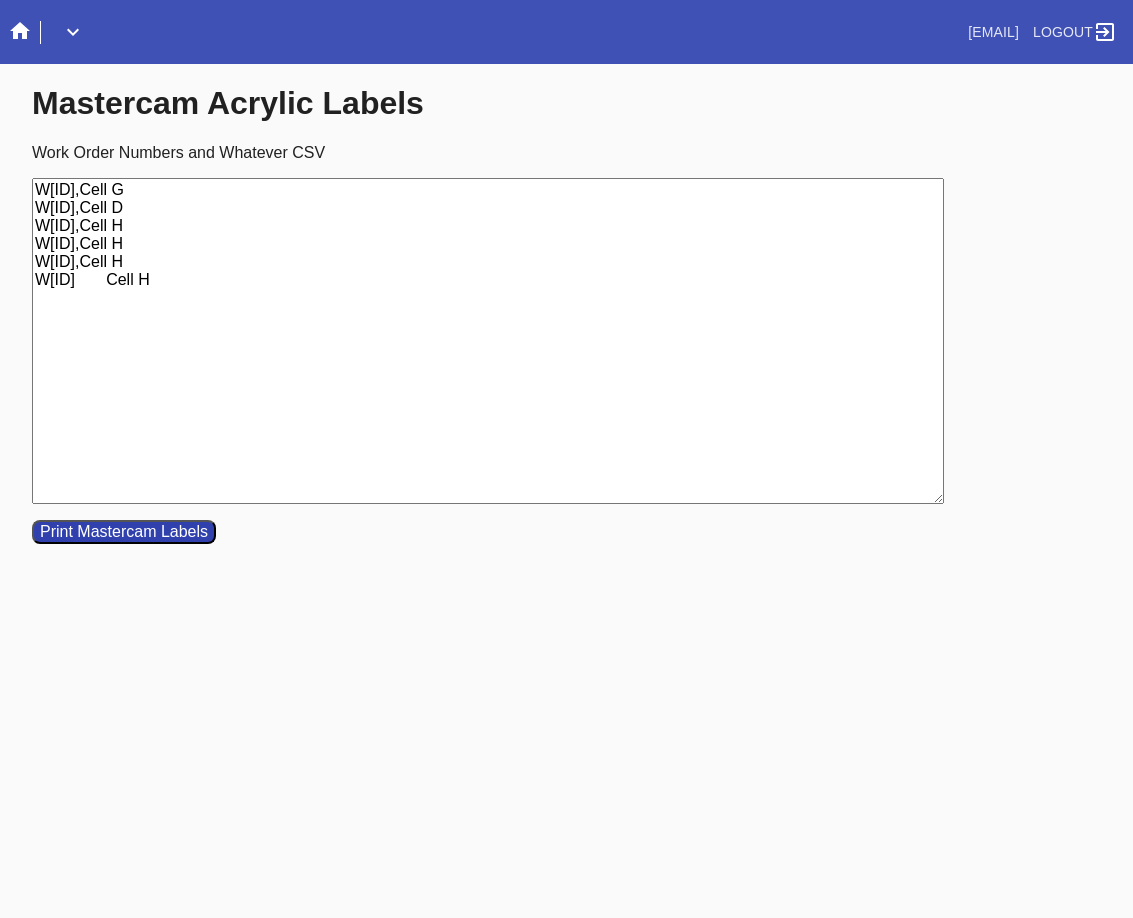 click on "W[ID],Cell G
W[ID],Cell D
W[ID],Cell H
W[ID],Cell H
W[ID],Cell H
W[ID]	Cell H" at bounding box center (488, 341) 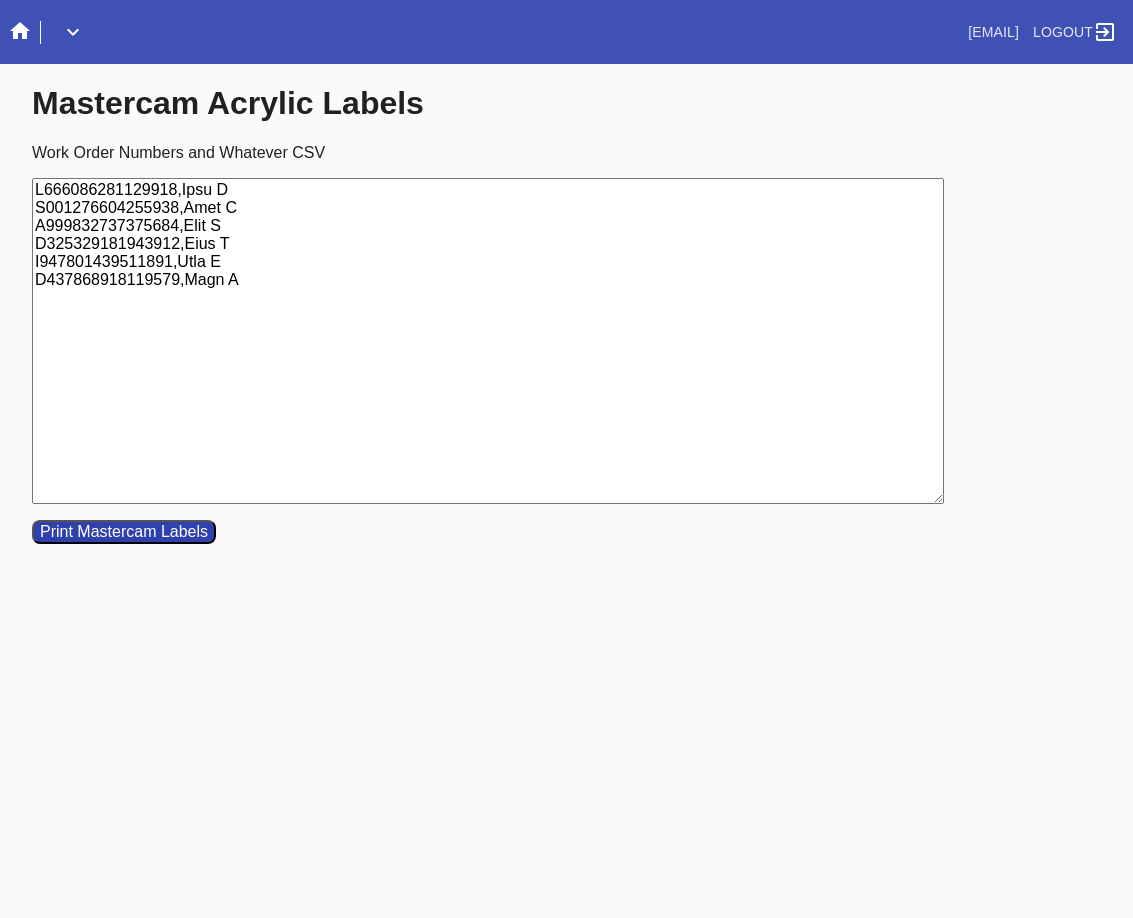 click on "L666086281129918,Ipsu D
S001276604255938,Amet C
A999832737375684,Elit S
D325329181943912,Eius T
I947801439511891,Utla E
D437868918119579,Magn A" at bounding box center [488, 341] 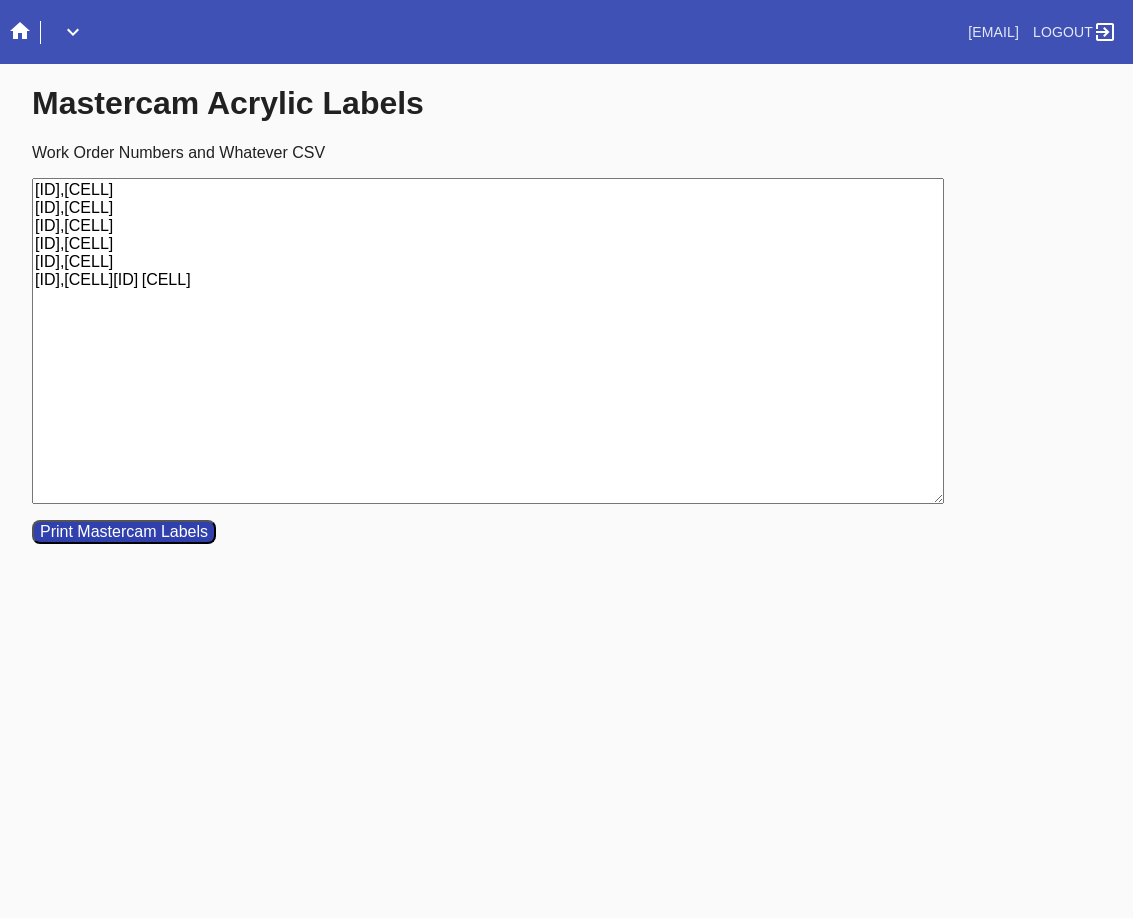 click on "[ID],[CELL]
[ID],[CELL]
[ID],[CELL]
[ID],[CELL]
[ID],[CELL]
[ID],[CELL][ID]	[CELL]" at bounding box center (488, 341) 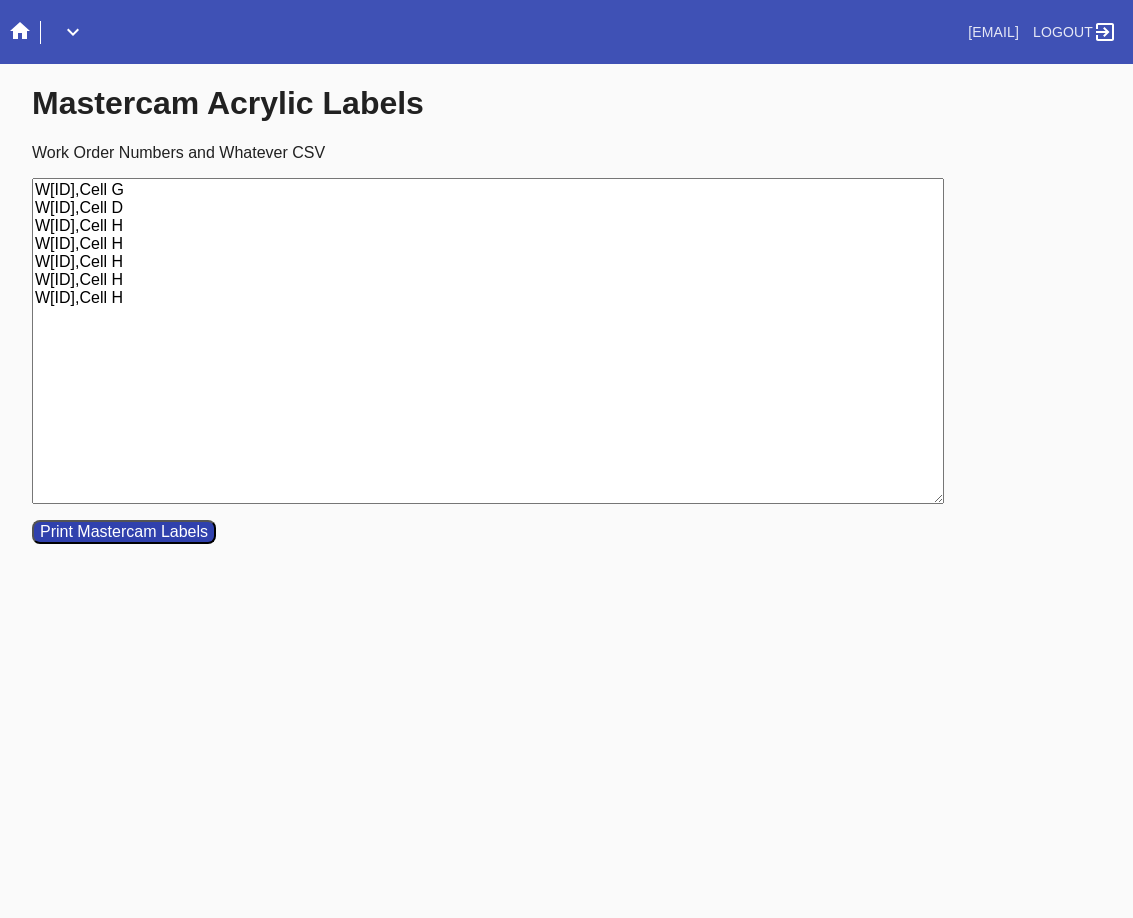 click on "W[ID],Cell G
W[ID],Cell D
W[ID],Cell H
W[ID],Cell H
W[ID],Cell H
W[ID],Cell H
W[ID],Cell H" at bounding box center [488, 341] 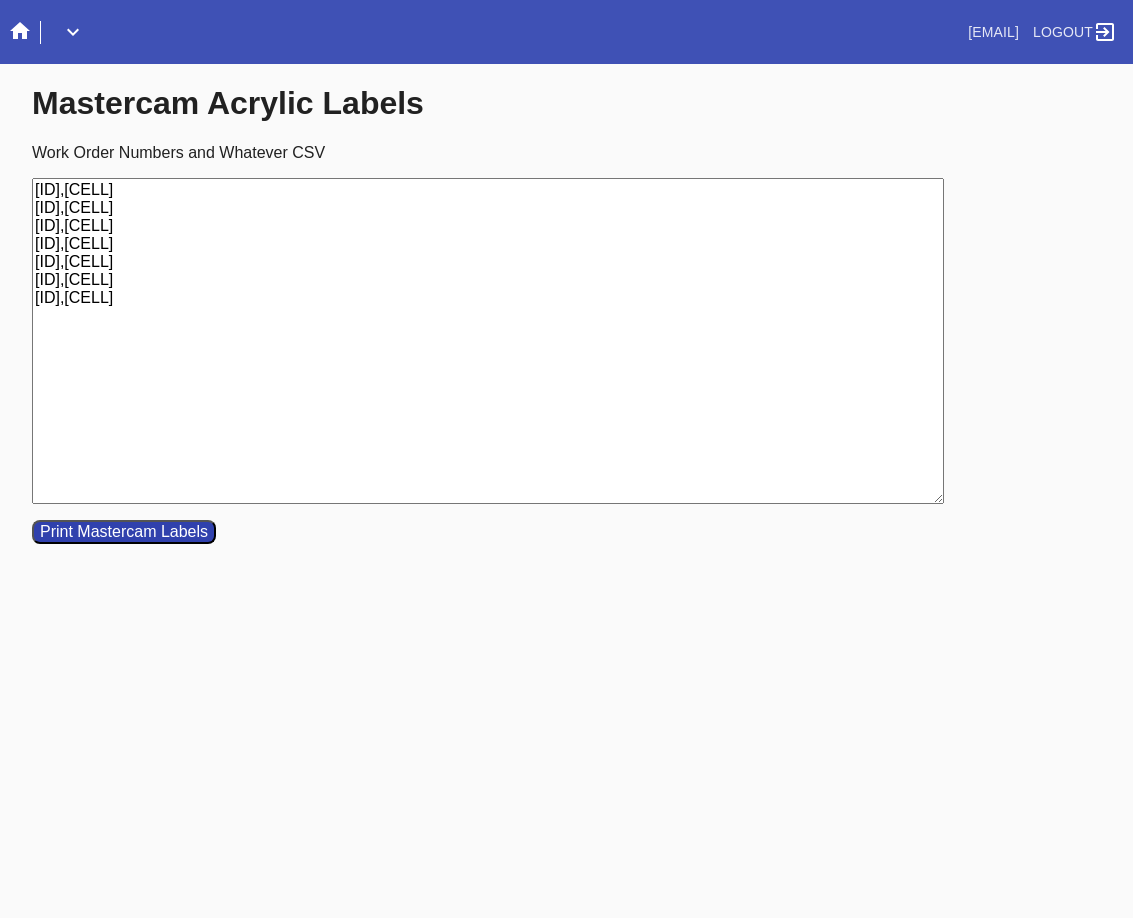type on "[ID],[CELL]
[ID],[CELL]
[ID],[CELL]
[ID],[CELL]
[ID],[CELL]
[ID],[CELL]
[ID],[CELL]" 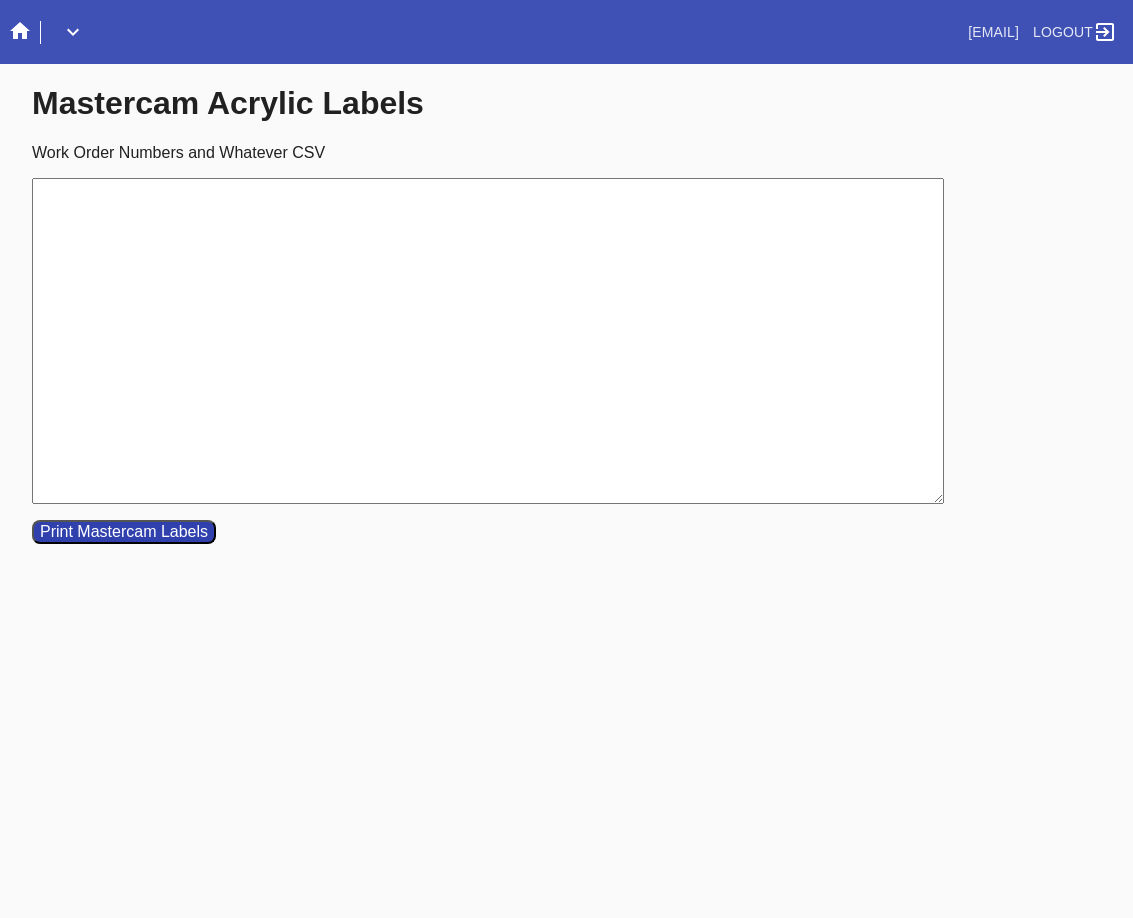 paste on "[ID],[CELL]
[ID],[CELL]
[ID],[CELL]
[ID],[CELL]
[ID],[CELL]
[ID],[CELL]
[ID],[CELL]" 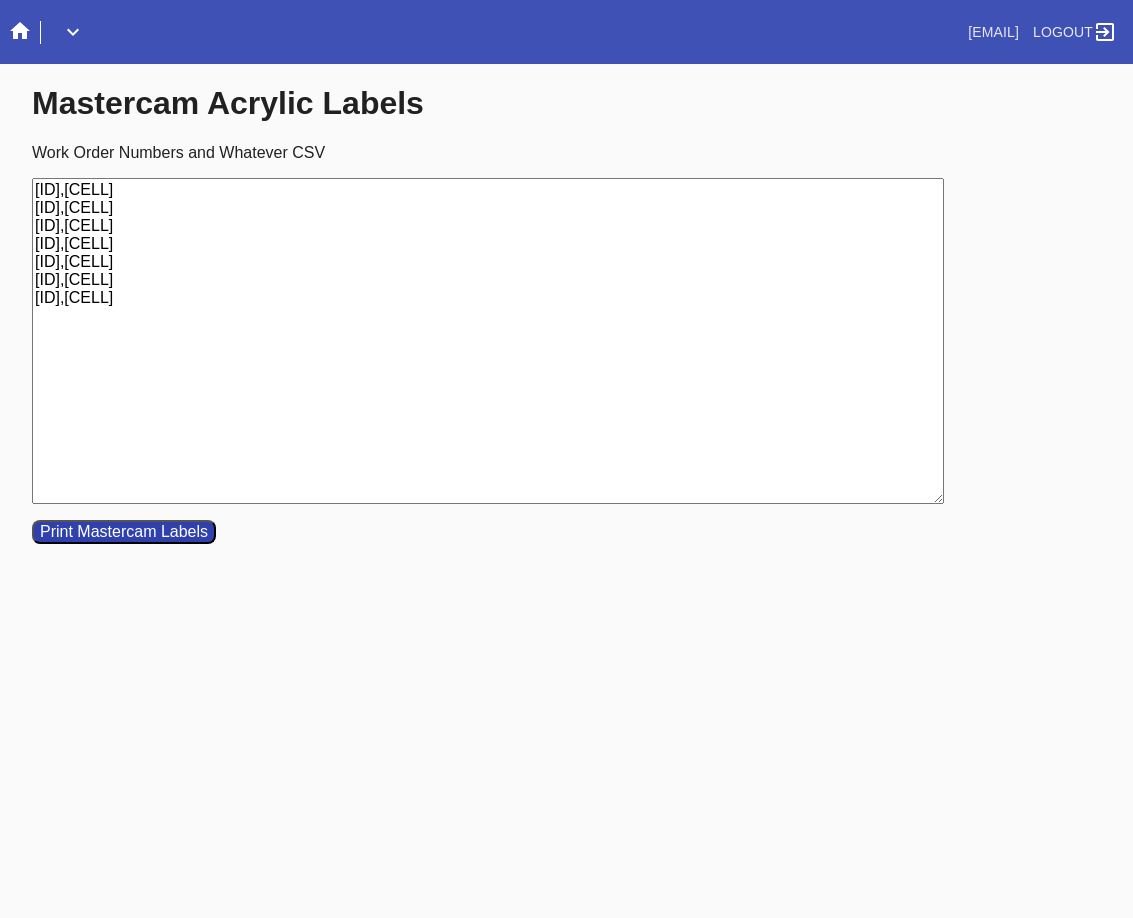 type on "[ID],[CELL]
[ID],[CELL]
[ID],[CELL]
[ID],[CELL]
[ID],[CELL]
[ID],[CELL]
[ID],[CELL]" 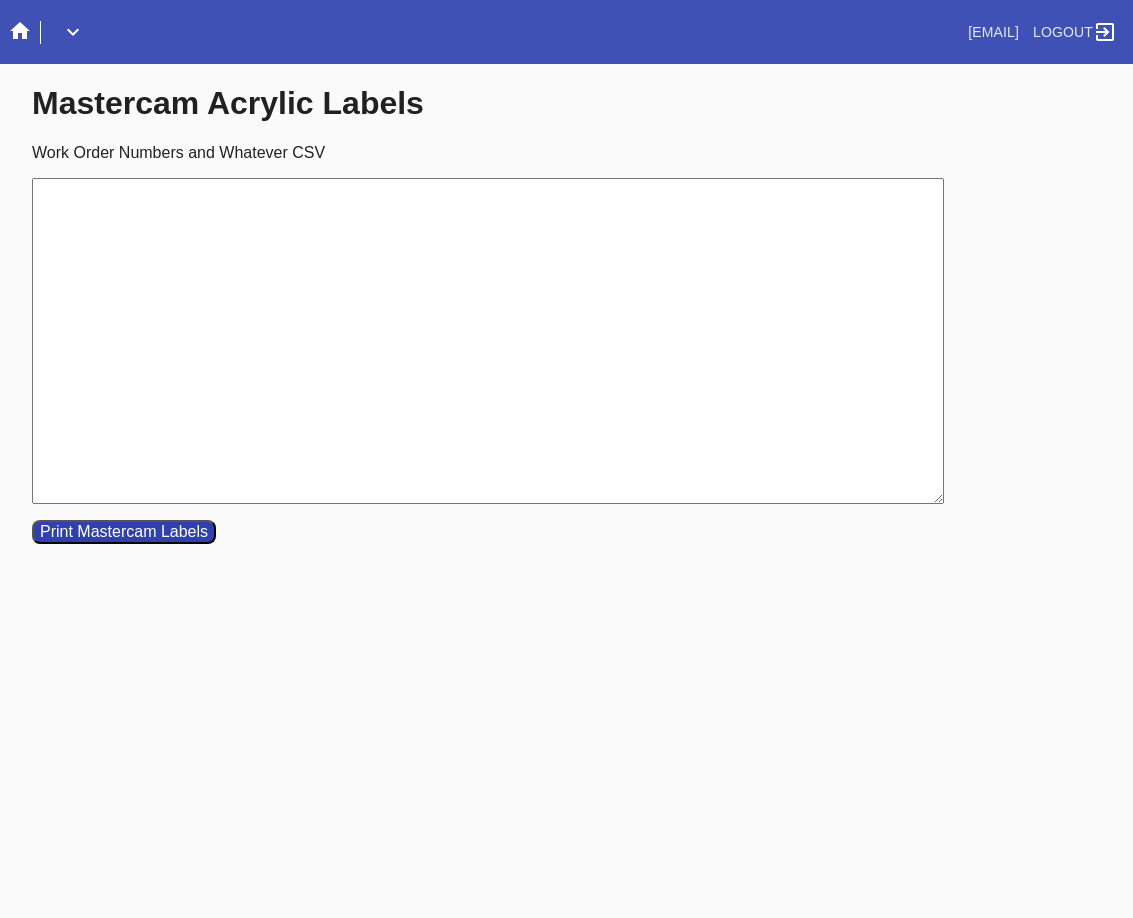 click on "Work Order Numbers and Whatever CSV" at bounding box center [488, 341] 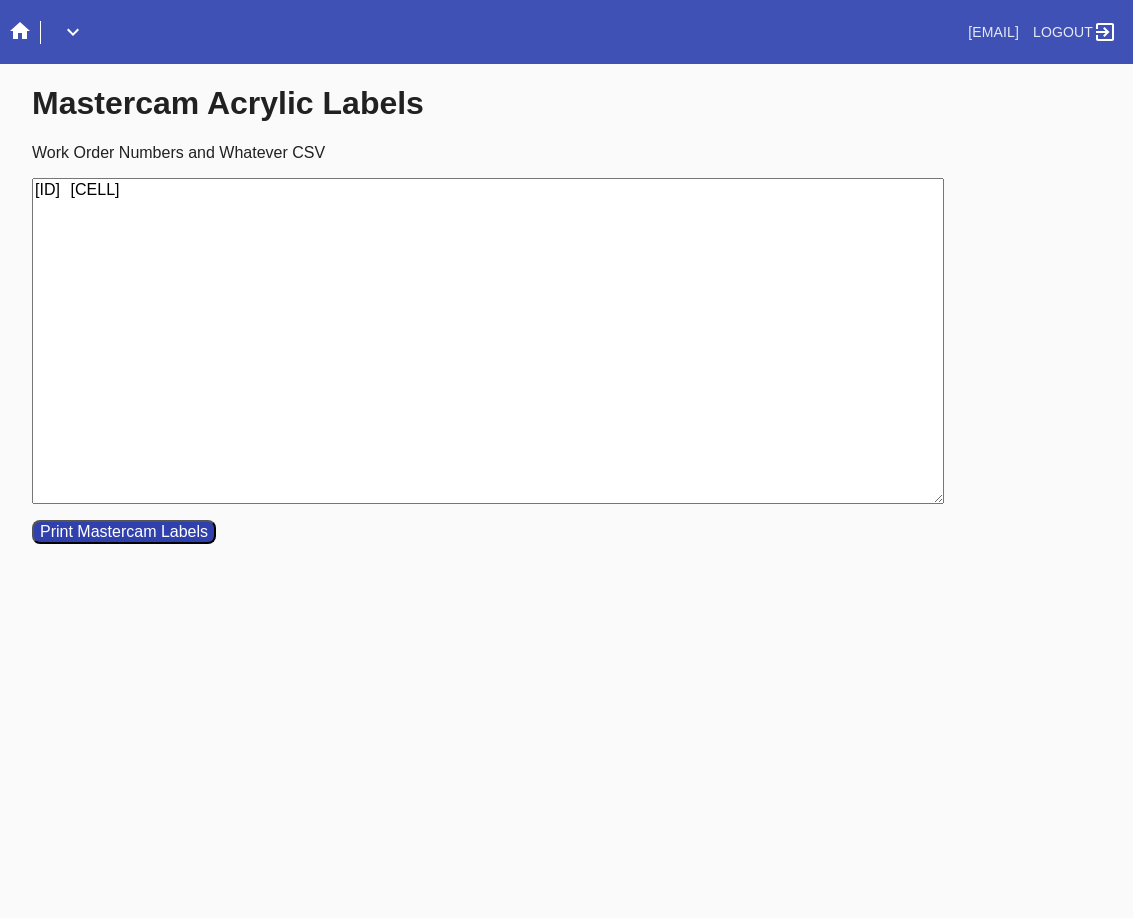drag, startPoint x: 39, startPoint y: 195, endPoint x: 180, endPoint y: 192, distance: 141.0319 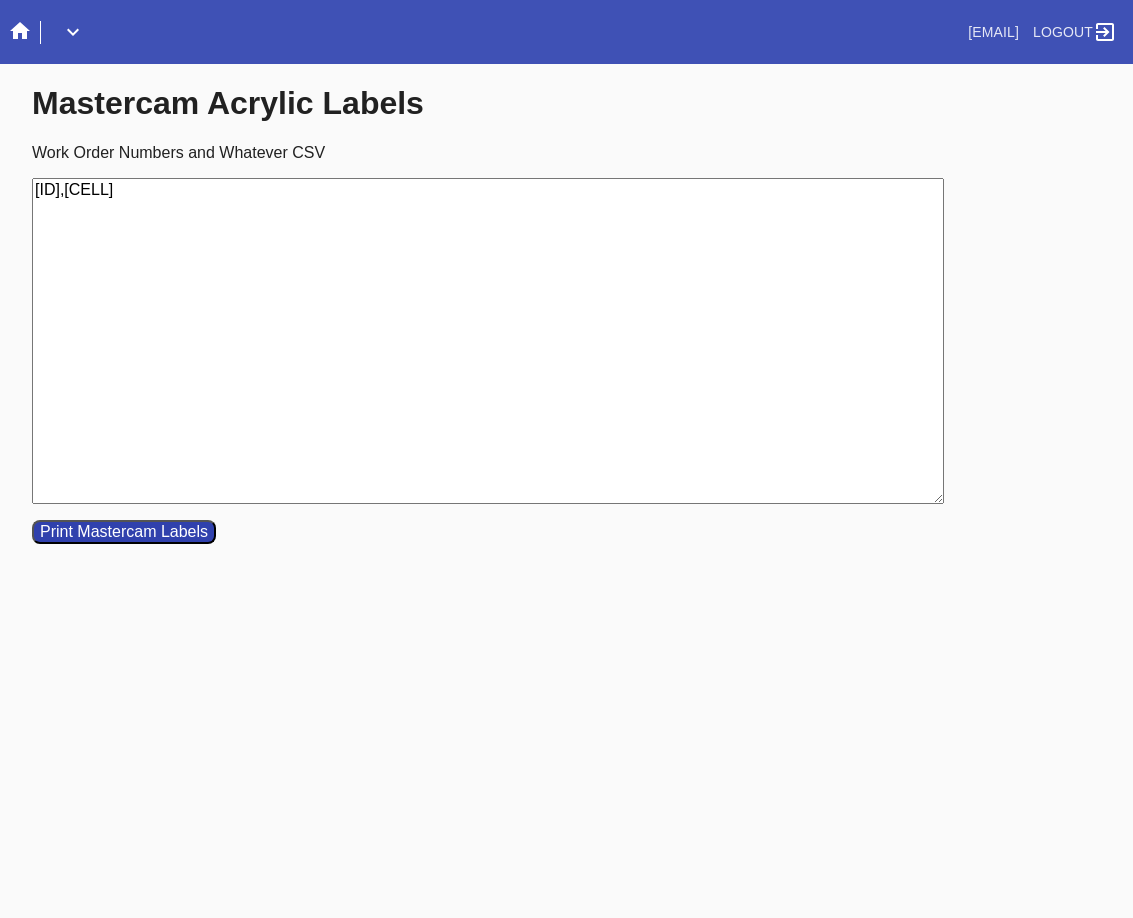type on "[ID],[CELL]" 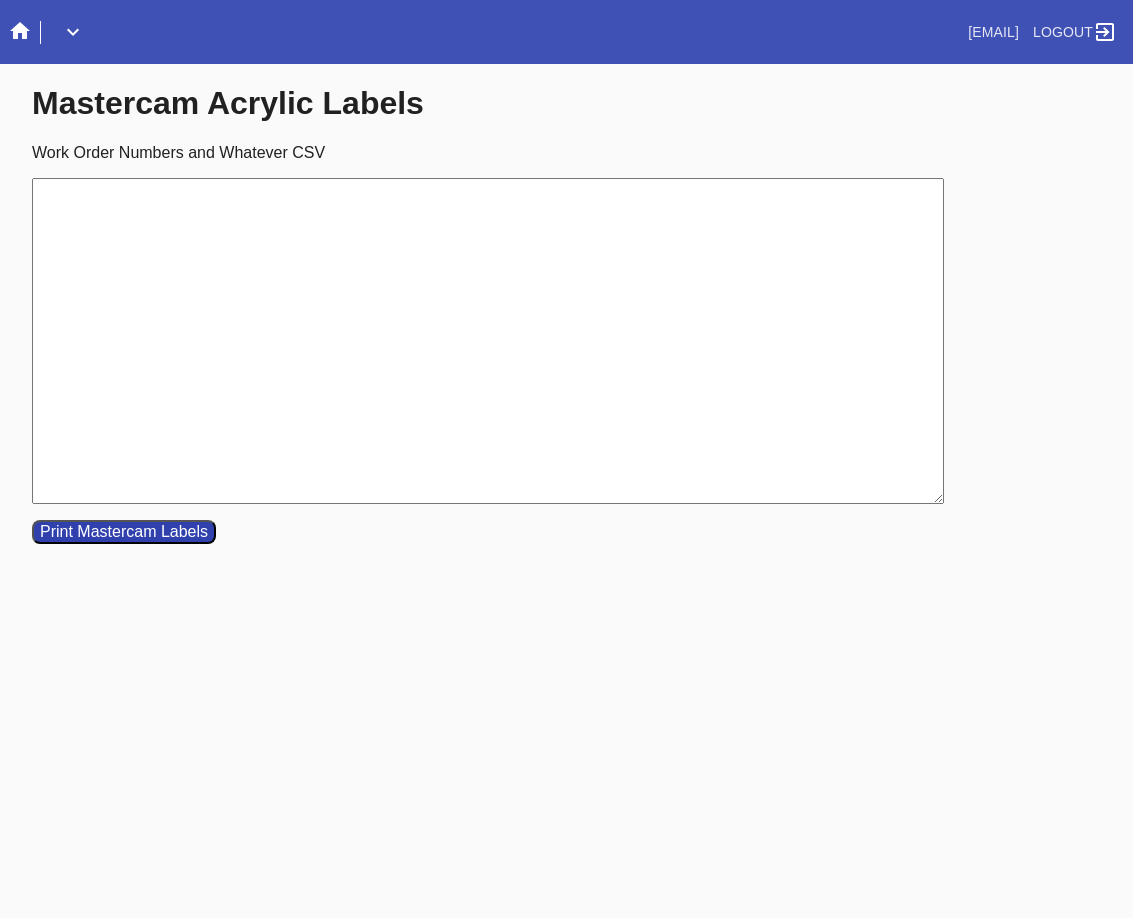 click on "Work Order Numbers and Whatever CSV" at bounding box center [488, 341] 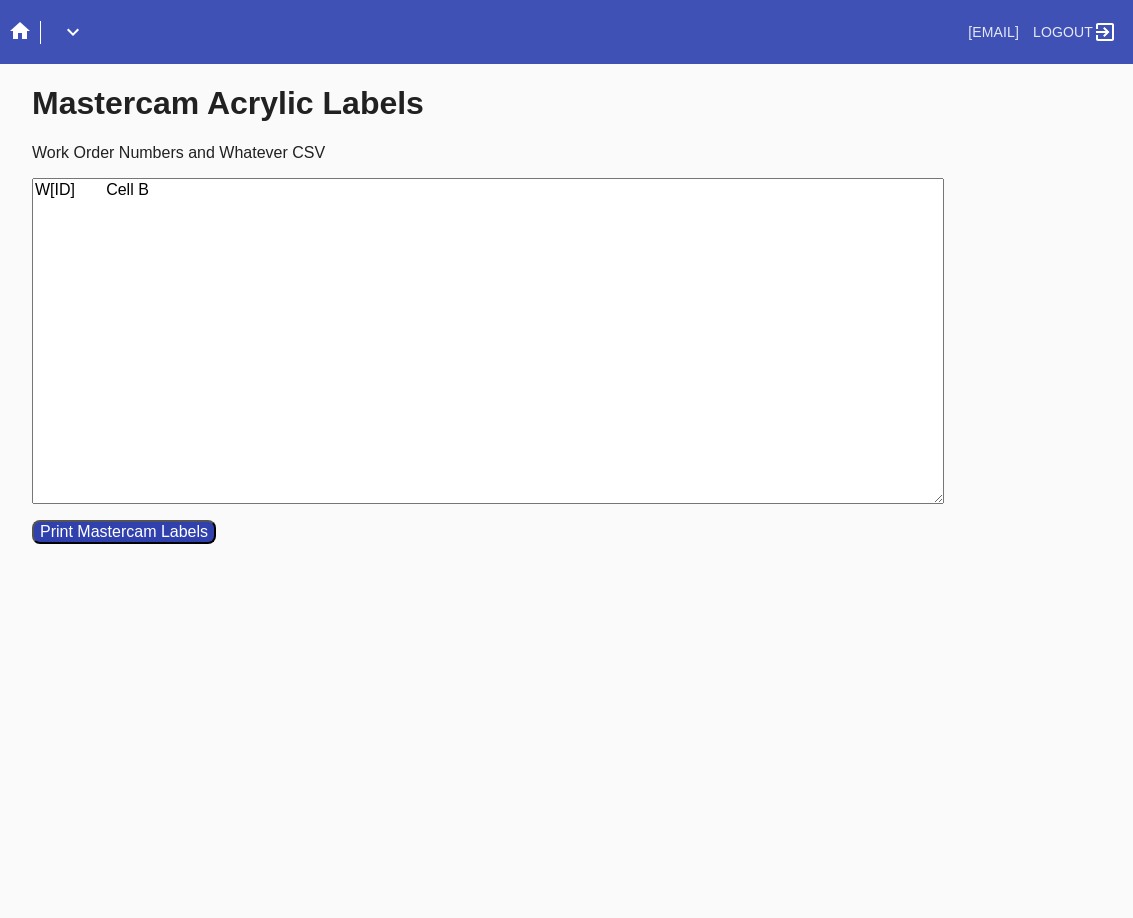 click on "W[ID]	Cell B" at bounding box center (488, 341) 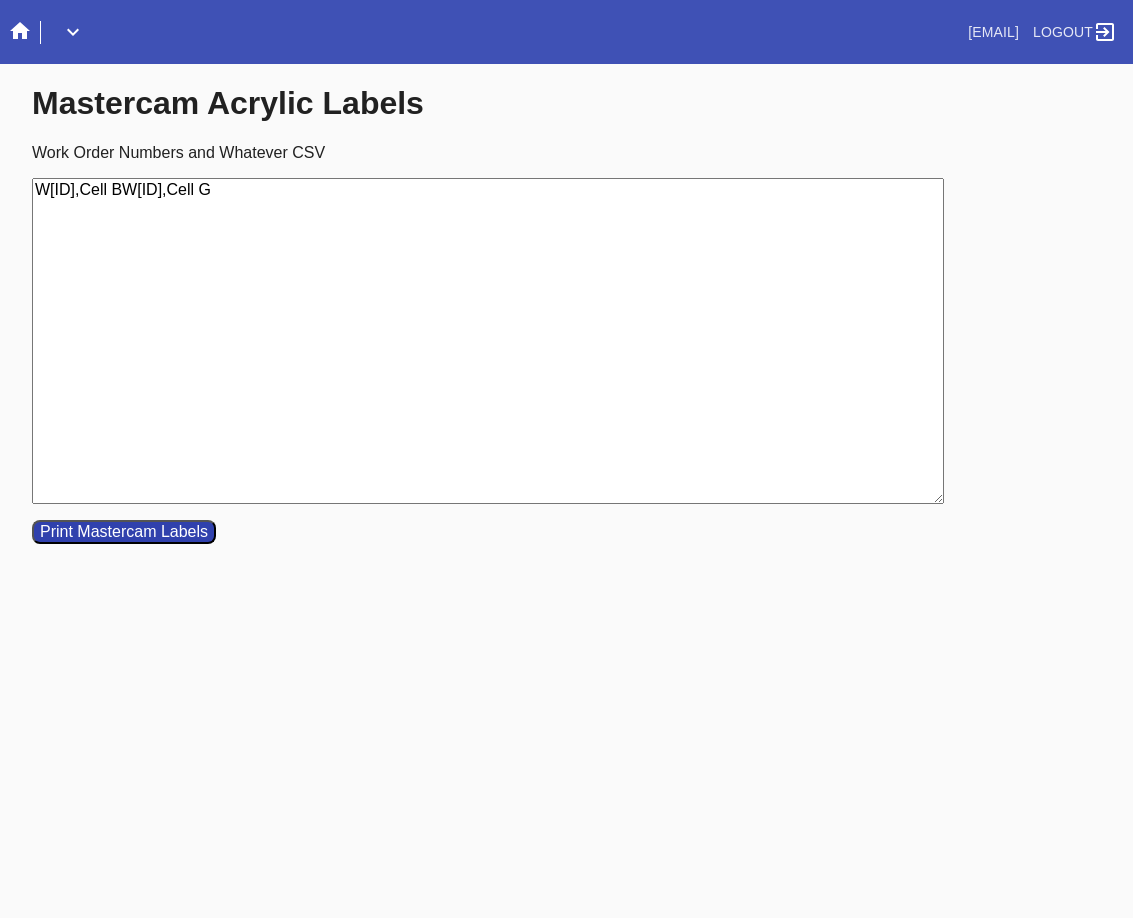 click on "W[ID],Cell BW[ID],Cell G" at bounding box center (488, 341) 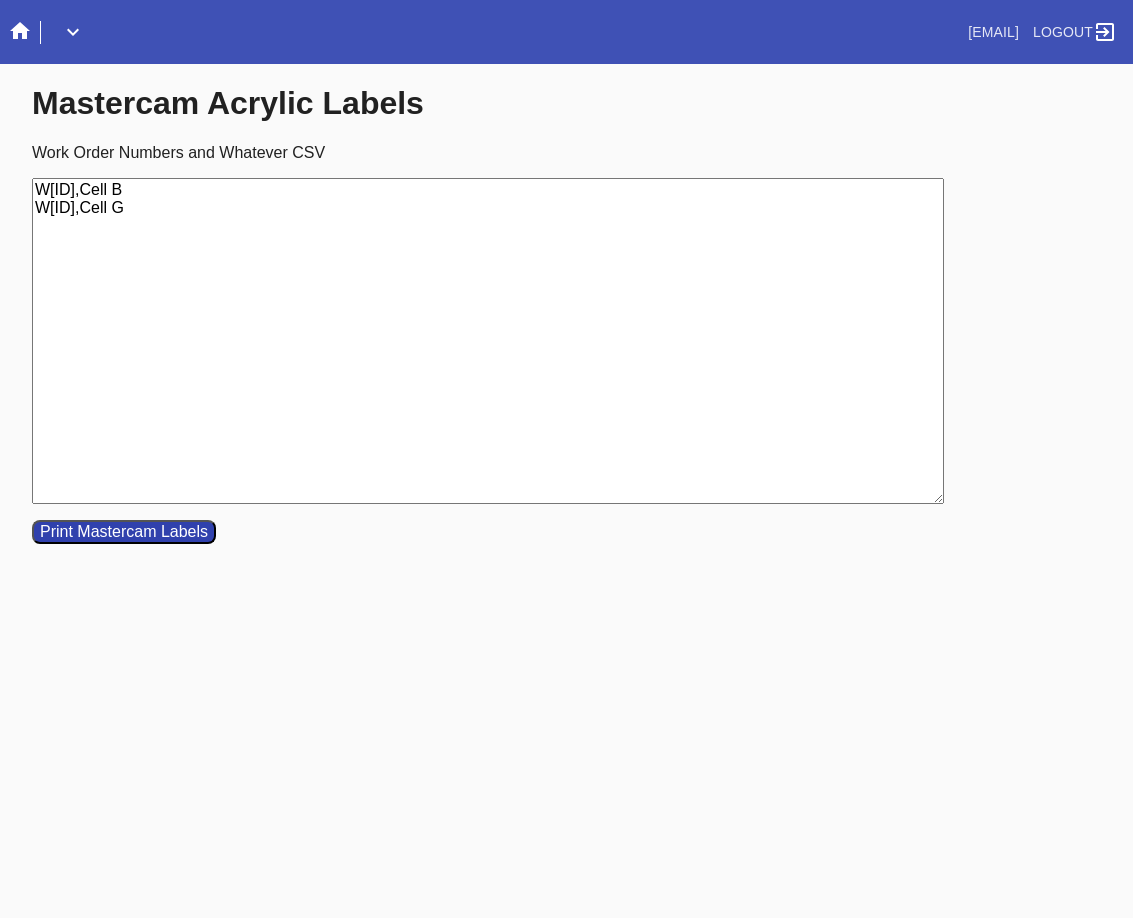 click on "W[ID],Cell B
W[ID],Cell G" at bounding box center [488, 341] 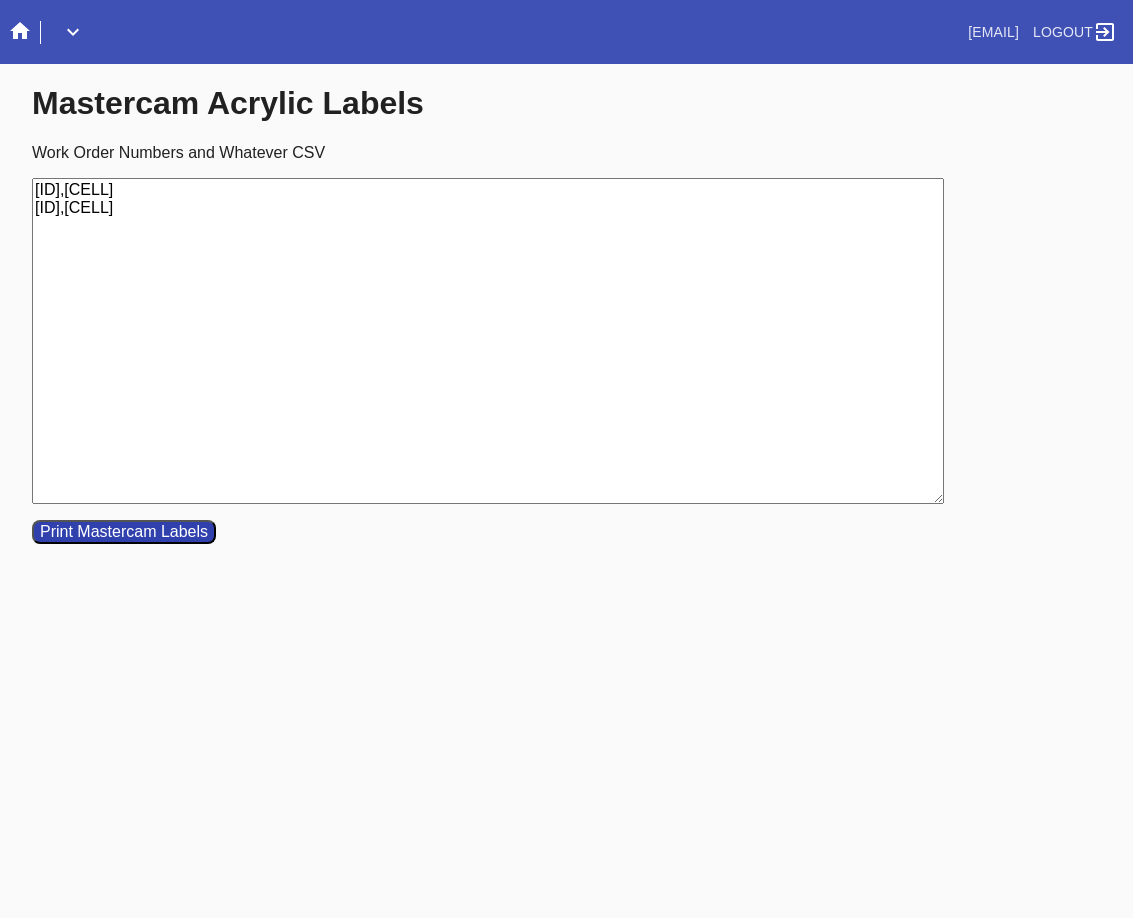 type on "[ID],[CELL]
[ID],[CELL]" 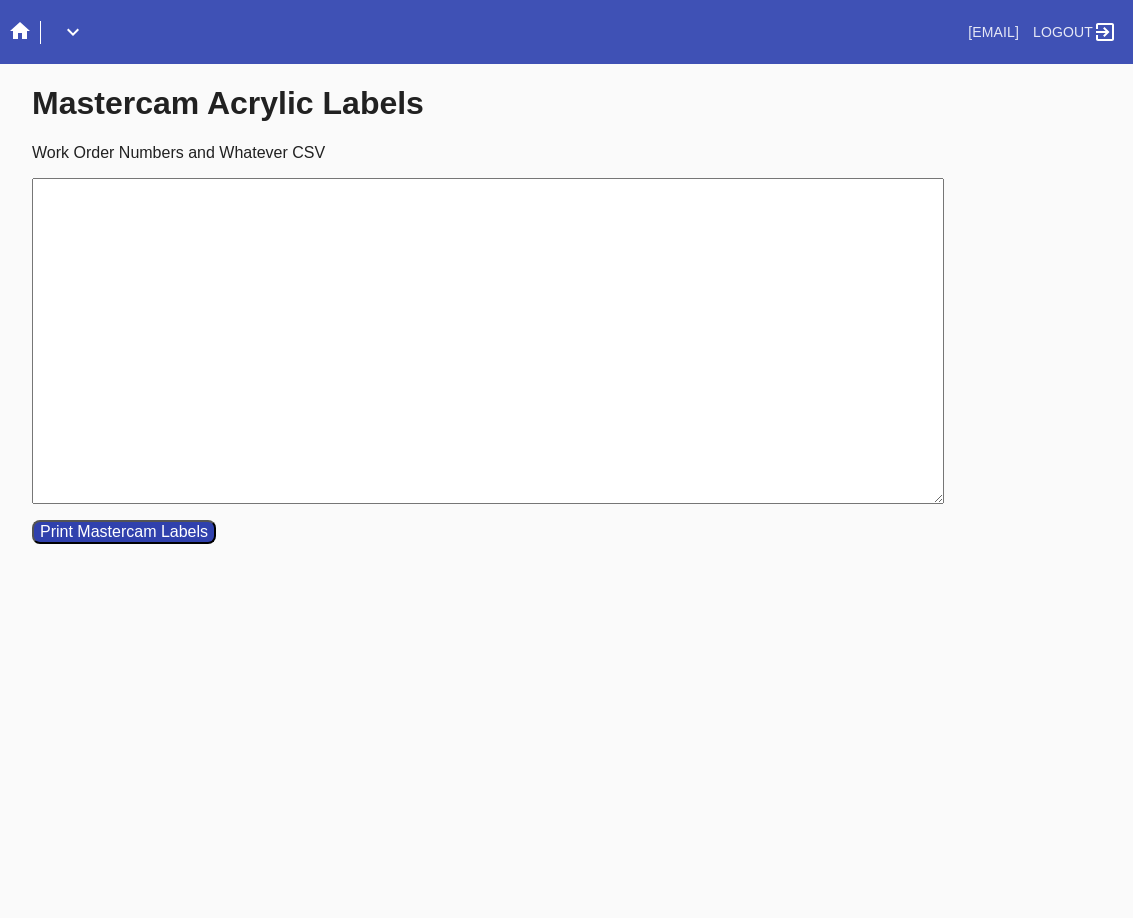 click on "Work Order Numbers and Whatever CSV" at bounding box center [488, 341] 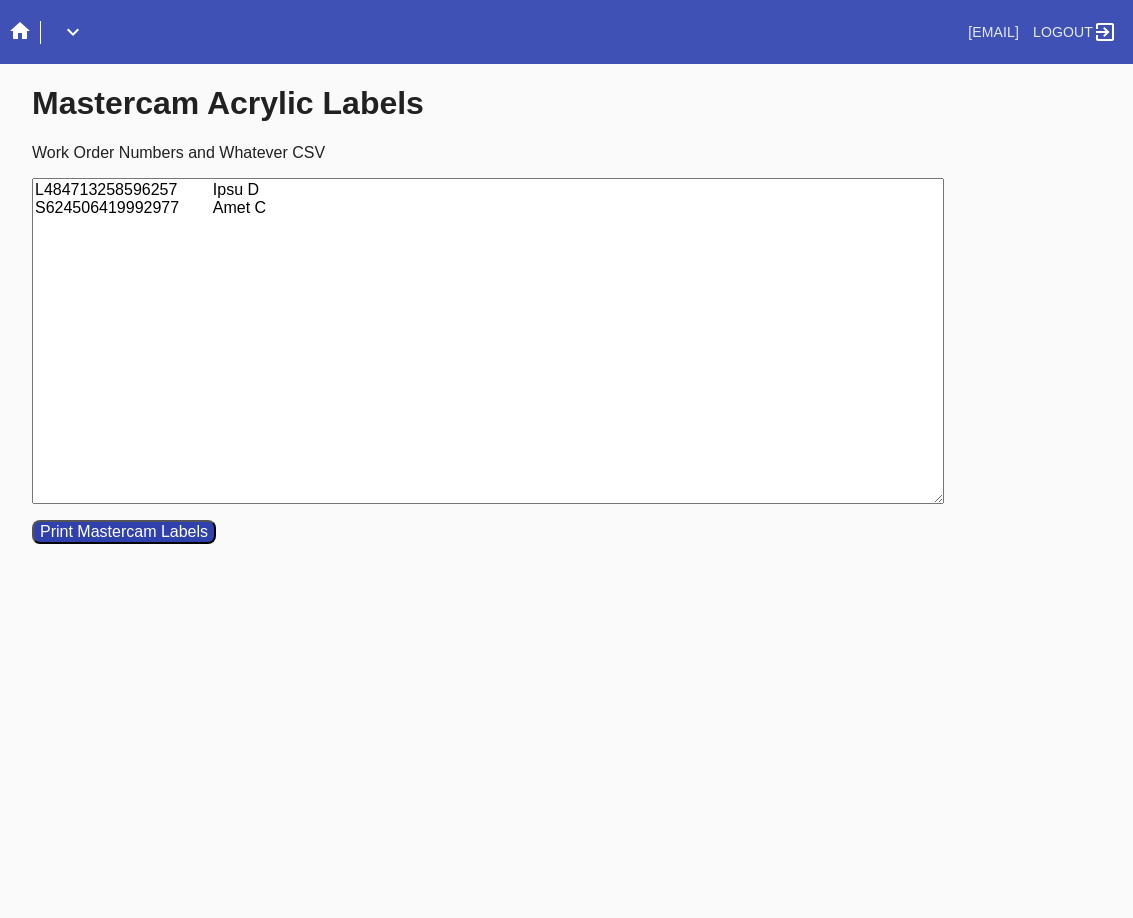 click on "L484713258596257	Ipsu D
S624506419992977	Amet C" at bounding box center [488, 341] 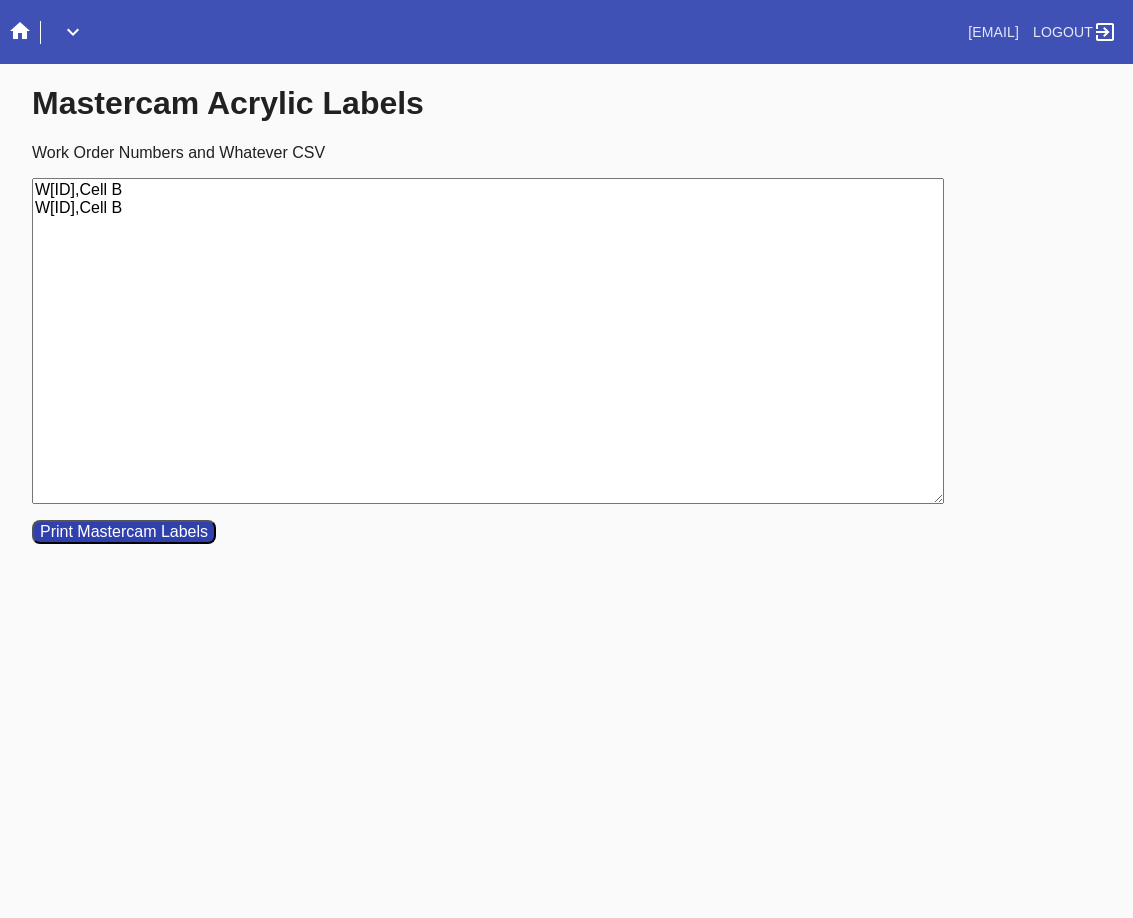 type on "W[ID],Cell B
W[ID],Cell B" 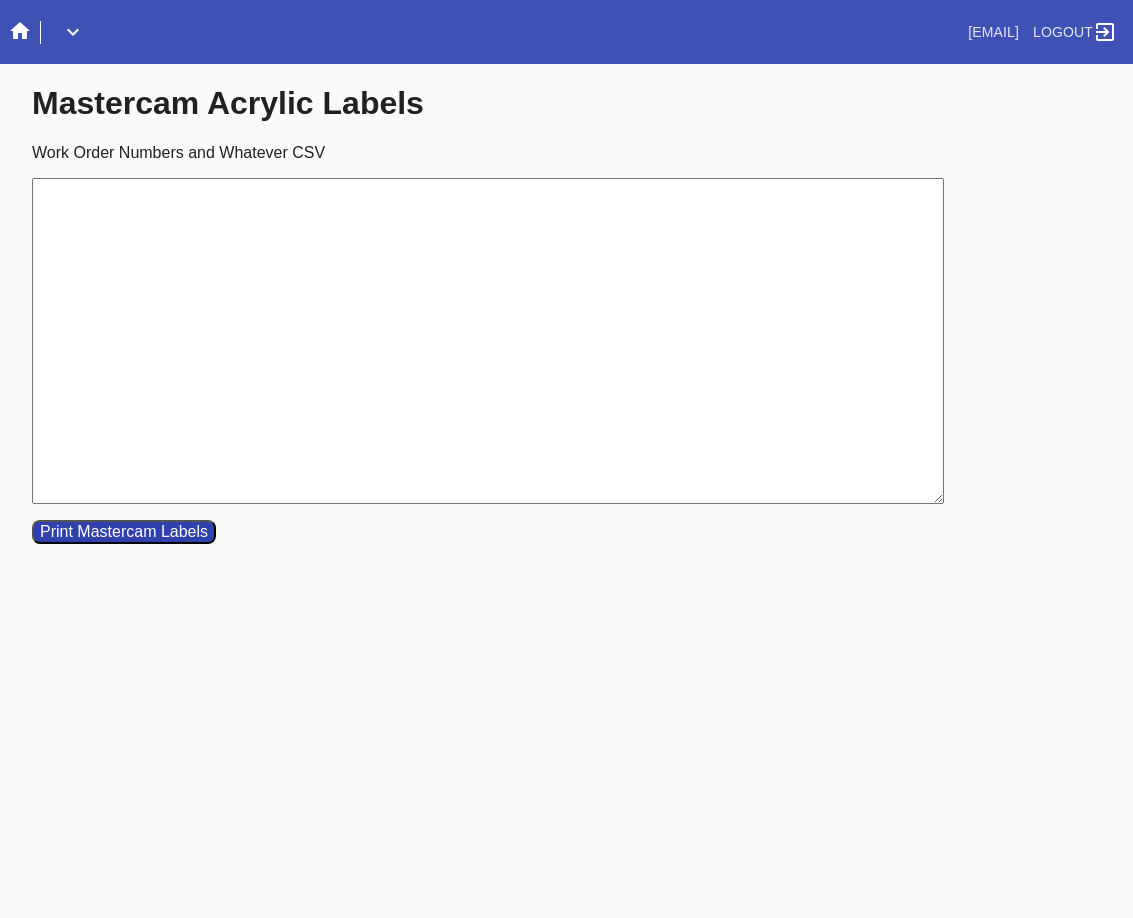drag, startPoint x: 74, startPoint y: 173, endPoint x: 63, endPoint y: 331, distance: 158.38245 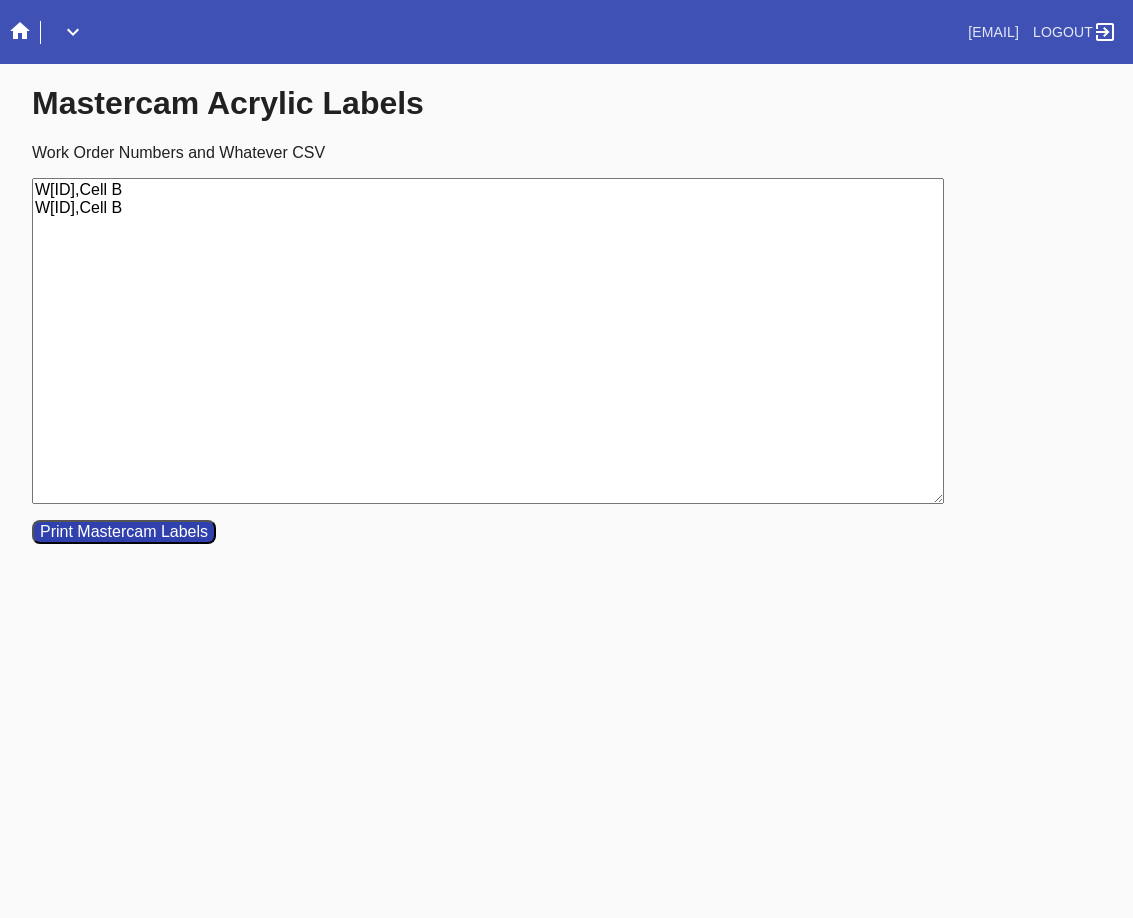 click on "W[ID],Cell B
W[ID],Cell B" at bounding box center [488, 341] 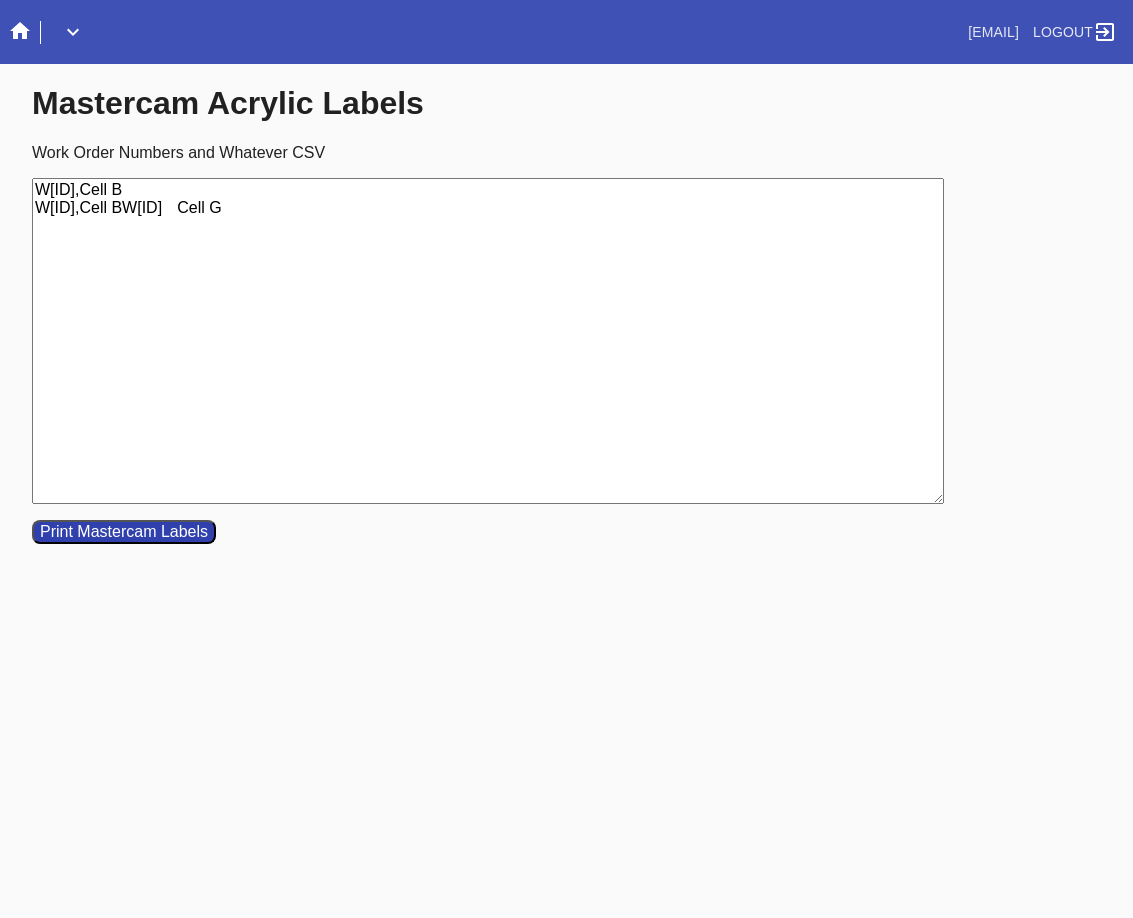 click on "W[ID],Cell B
W[ID],Cell BW[ID]	Cell G" at bounding box center (488, 341) 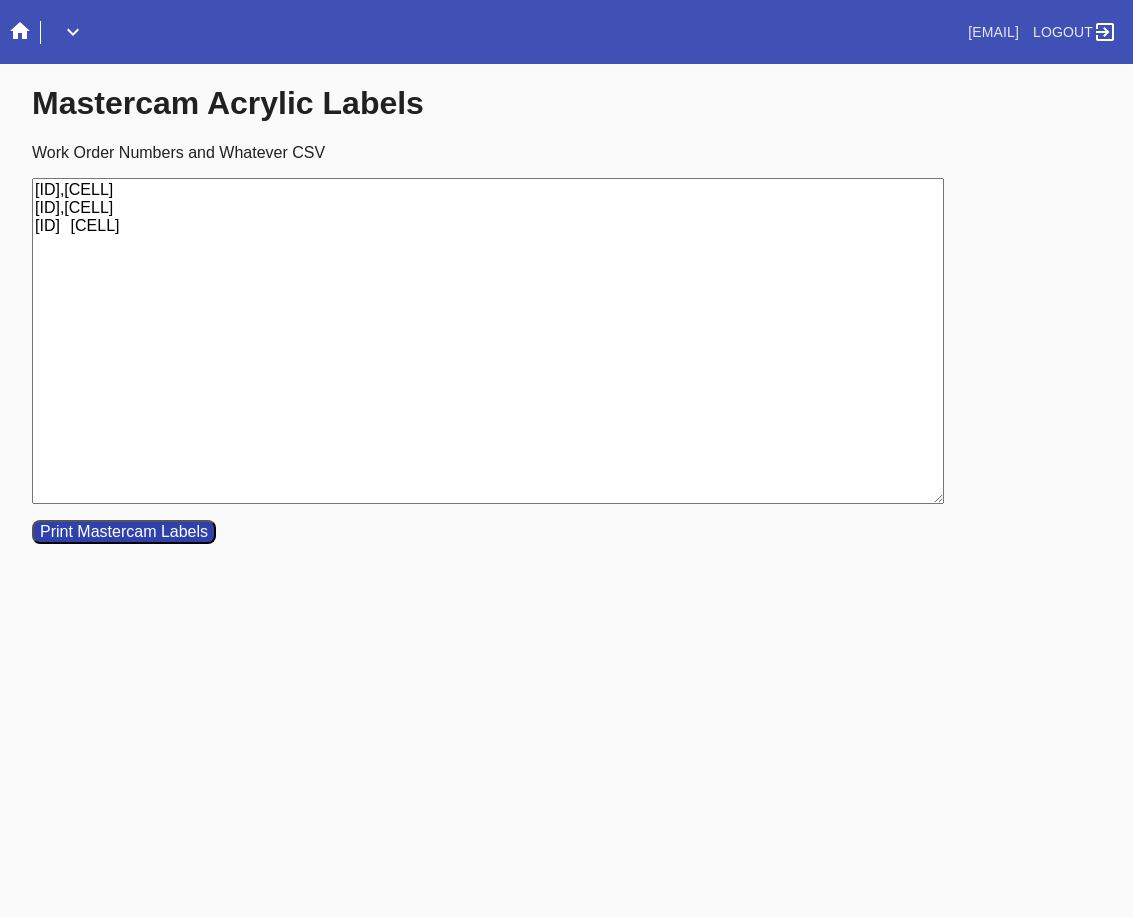 click on "[ID],[CELL]
[ID],[CELL]
[ID]	[CELL]" at bounding box center (488, 341) 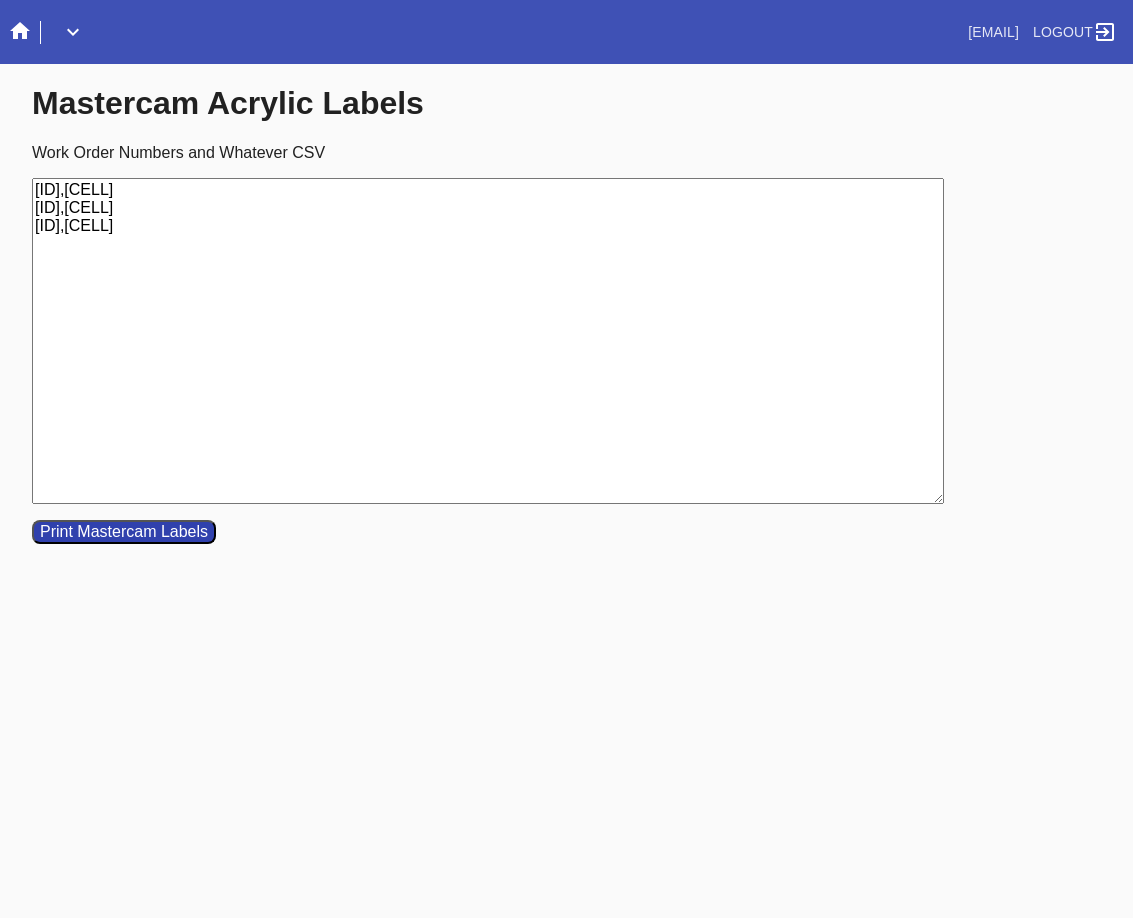type on "[ID],[CELL]
[ID],[CELL]
[ID],[CELL]" 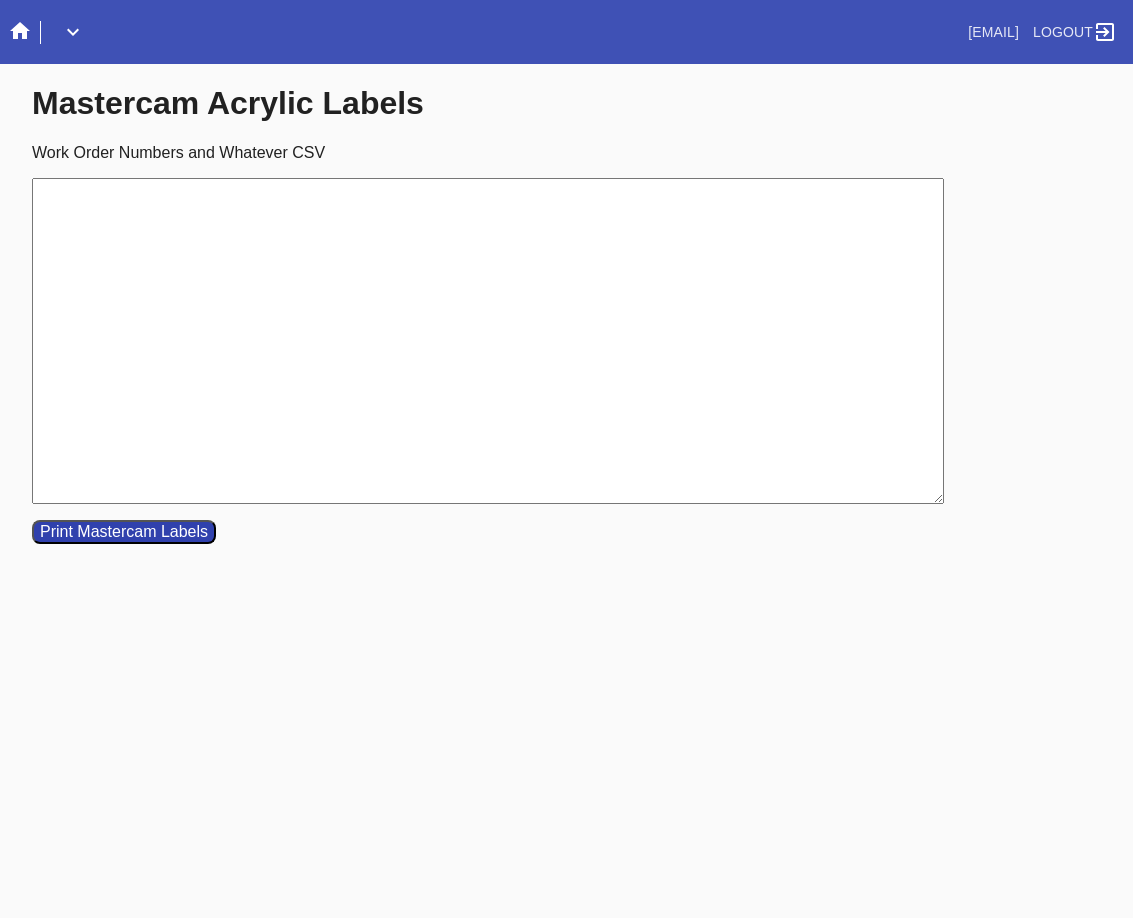 click on "Work Order Numbers and Whatever CSV" at bounding box center [488, 341] 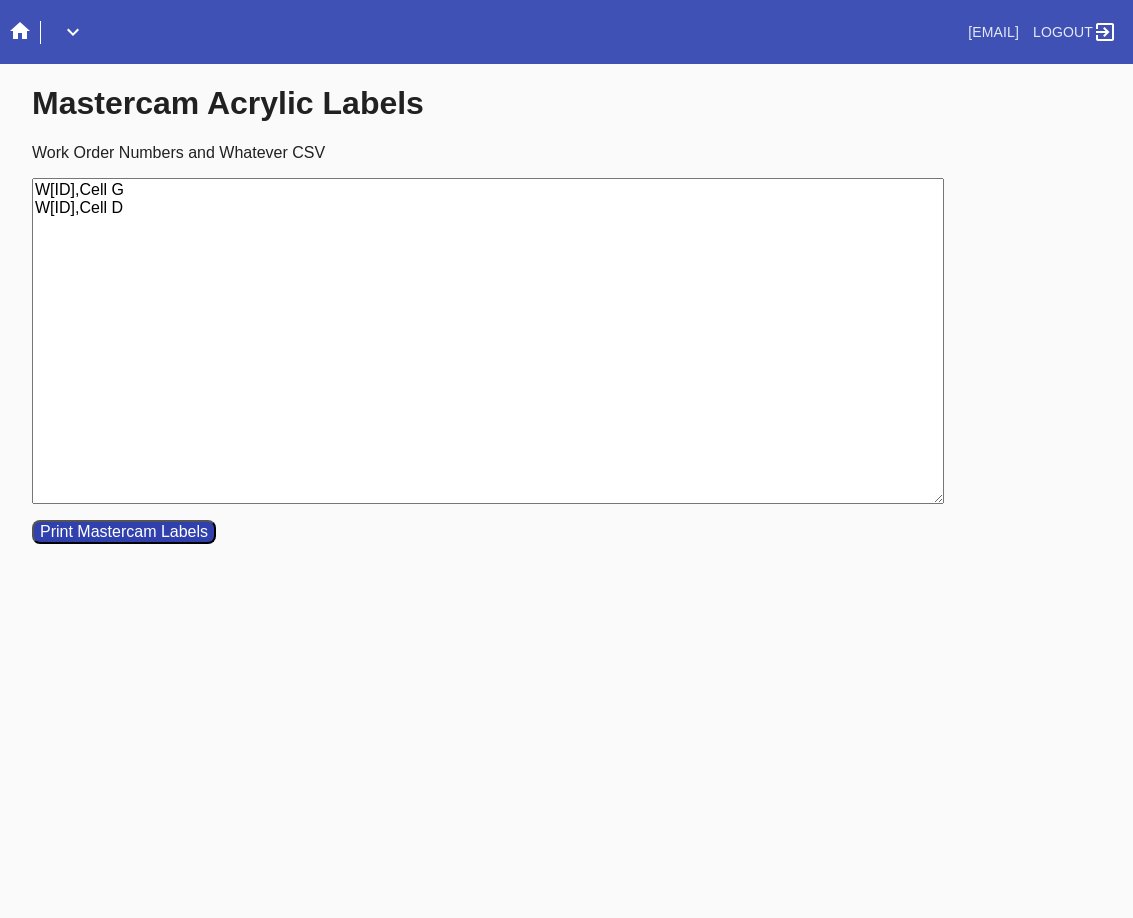 click on "W[ID],Cell G
W[ID],Cell D" at bounding box center [488, 341] 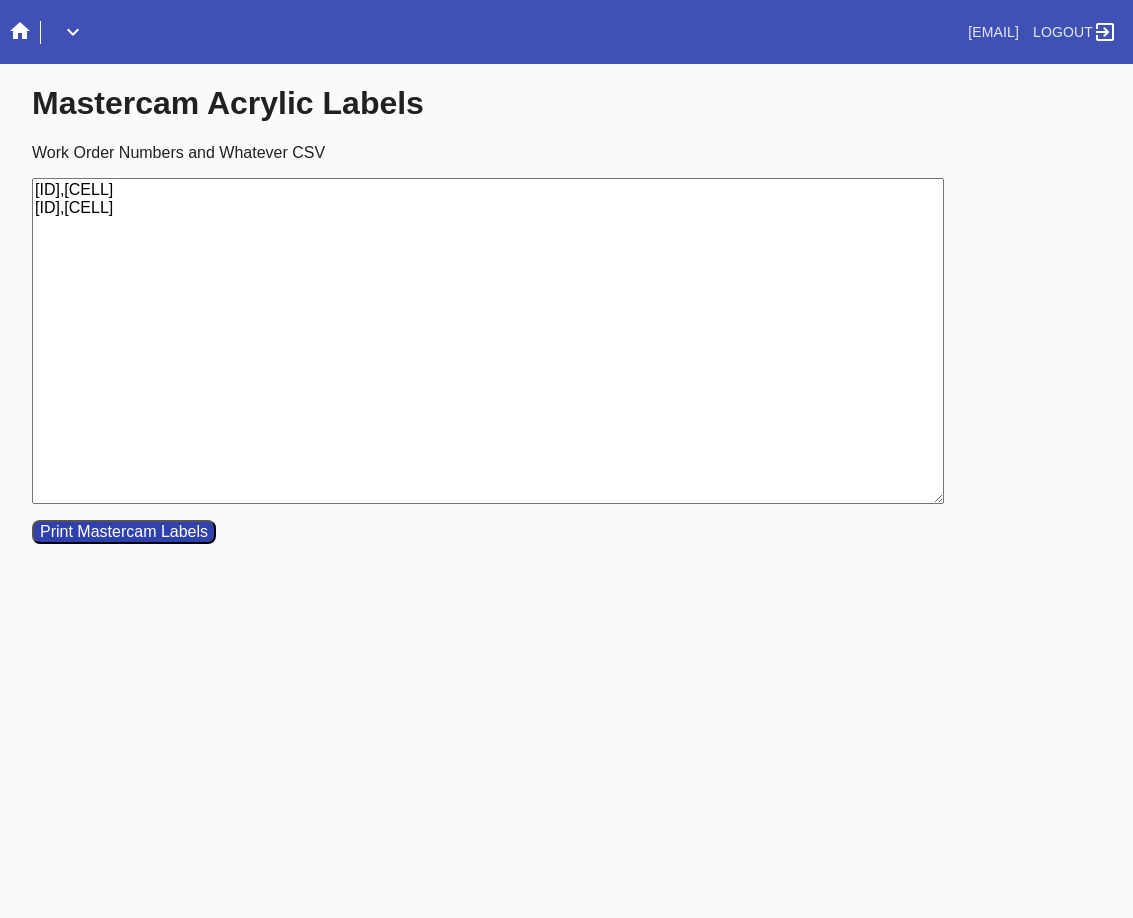 type on "[ID],[CELL]
[ID],[CELL]" 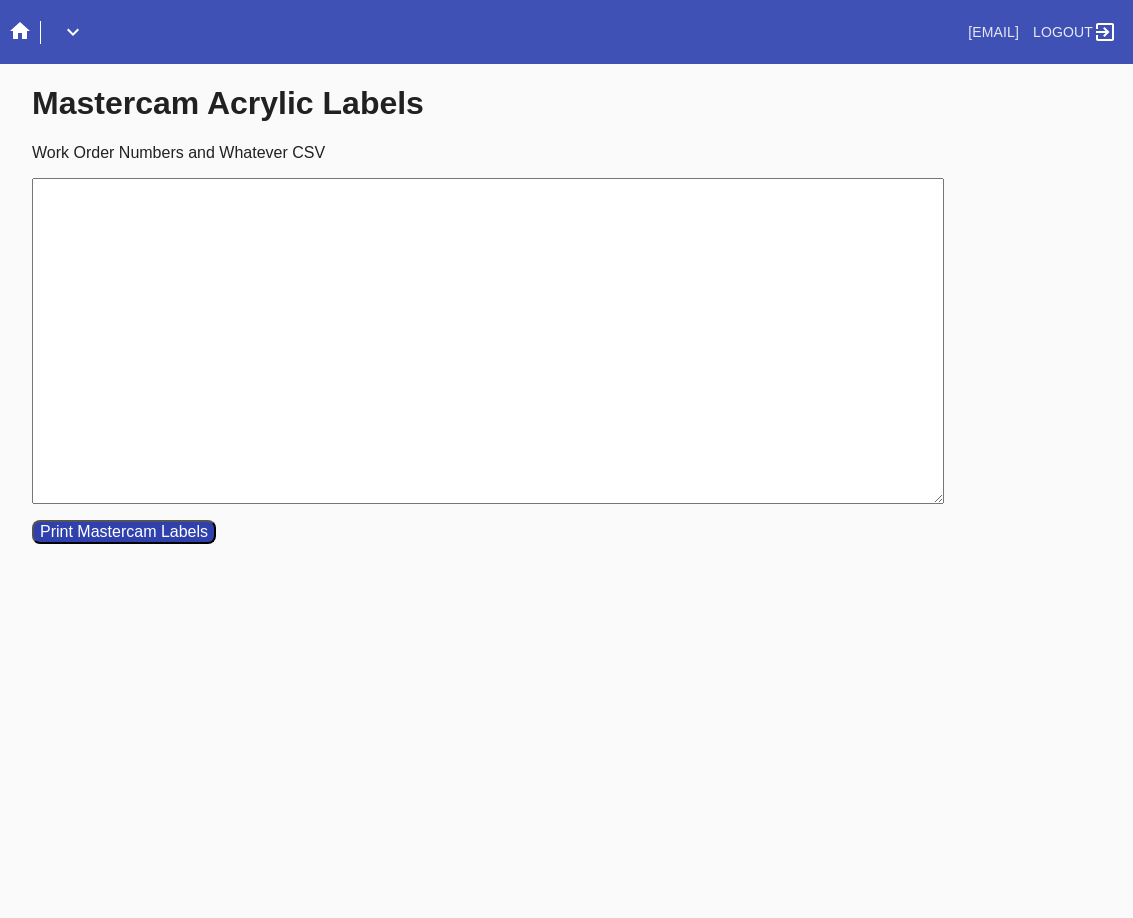 click on "Work Order Numbers and Whatever CSV" at bounding box center [488, 341] 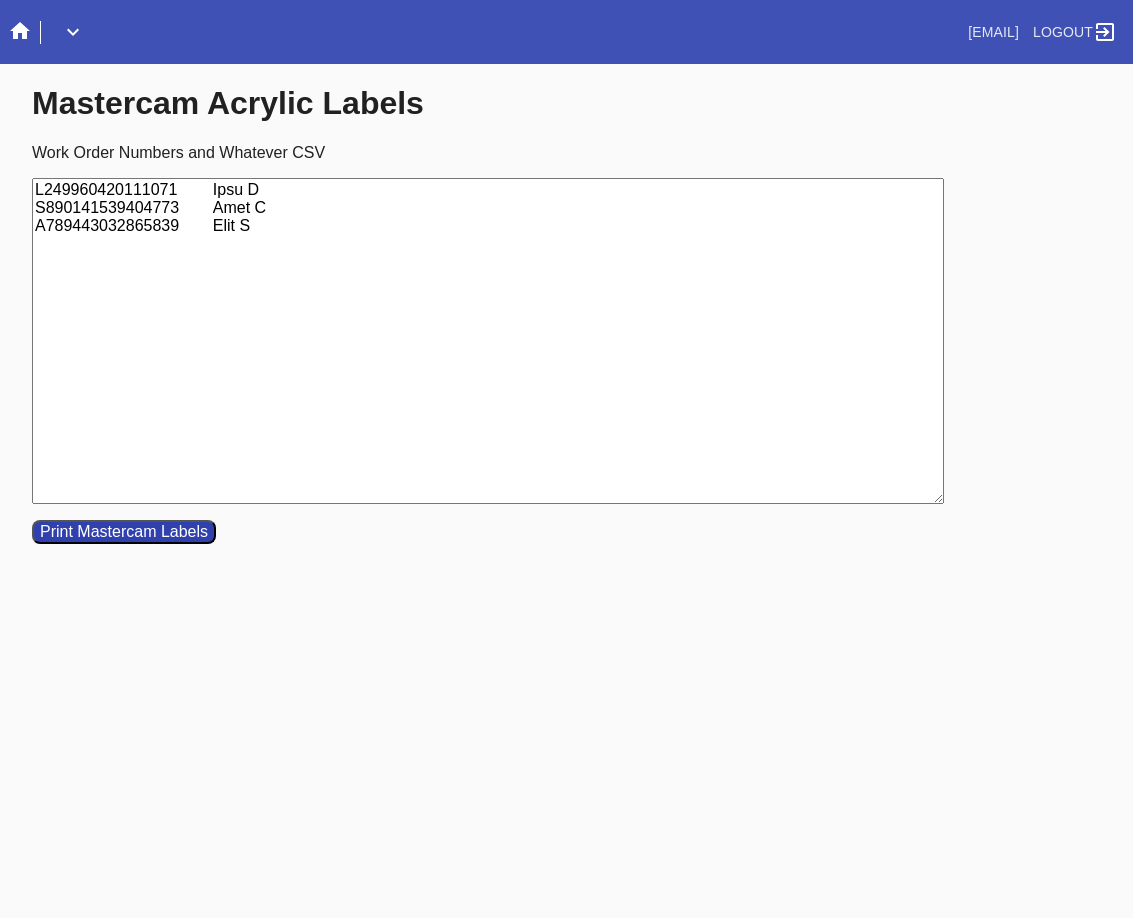 click on "L249960420111071	Ipsu D
S890141539404773	Amet C
A789443032865839	Elit S" at bounding box center (488, 341) 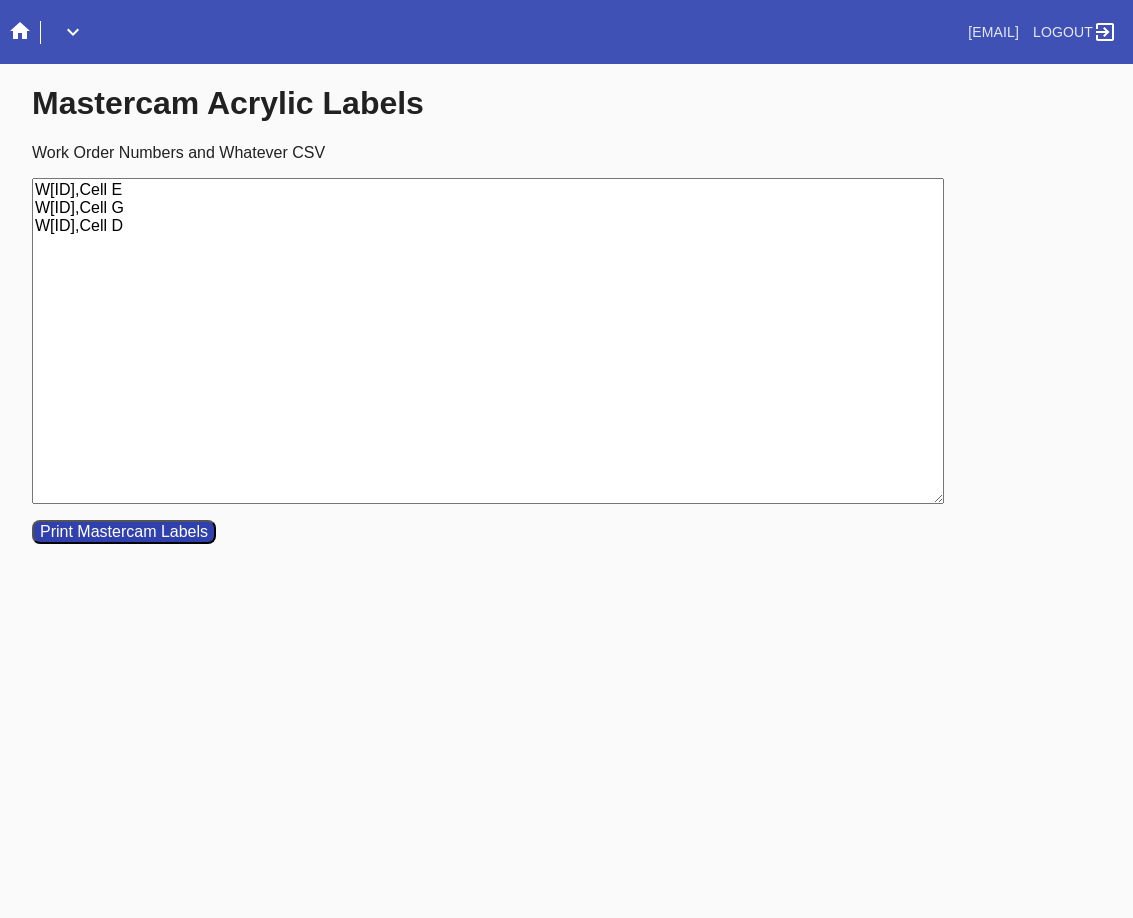 type on "W[ID],Cell E
W[ID],Cell G
W[ID],Cell D" 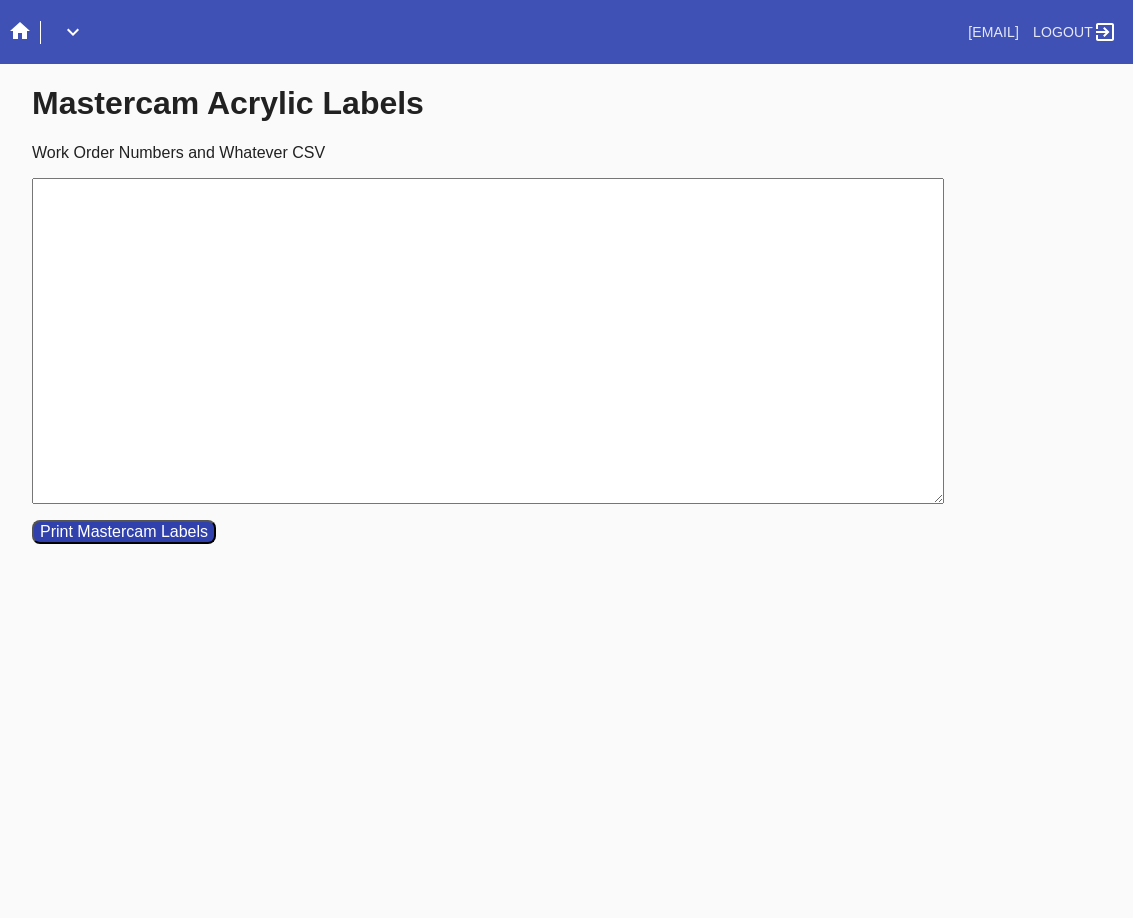 click on "Work Order Numbers and Whatever CSV" at bounding box center [488, 341] 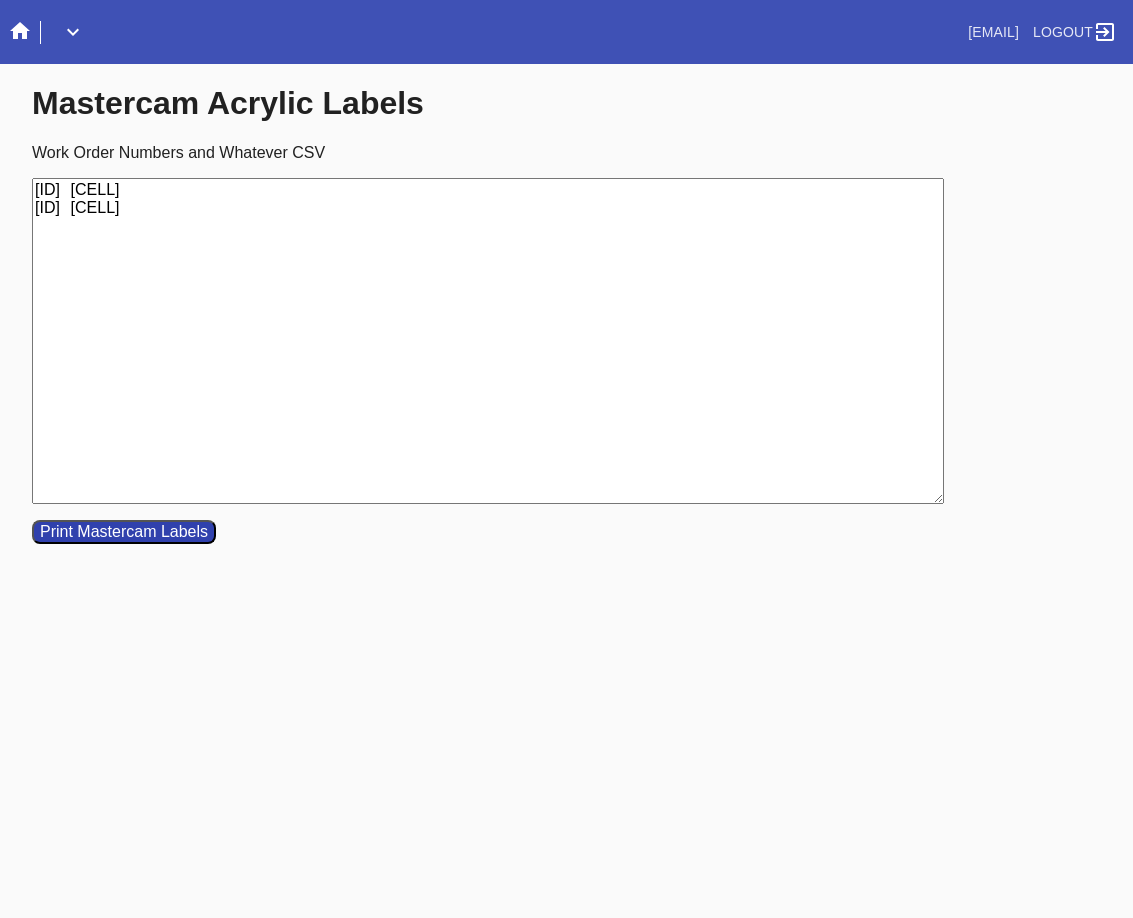 click on "[ID]	[CELL]
[ID]	[CELL]" at bounding box center [488, 341] 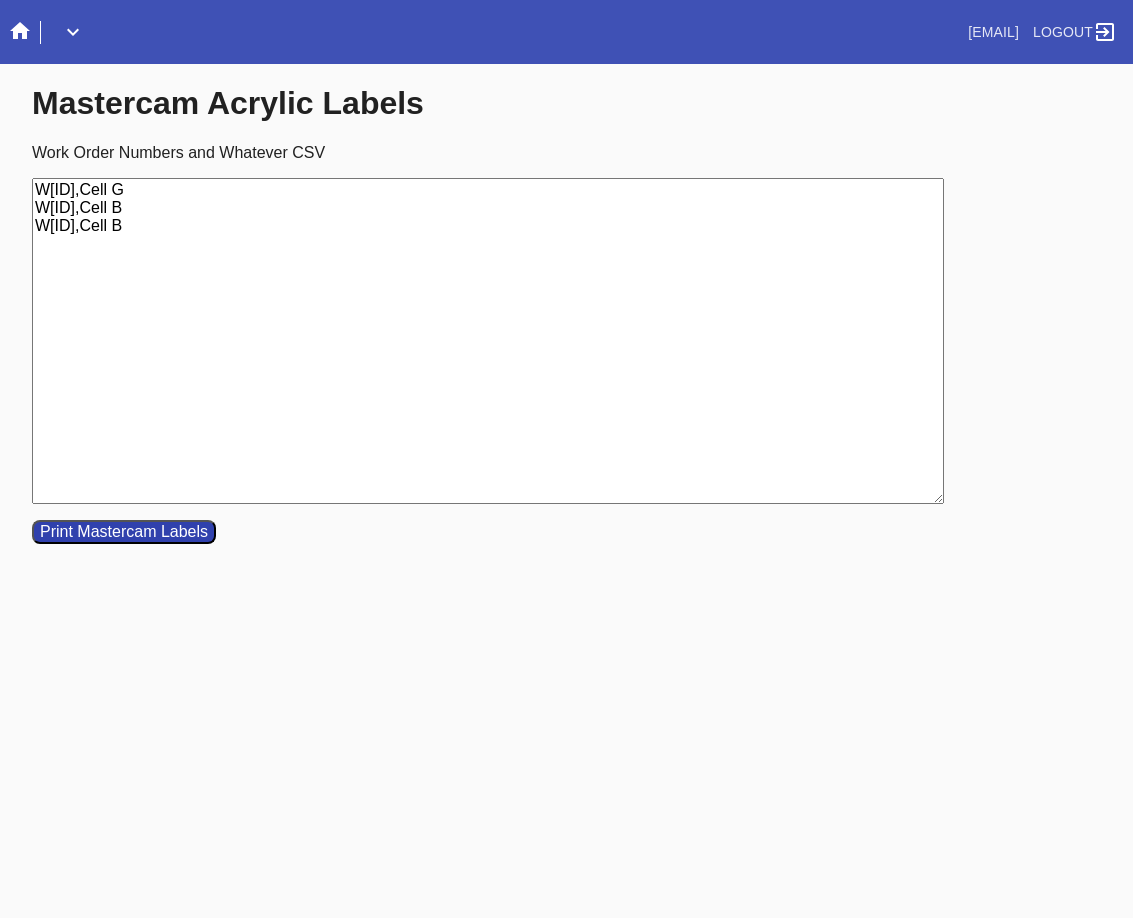 click on "W[ID],Cell G
W[ID],Cell B
W[ID],Cell B" at bounding box center (488, 341) 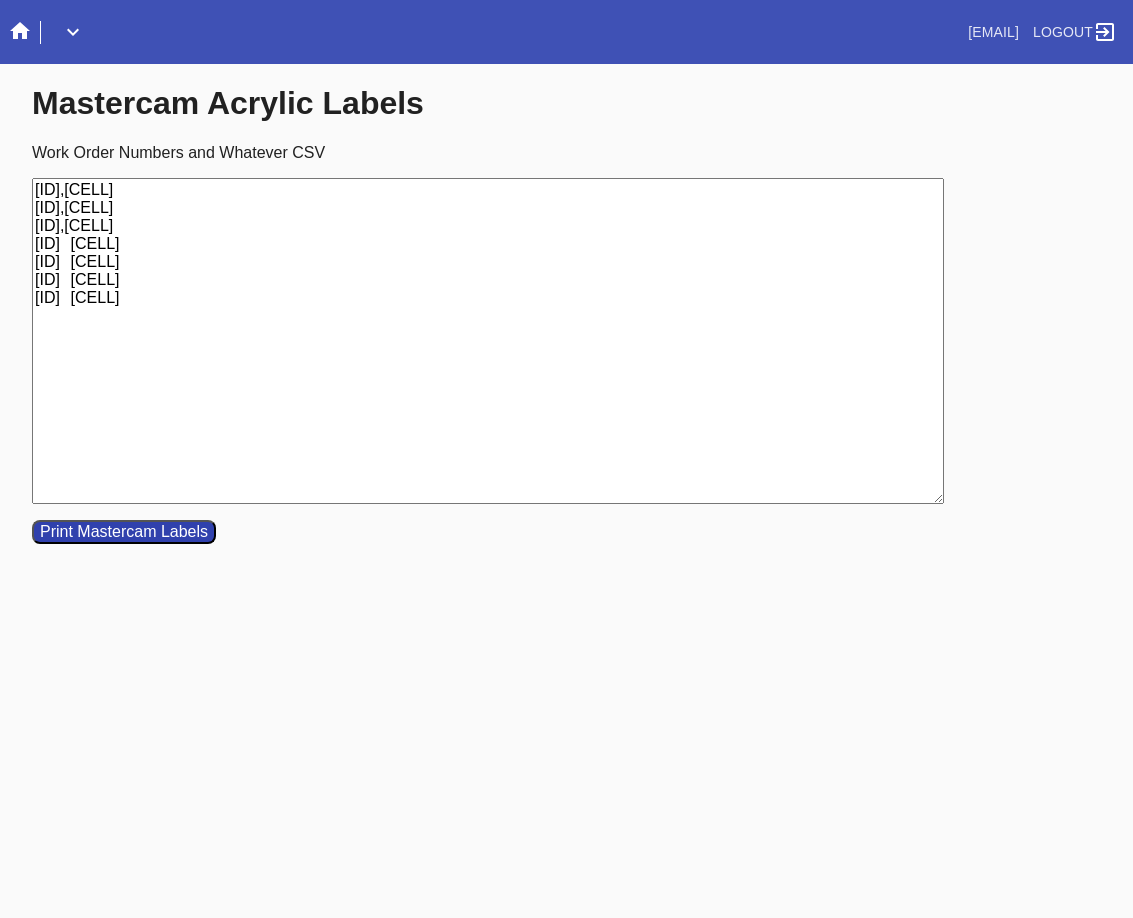 click on "[ID],[CELL]
[ID],[CELL]
[ID],[CELL]
[ID]	[CELL]
[ID]	[CELL]
[ID]	[CELL]
[ID]	[CELL]" at bounding box center (488, 341) 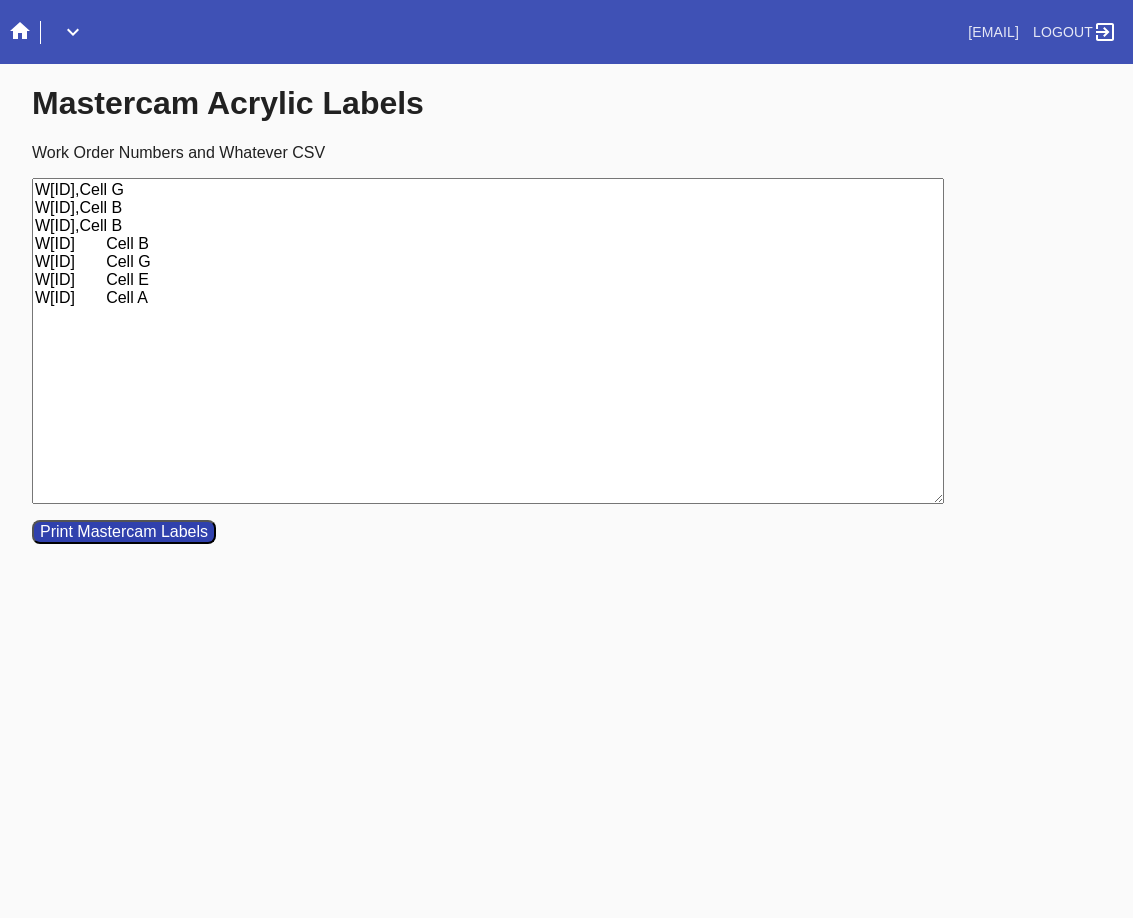 click on "W[ID],Cell G
W[ID],Cell B
W[ID],Cell B
W[ID]	Cell B
W[ID]	Cell G
W[ID]	Cell E
W[ID]	Cell A" at bounding box center [488, 341] 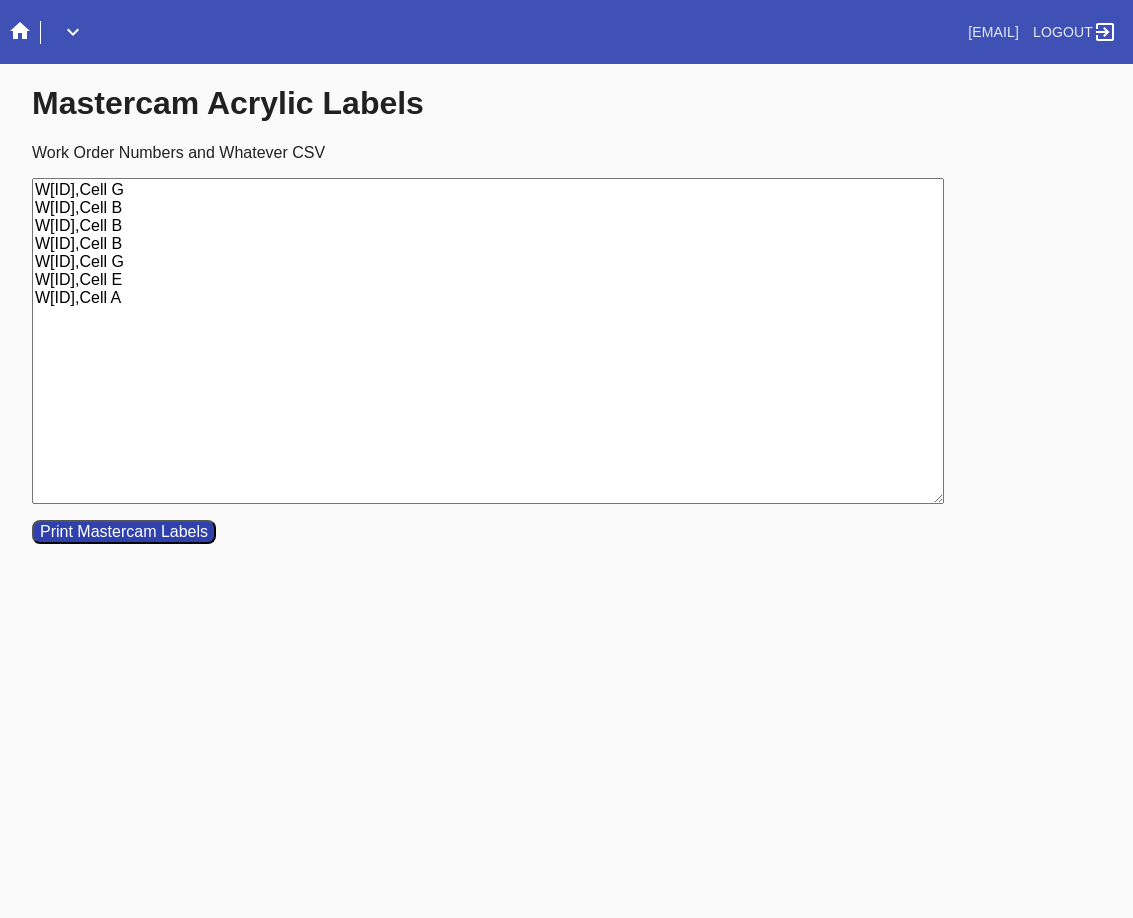 click on "W[ID],Cell G
W[ID],Cell B
W[ID],Cell B
W[ID],Cell B
W[ID],Cell G
W[ID],Cell E
W[ID],Cell A" at bounding box center [488, 341] 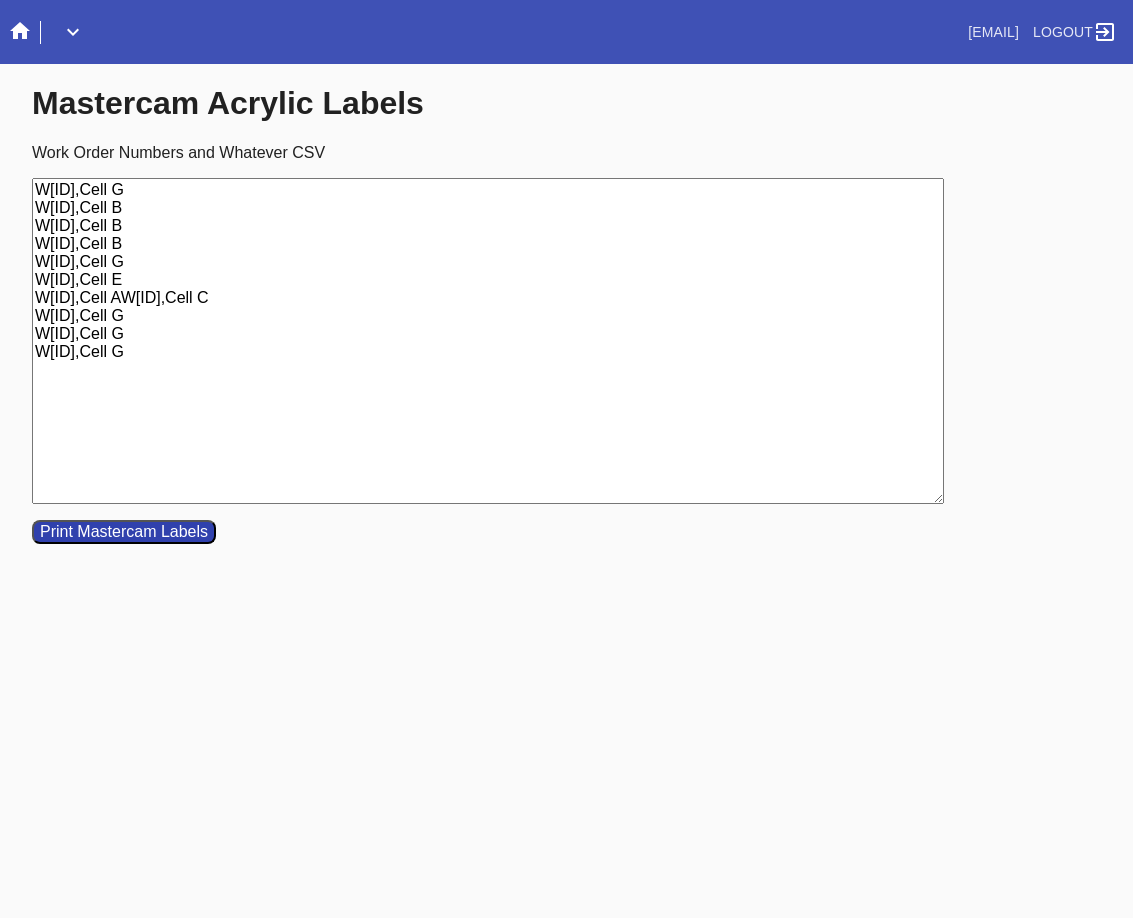 click on "W[ID],Cell G
W[ID],Cell B
W[ID],Cell B
W[ID],Cell B
W[ID],Cell G
W[ID],Cell E
W[ID],Cell AW[ID],Cell C
W[ID],Cell G
W[ID],Cell G
W[ID],Cell G" at bounding box center (488, 341) 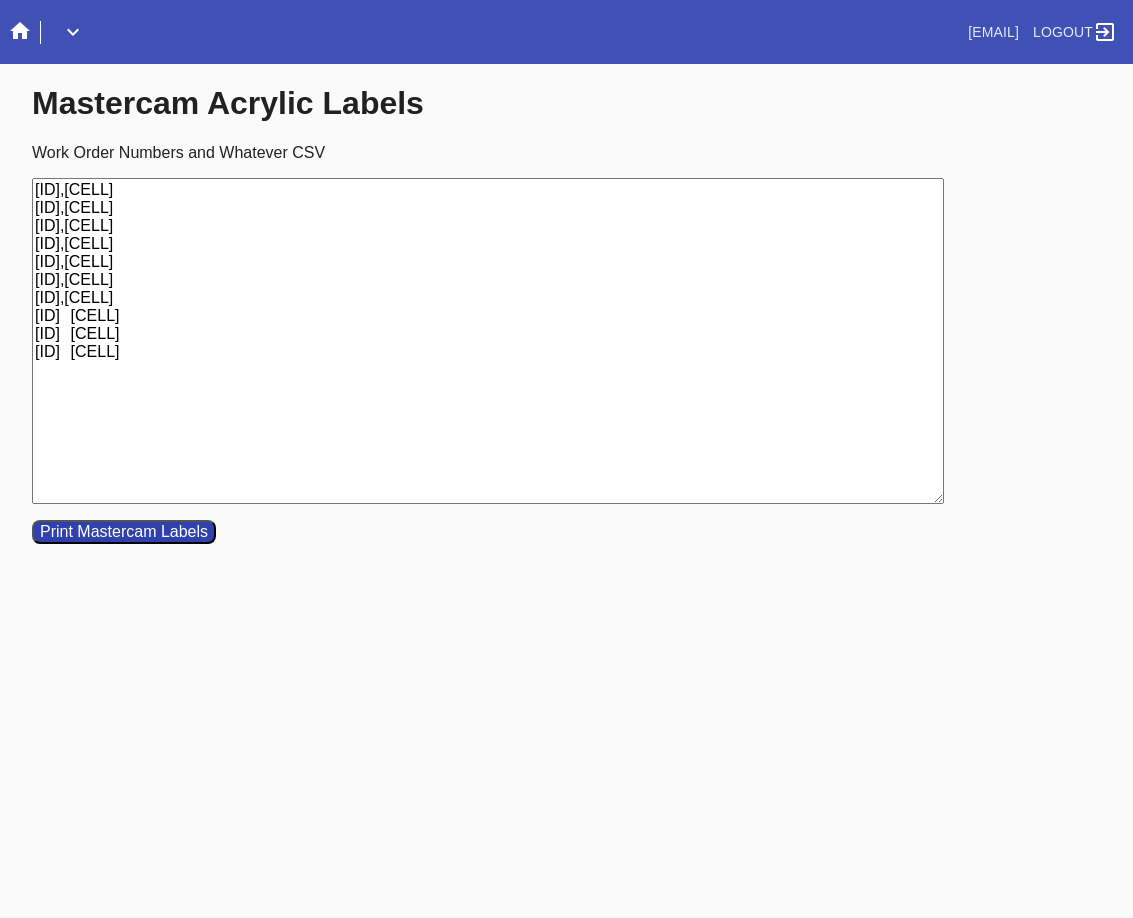 click on "[ID],[CELL]
[ID],[CELL]
[ID],[CELL]
[ID],[CELL]
[ID],[CELL]
[ID],[CELL]
[ID],[CELL]
[ID]	[CELL]
[ID]	[CELL]
[ID]	[CELL]" at bounding box center [488, 341] 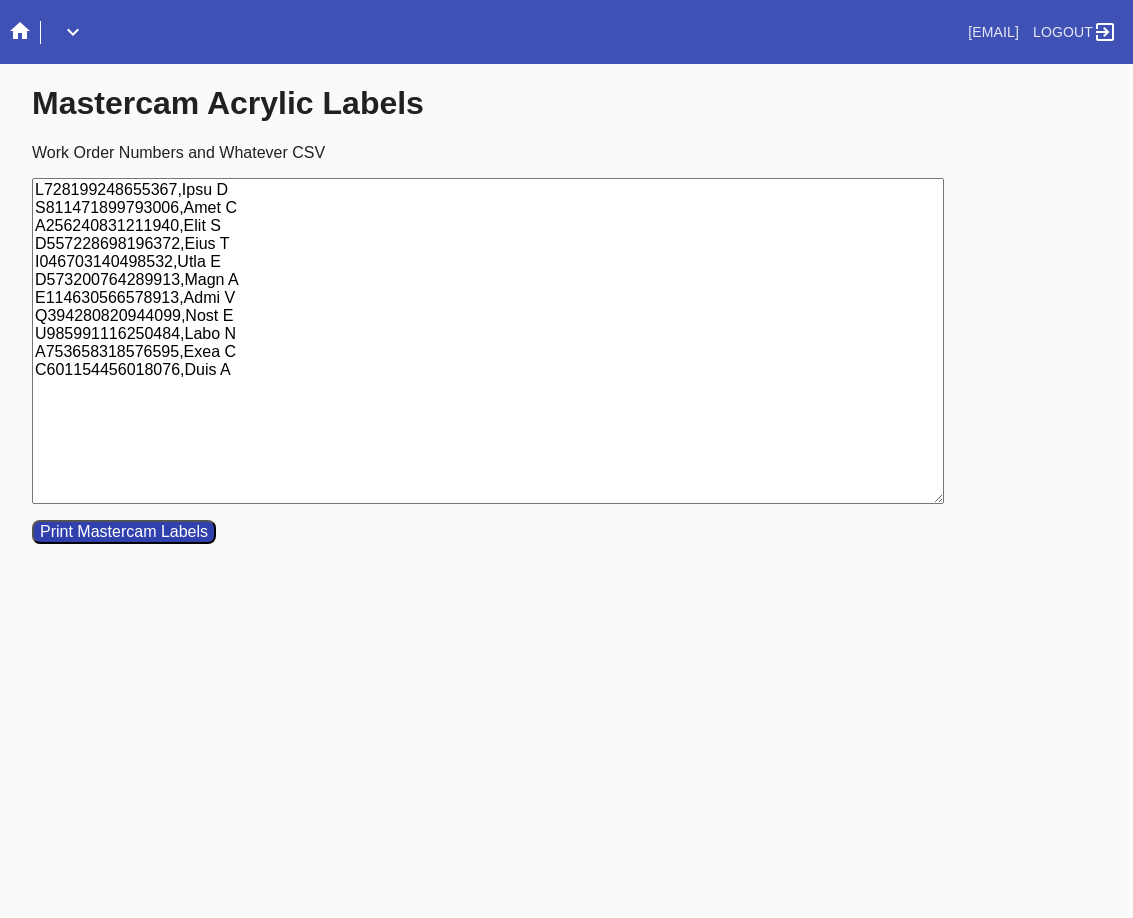 type on "L728199248655367,Ipsu D
S811471899793006,Amet C
A256240831211940,Elit S
D557228698196372,Eius T
I046703140498532,Utla E
D573200764289913,Magn A
E114630566578913,Admi V
Q394280820944099,Nost E
U985991116250484,Labo N
A753658318576595,Exea C
C601154456018076,Duis A" 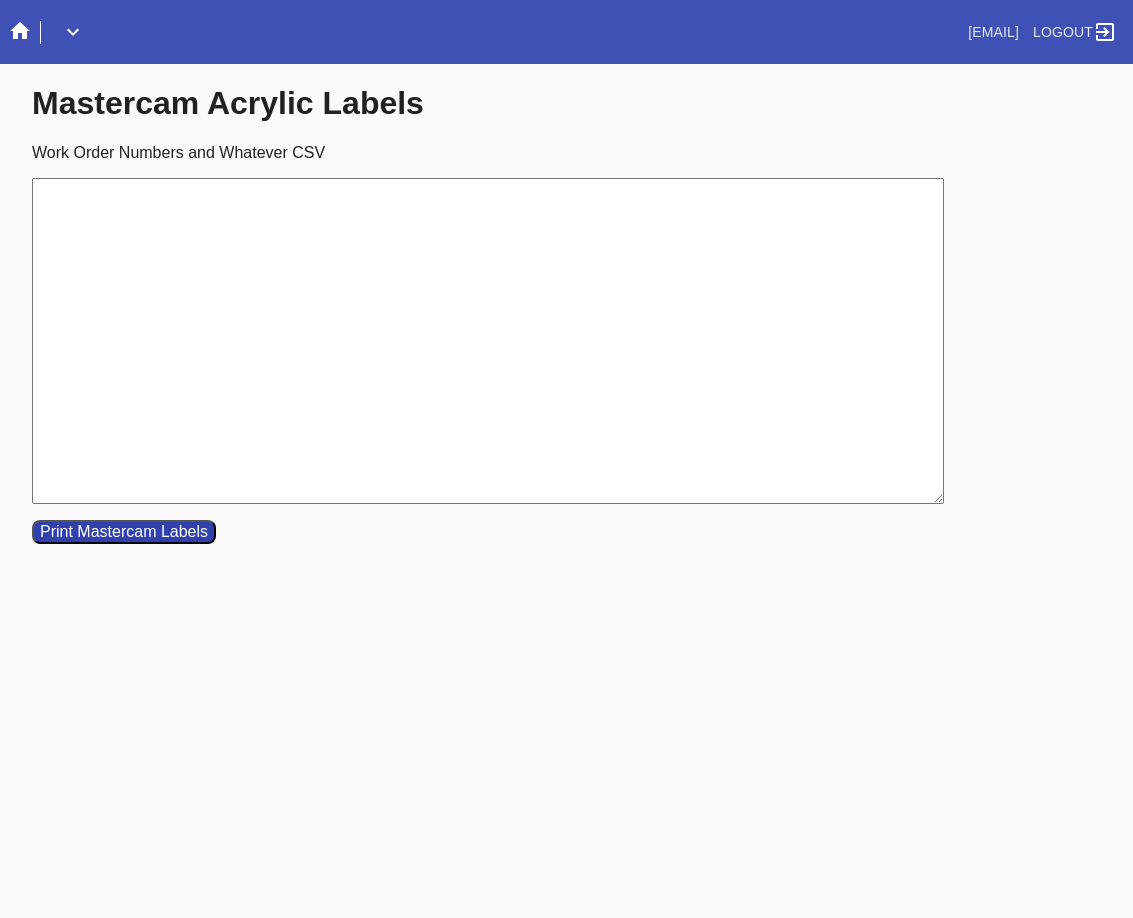 click on "Work Order Numbers and Whatever CSV" at bounding box center [488, 341] 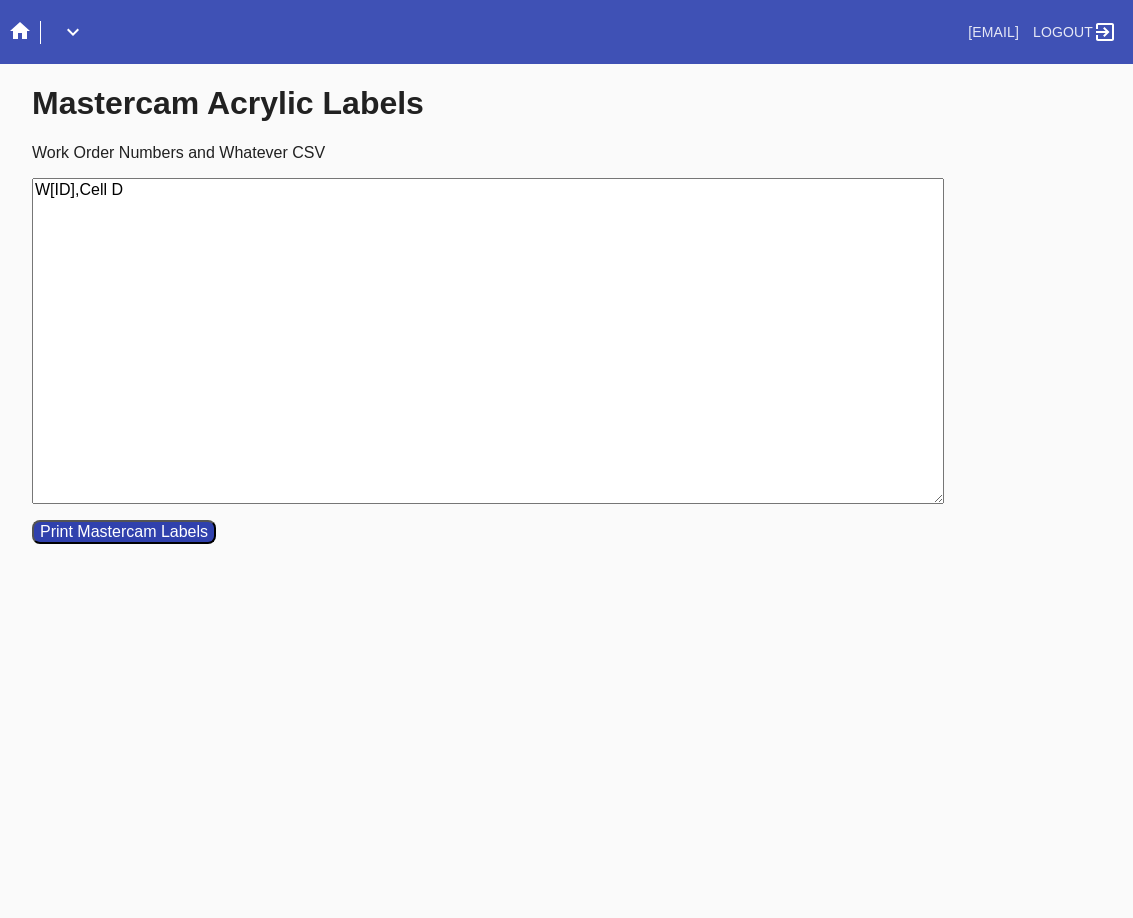 click on "W[ID],Cell D" at bounding box center (488, 341) 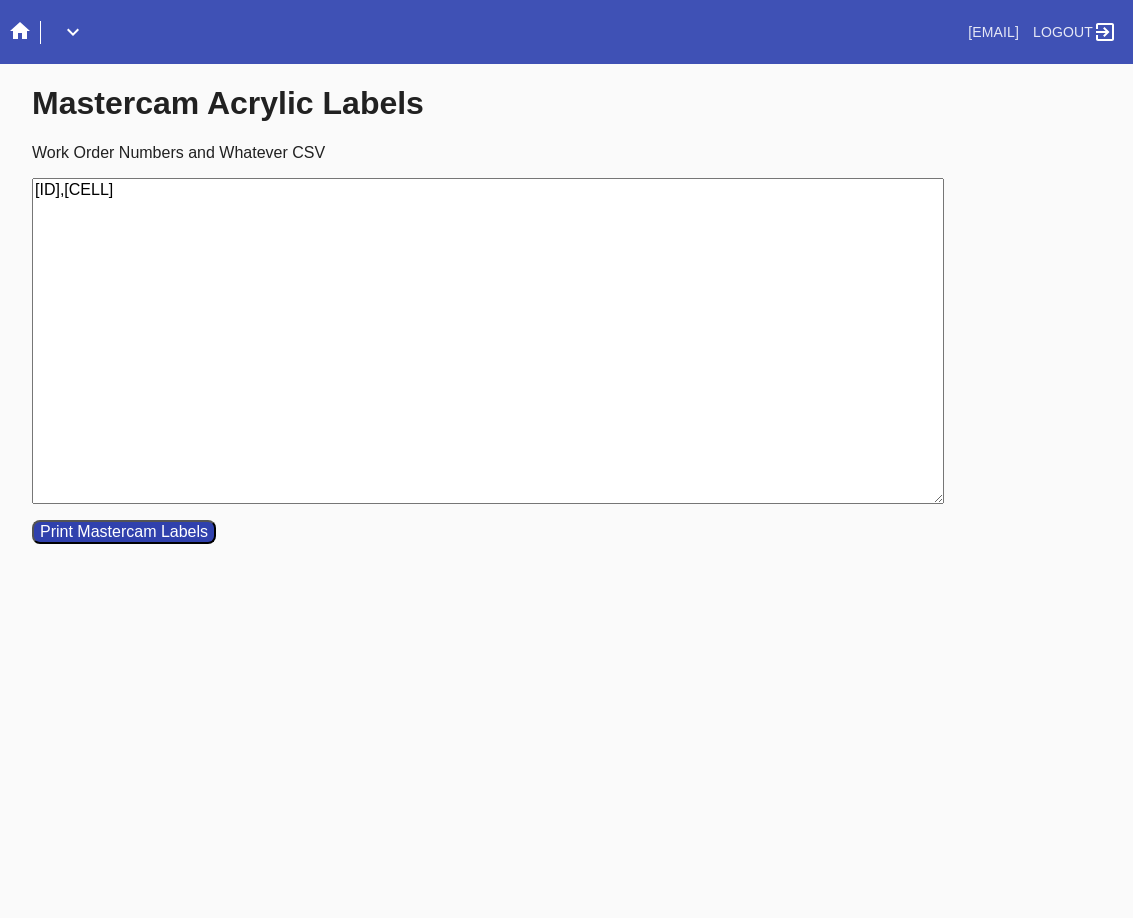 type on "[ID],[CELL]" 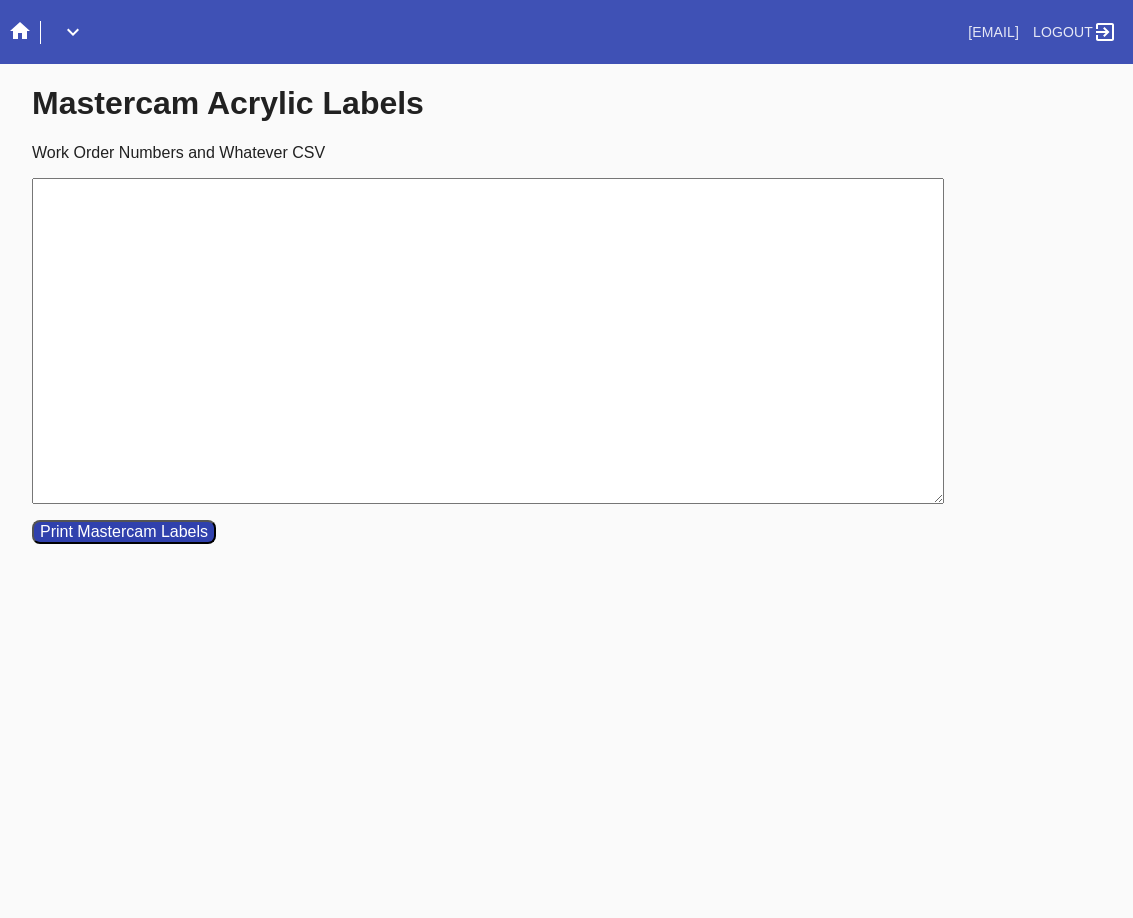 click on "Work Order Numbers and Whatever CSV" at bounding box center [488, 341] 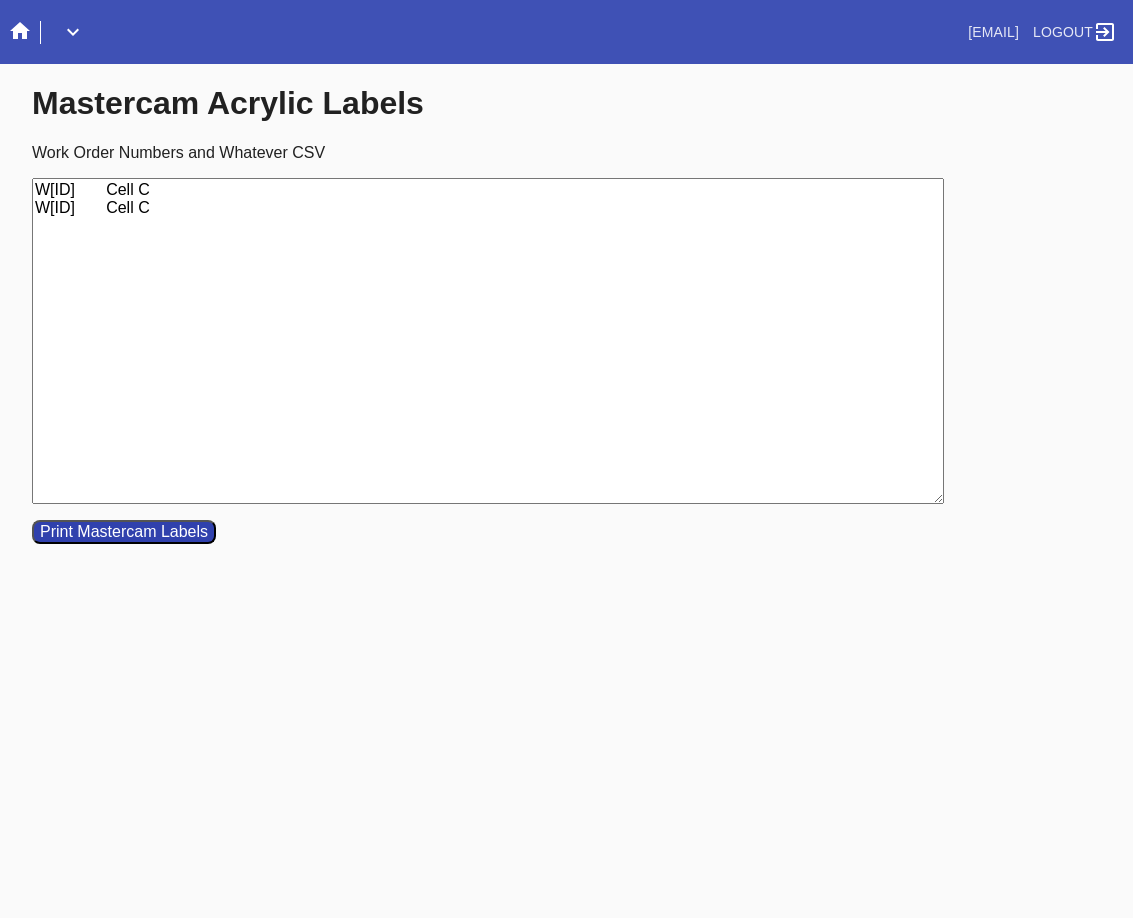 click on "W[ID]	Cell C
W[ID]	Cell C" at bounding box center (488, 341) 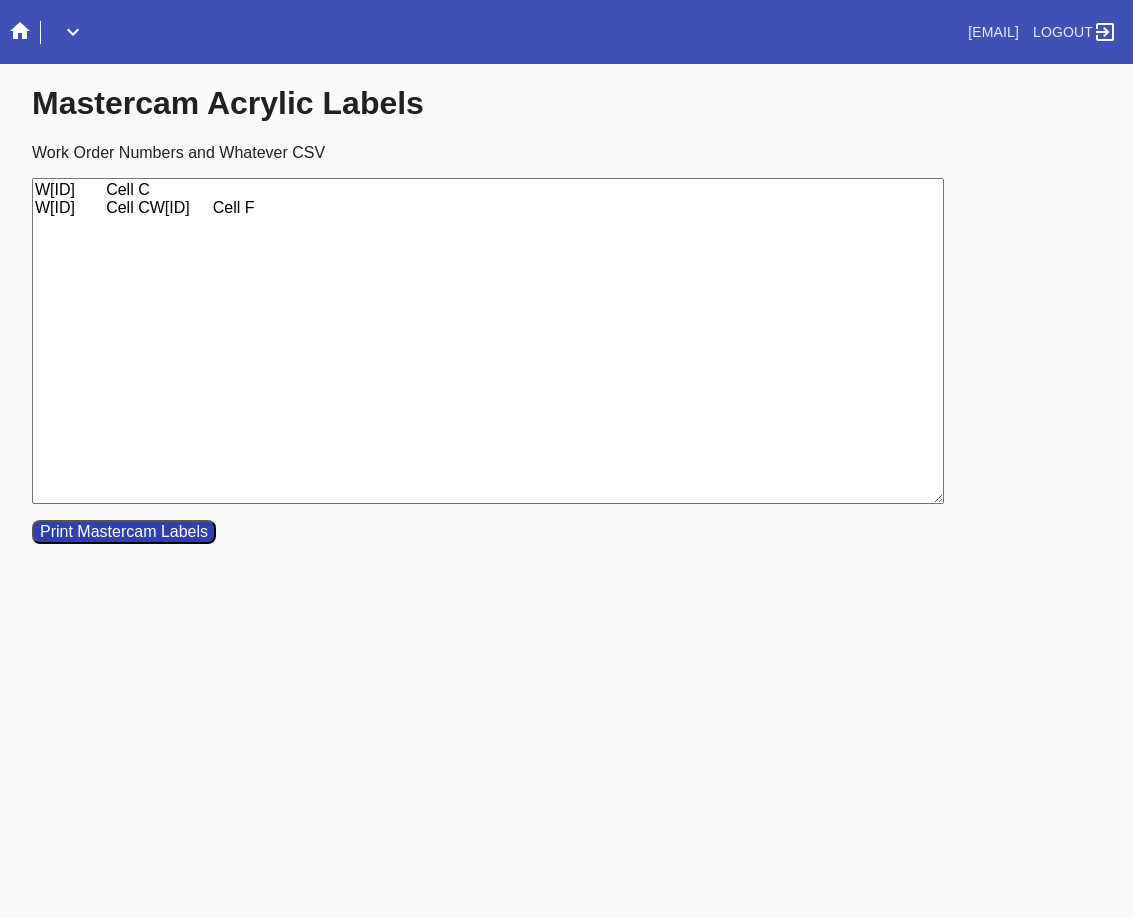 click on "W[ID]	Cell C
W[ID]	Cell CW[ID]	Cell F" at bounding box center (488, 341) 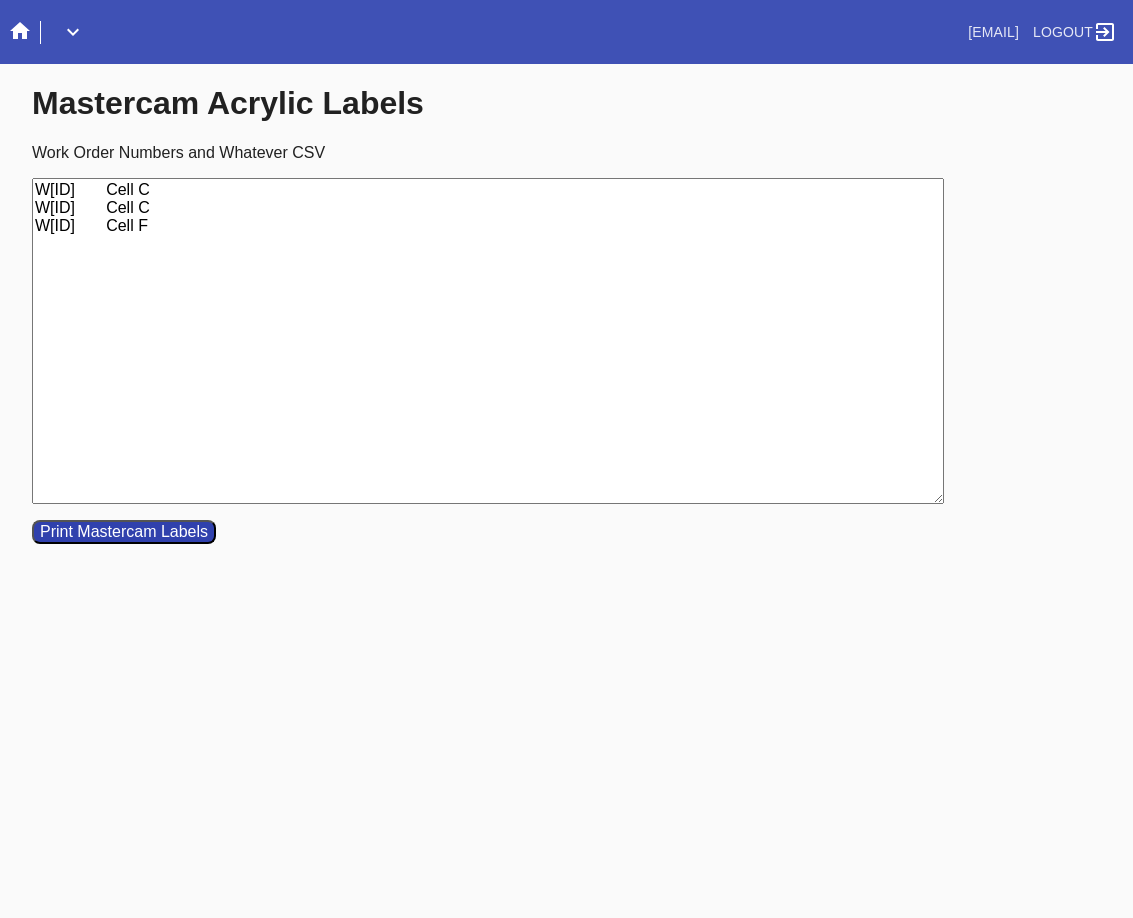 click on "W[ID]	Cell C
W[ID]	Cell C
W[ID]	Cell F" at bounding box center (488, 341) 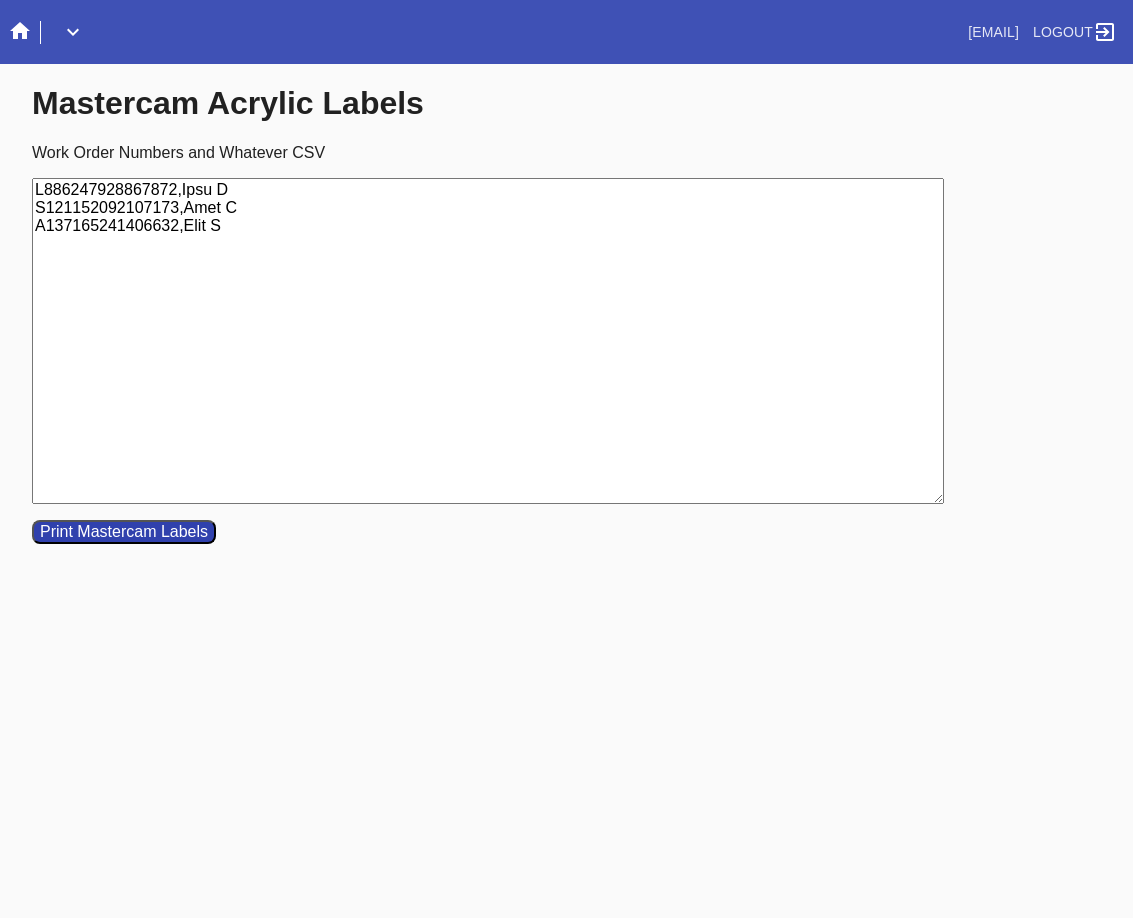 click on "Print Mastercam Labels" at bounding box center (124, 532) 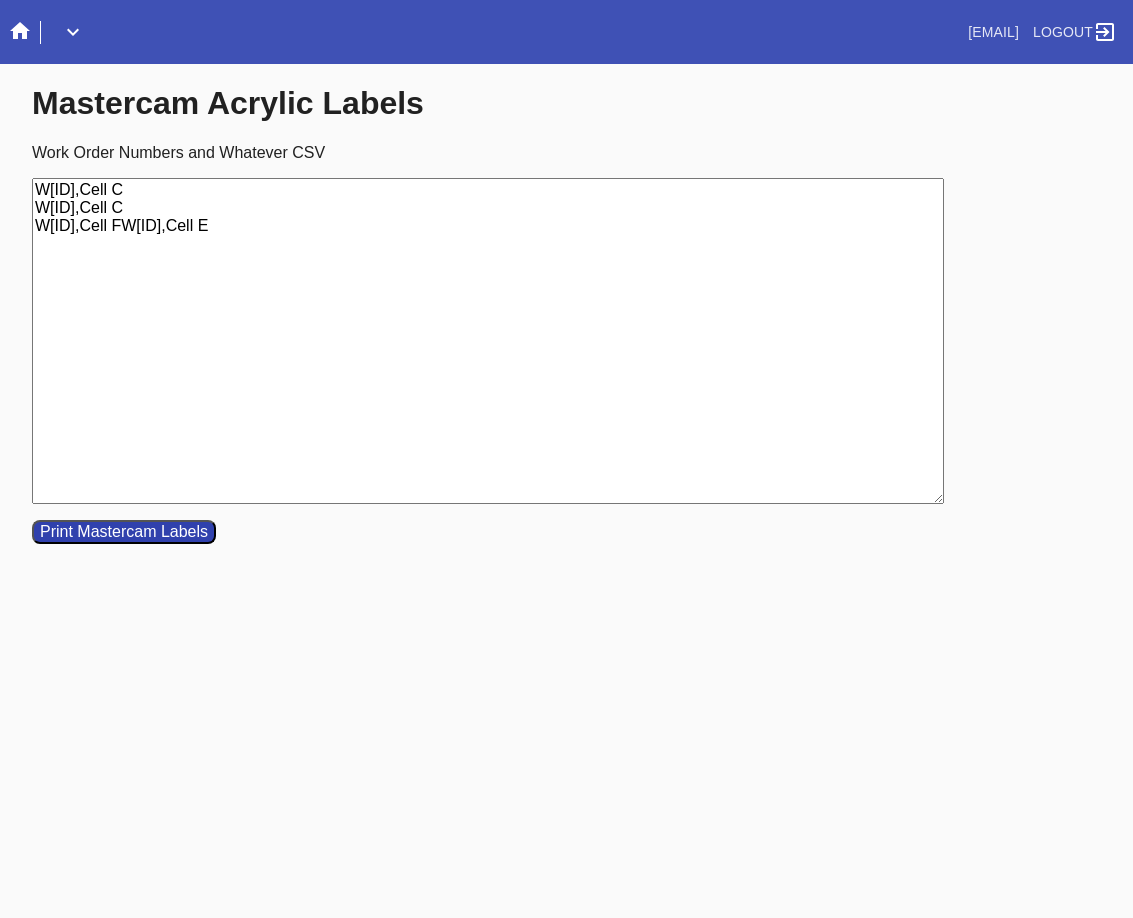click on "W[ID],Cell C
W[ID],Cell C
W[ID],Cell FW[ID],Cell E" at bounding box center (488, 341) 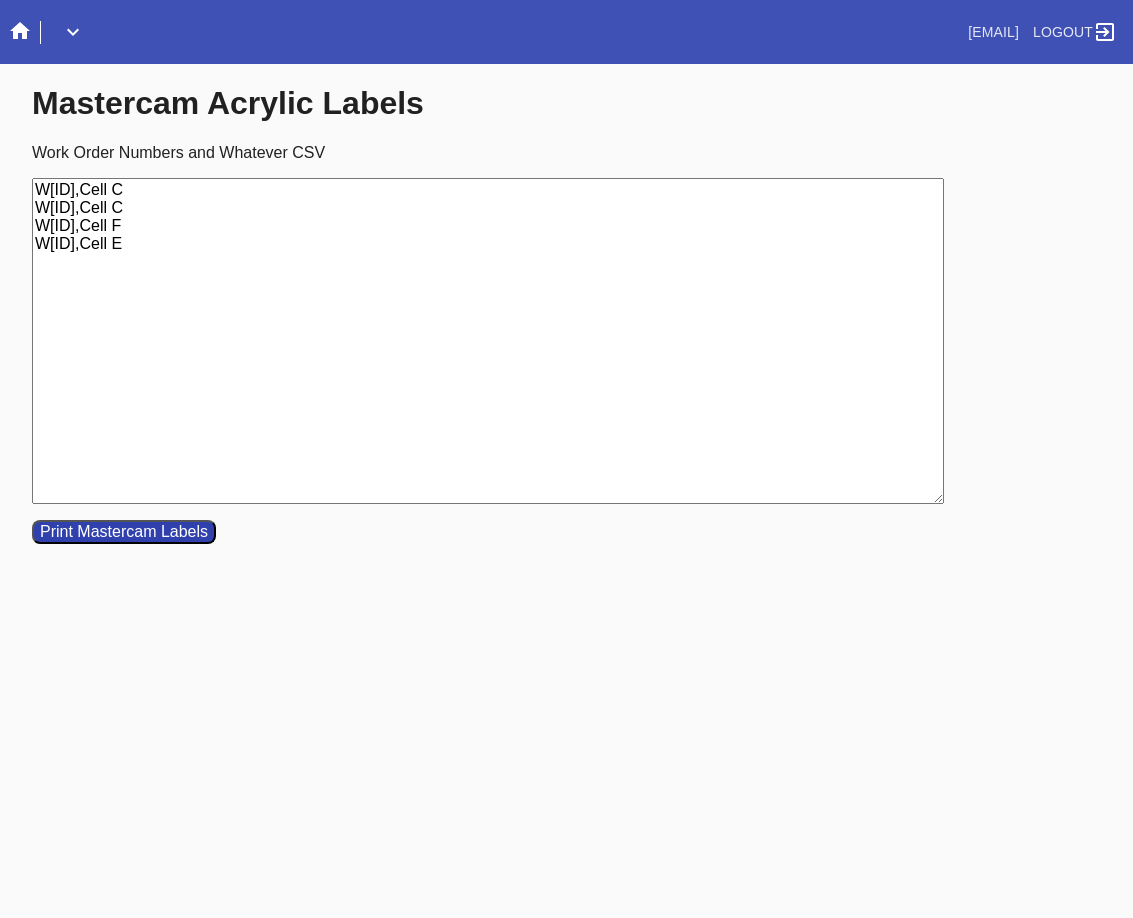 click on "W[ID],Cell C
W[ID],Cell C
W[ID],Cell F
W[ID],Cell E" at bounding box center [488, 341] 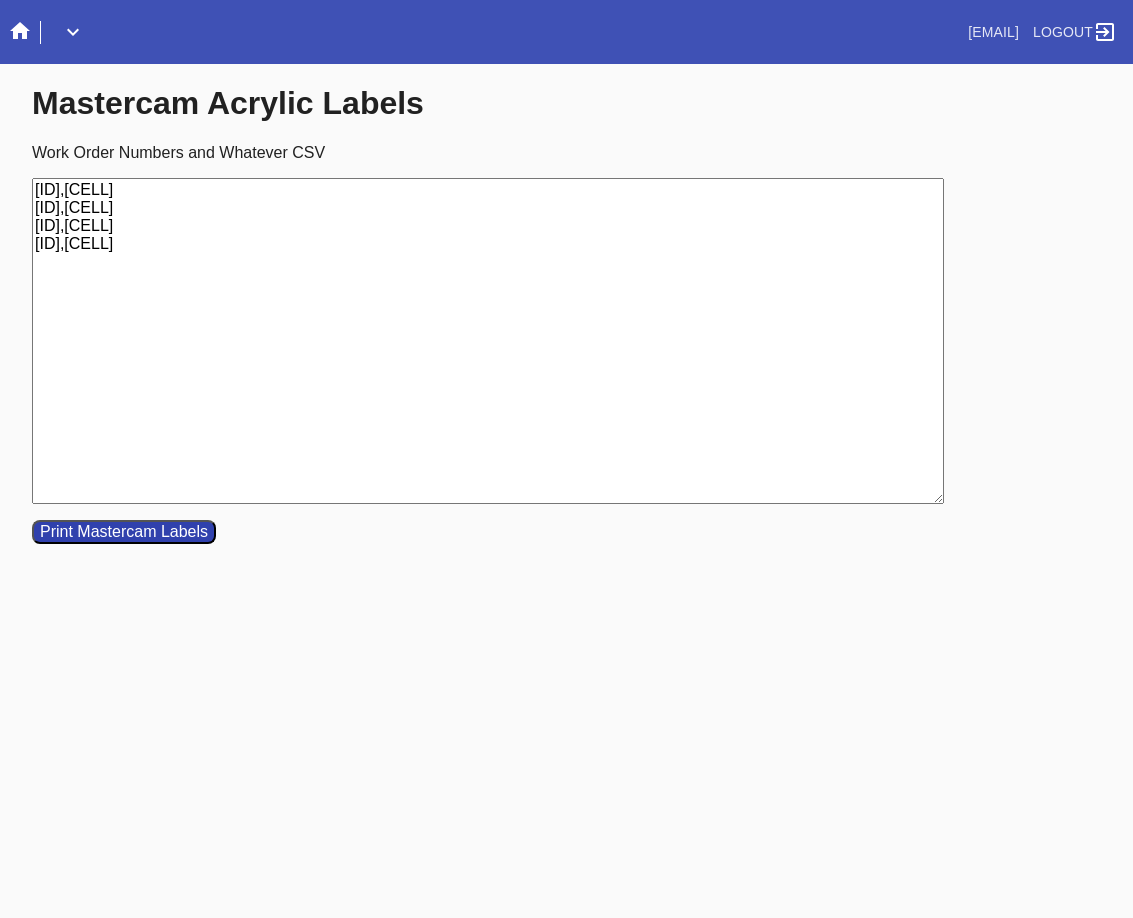 click on "[ID],[CELL]
[ID],[CELL]
[ID],[CELL]
[ID],[CELL]" at bounding box center (488, 341) 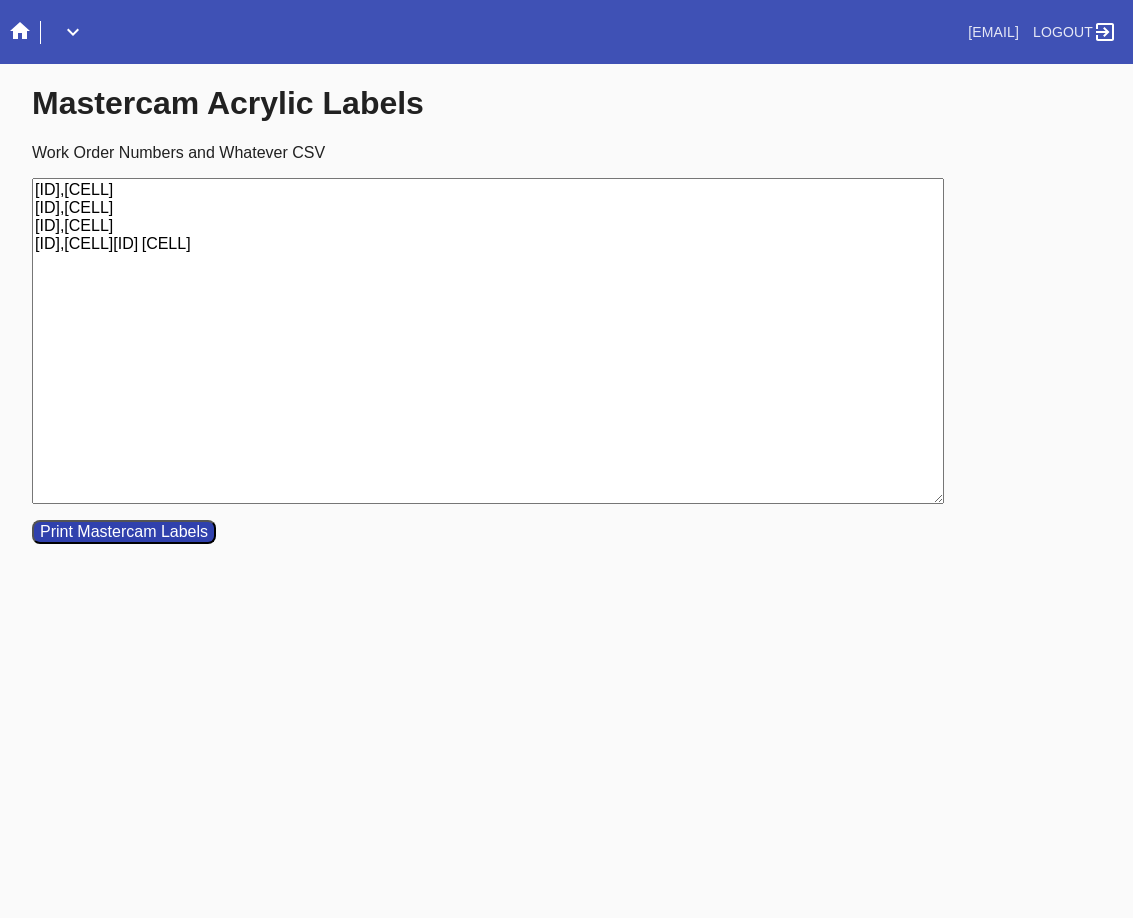 click on "[ID],[CELL]
[ID],[CELL]
[ID],[CELL]
[ID],[CELL][ID]	[CELL]" at bounding box center [488, 341] 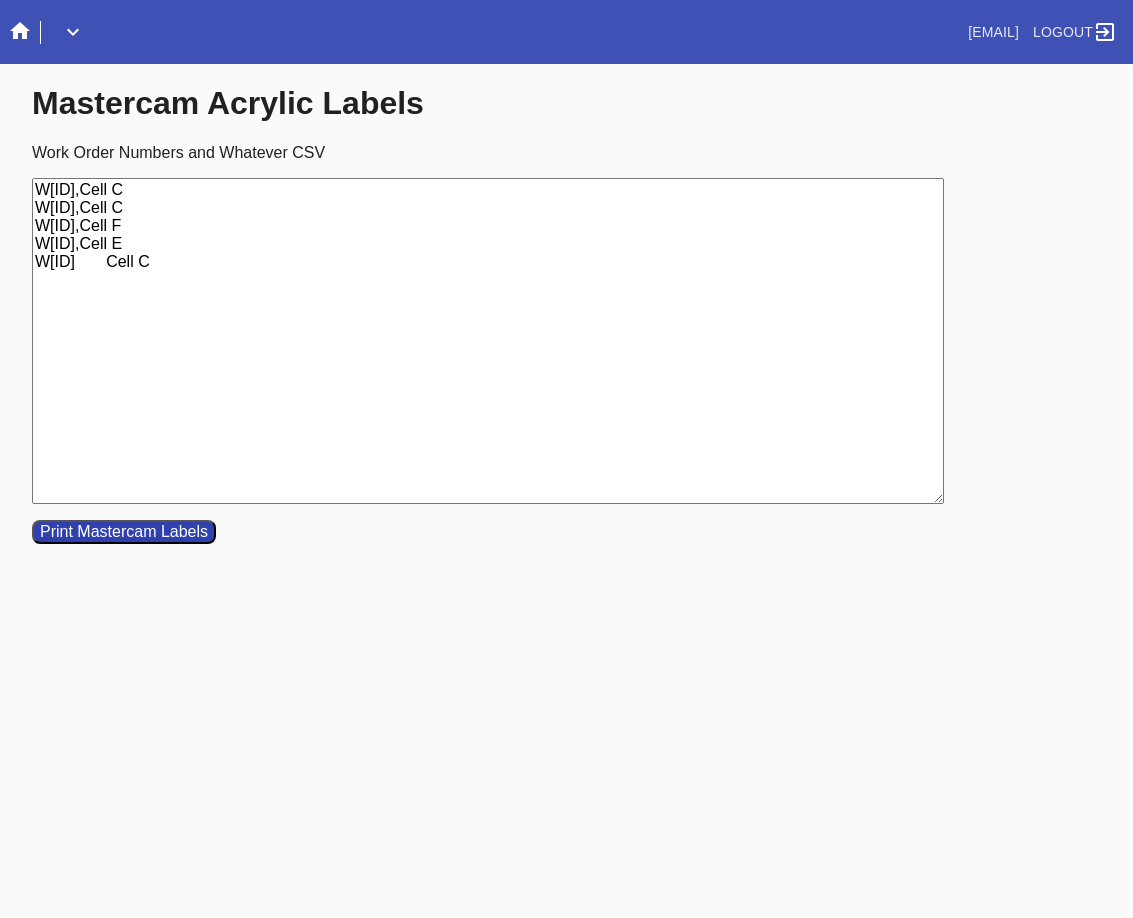 click on "W[ID],Cell C
W[ID],Cell C
W[ID],Cell F
W[ID],Cell E
W[ID]	Cell C" at bounding box center (488, 341) 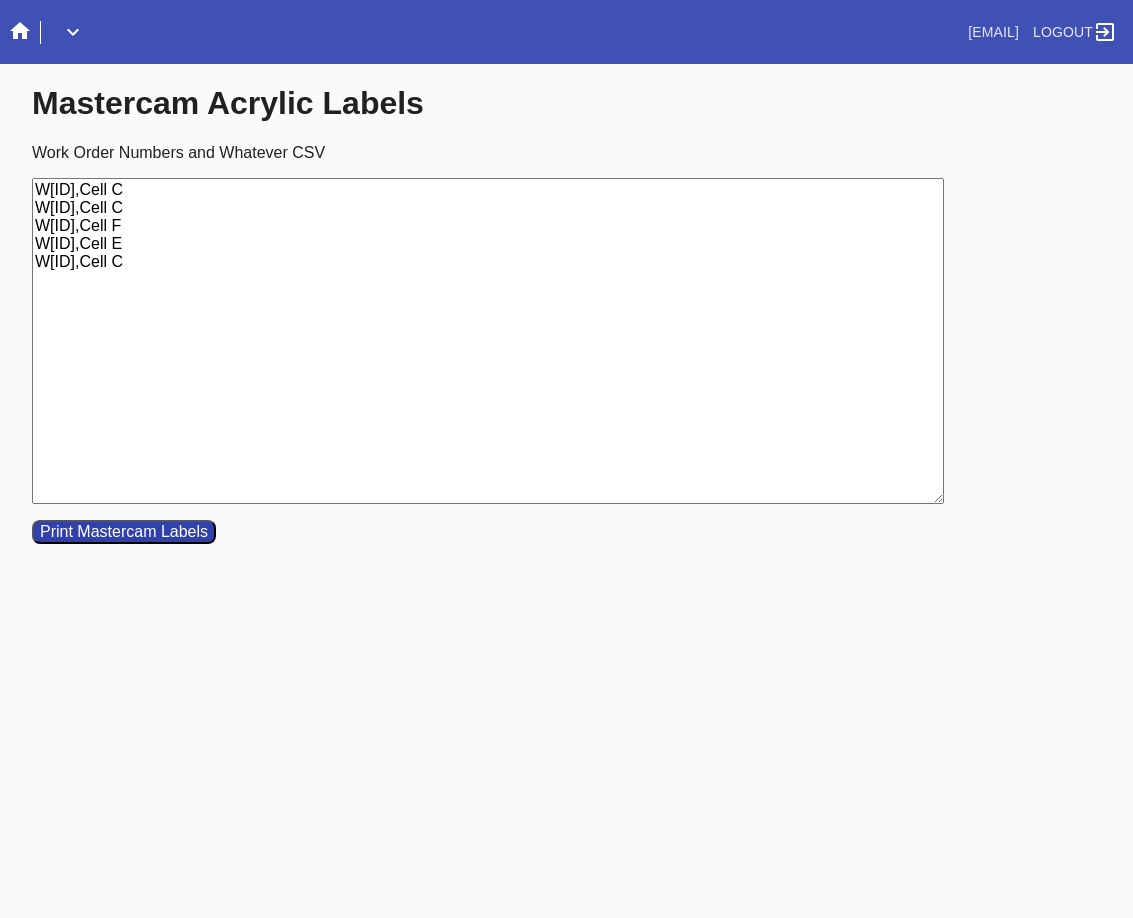 type on "W[ID],Cell C
W[ID],Cell C
W[ID],Cell F
W[ID],Cell E
W[ID],Cell C" 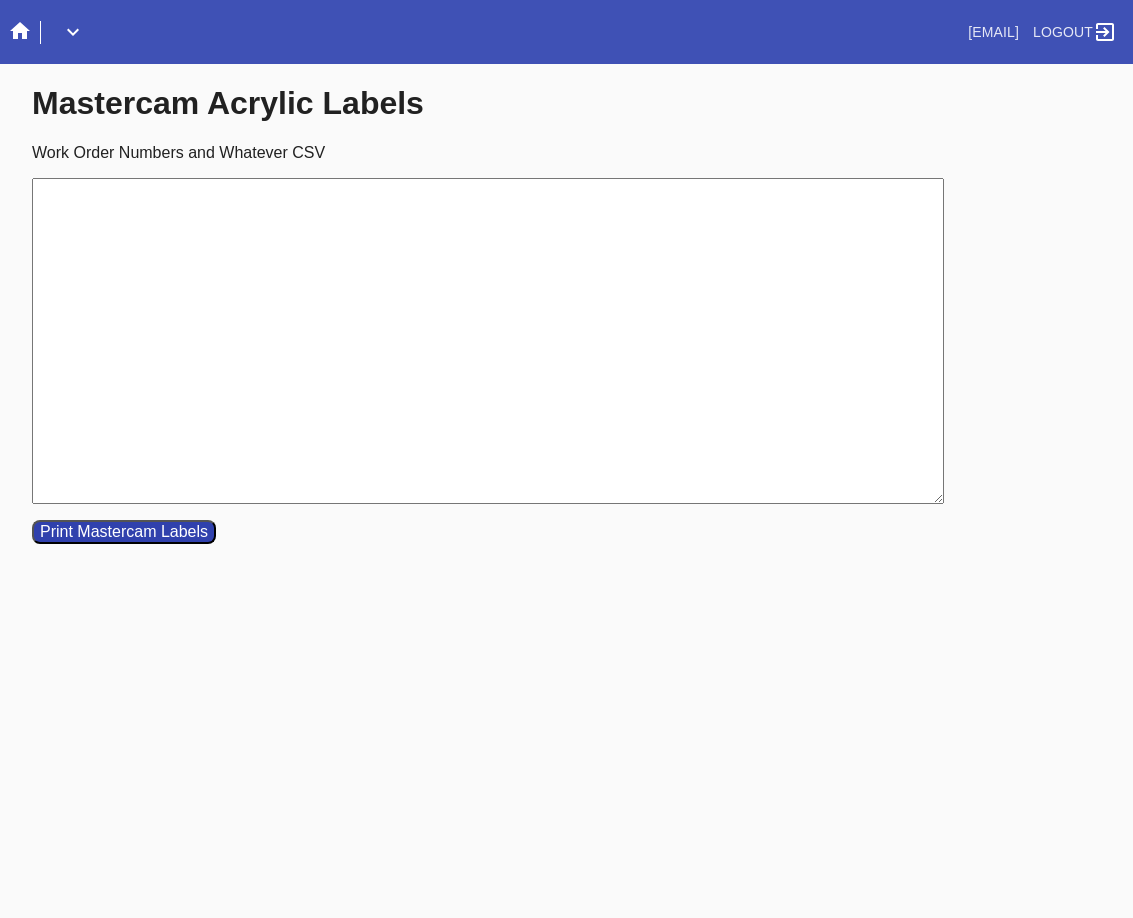 click on "Work Order Numbers and Whatever CSV" at bounding box center (488, 341) 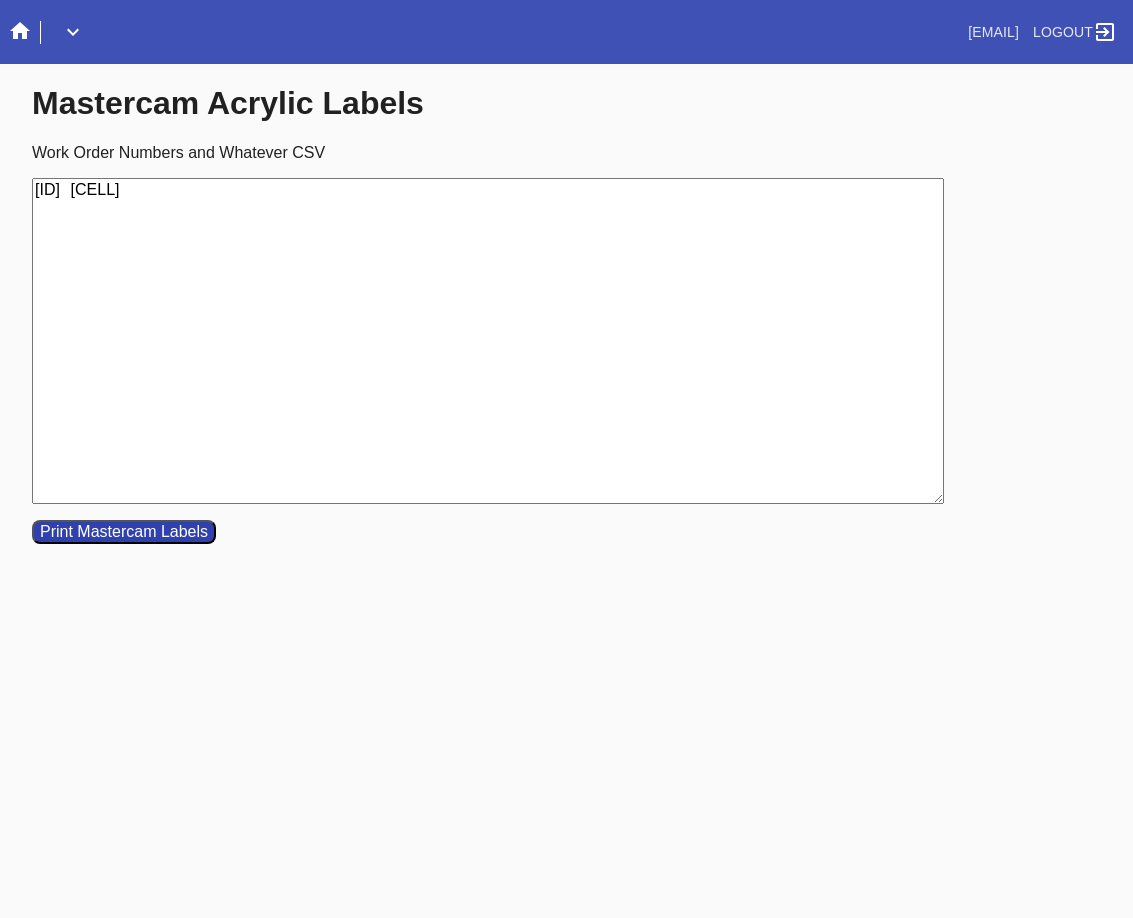 click on "[ID]	[CELL]" at bounding box center (488, 341) 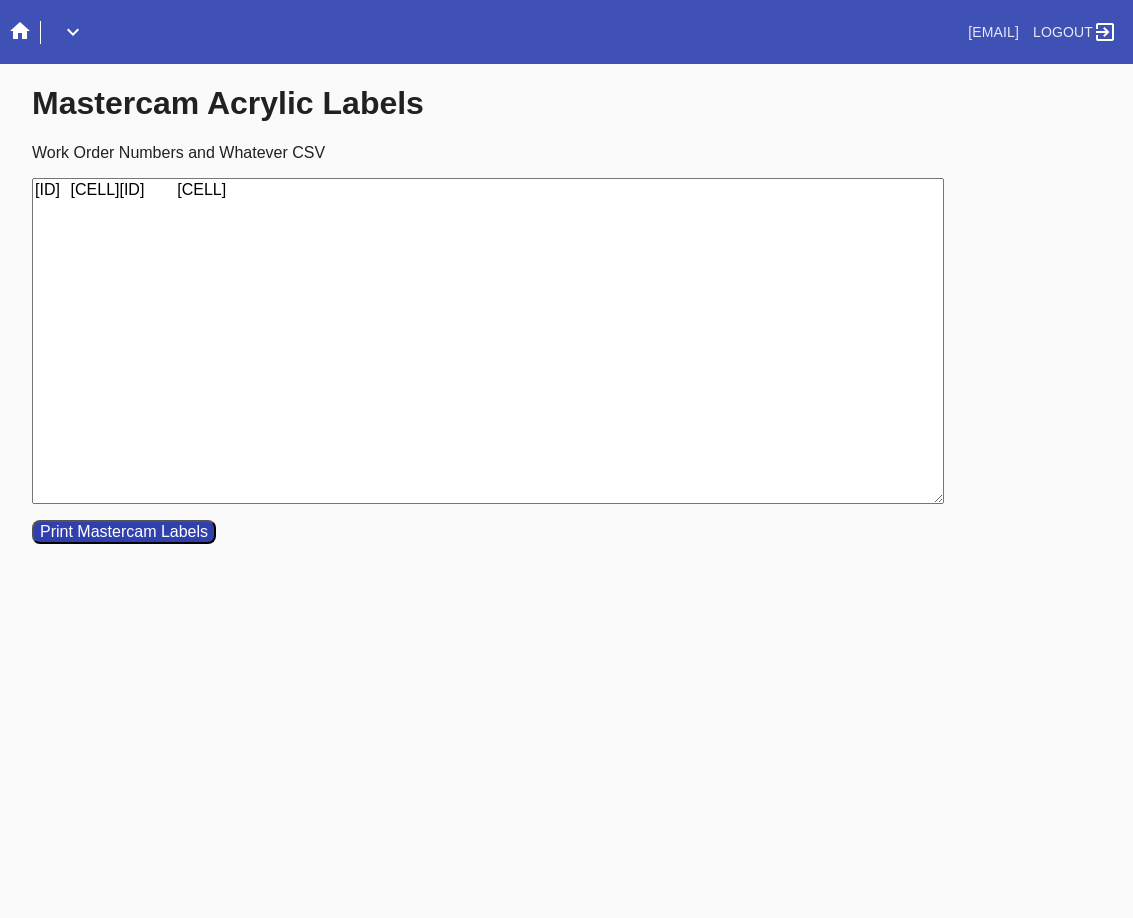 click on "[ID]	[CELL][ID]	[CELL]" at bounding box center (488, 341) 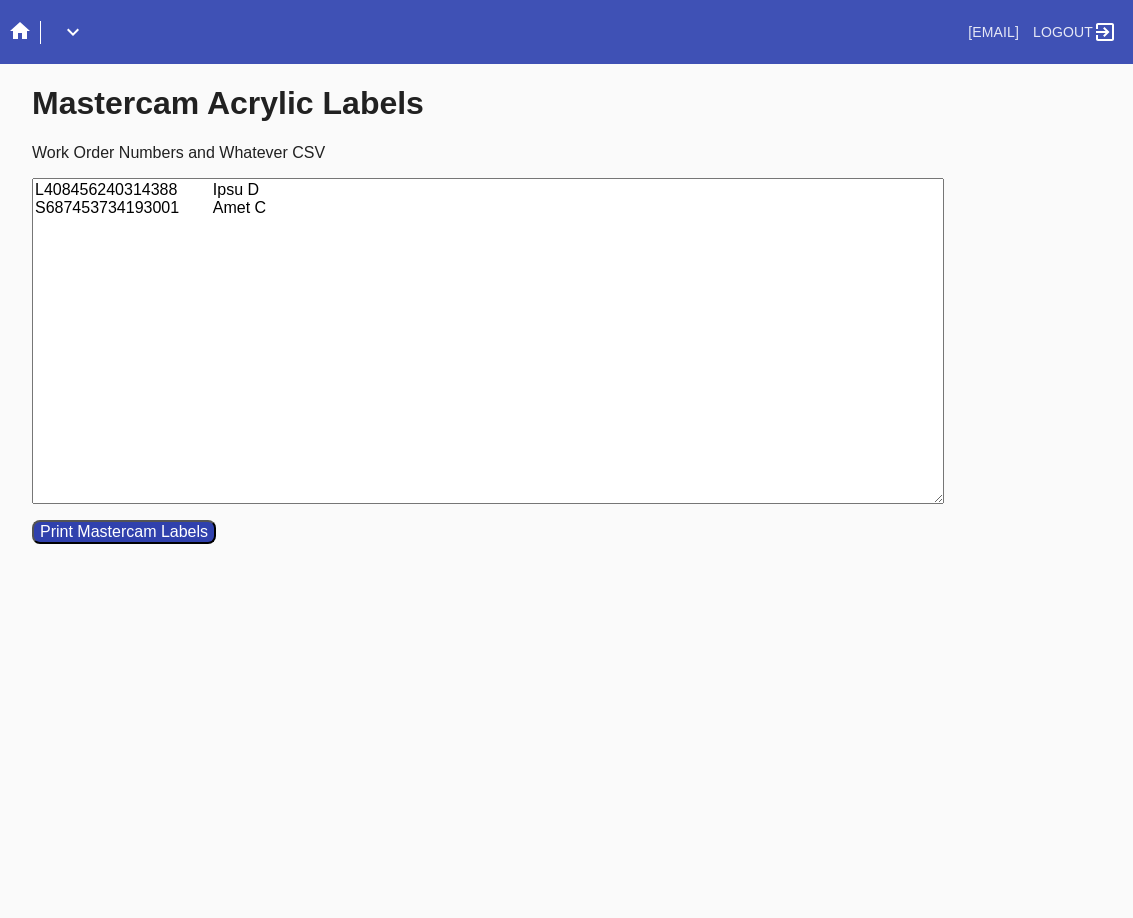 click on "L408456240314388	Ipsu D
S687453734193001	Amet C" at bounding box center [488, 341] 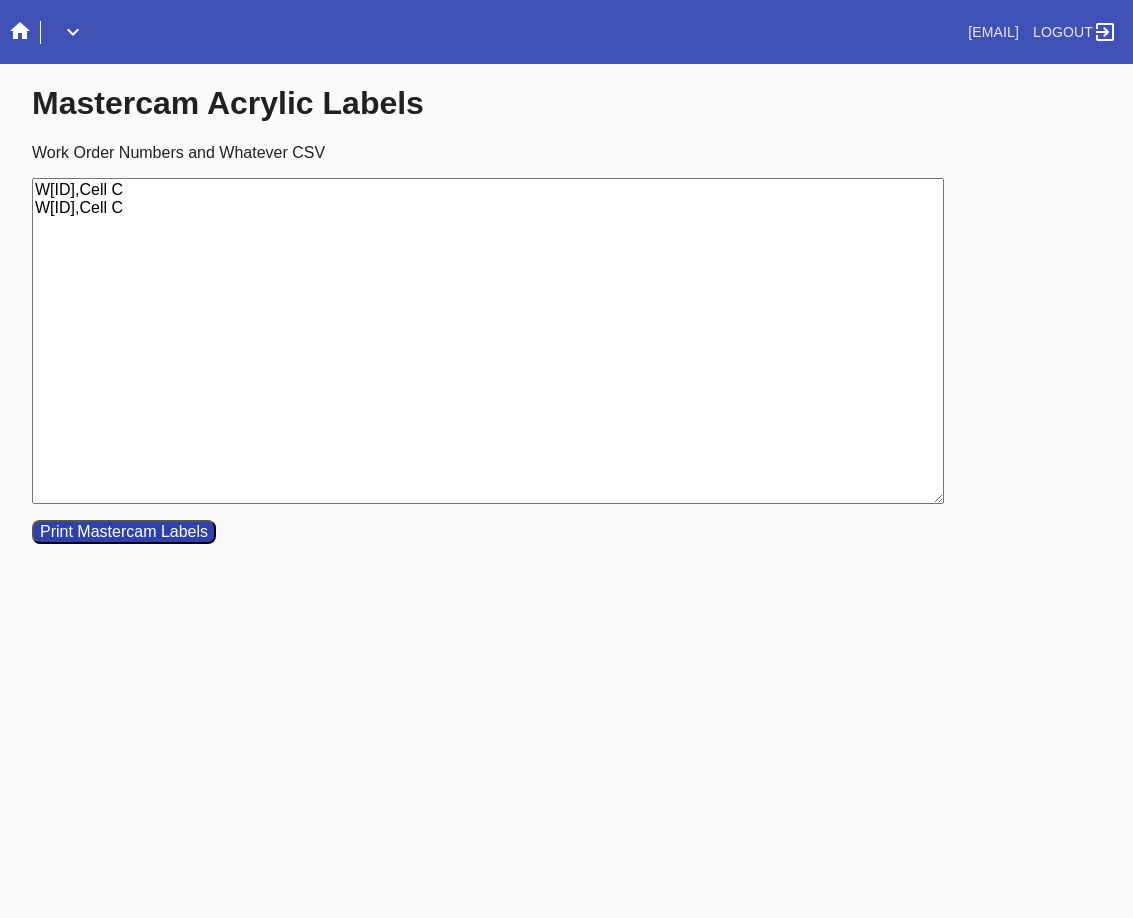 drag, startPoint x: 245, startPoint y: 210, endPoint x: 235, endPoint y: 209, distance: 10.049875 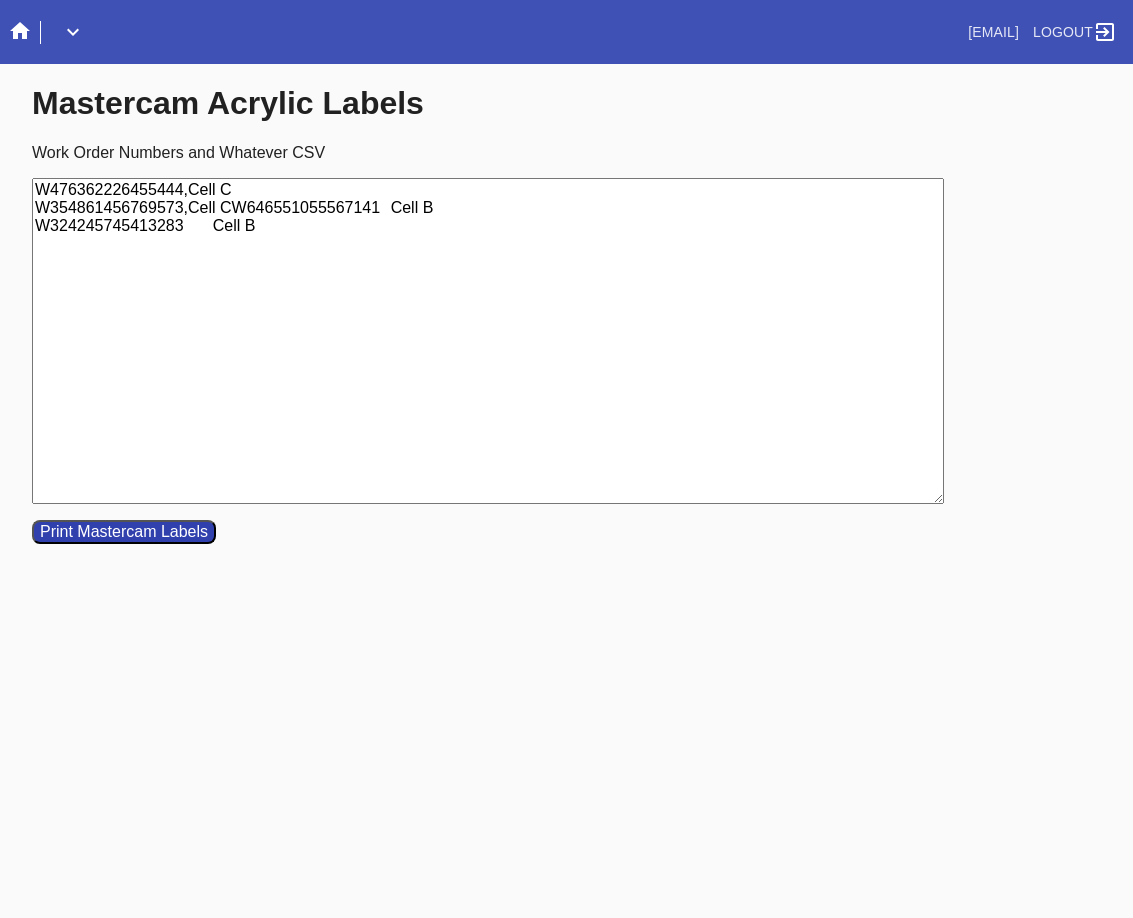 click on "W476362226455444,Cell C
W354861456769573,Cell CW646551055567141	Cell B
W324245745413283	Cell B" at bounding box center (488, 341) 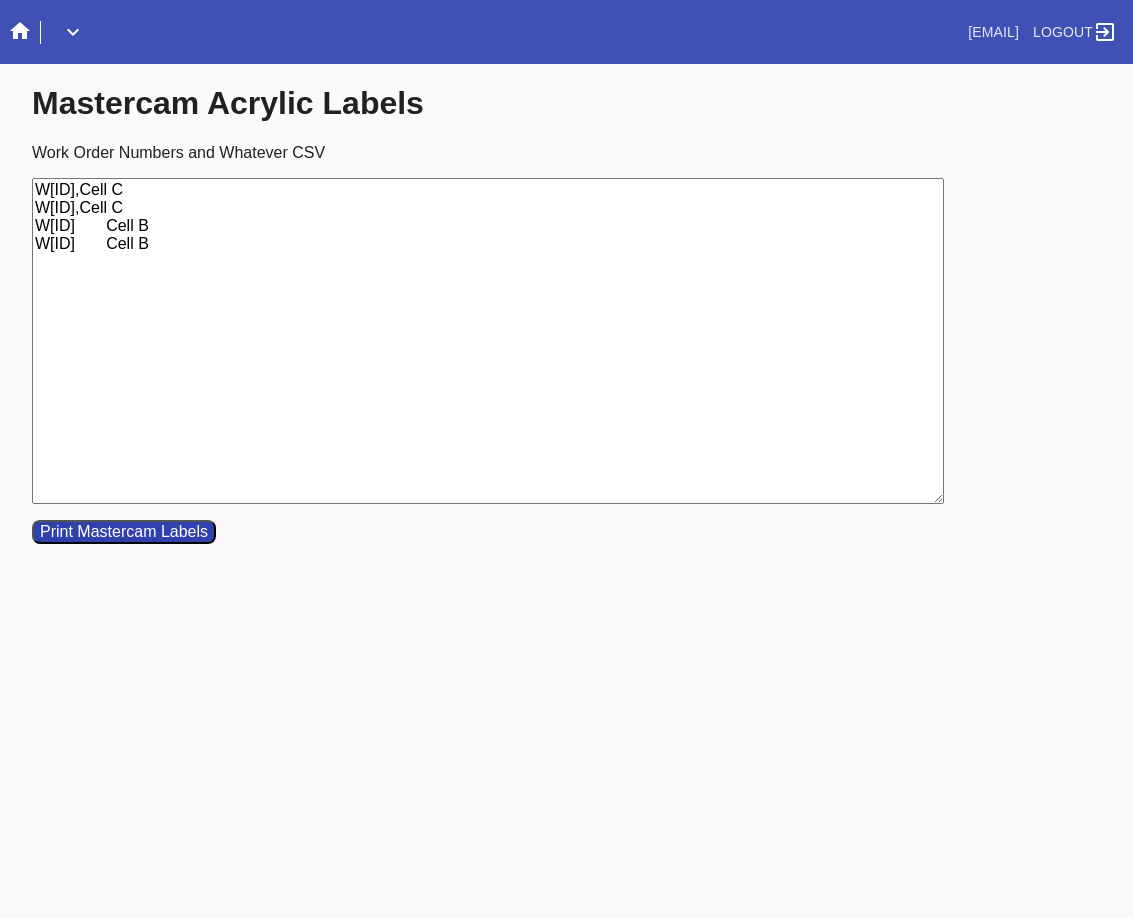 click on "W[ID],Cell C
W[ID],Cell C
W[ID]	Cell B
W[ID]	Cell B" at bounding box center [488, 341] 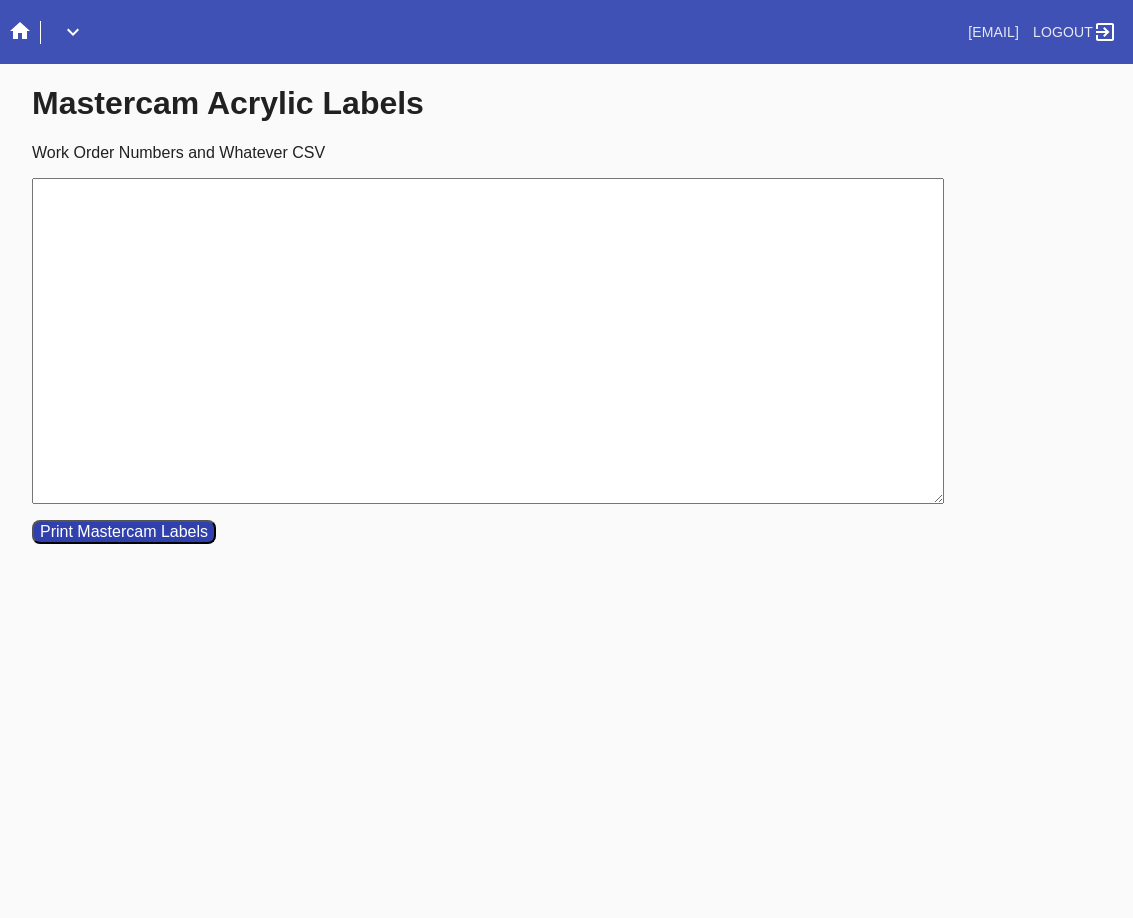 paste on "W[ID],Cell C
W[ID],Cell C
W[ID]	Cell B
W[ID]	Cell B" 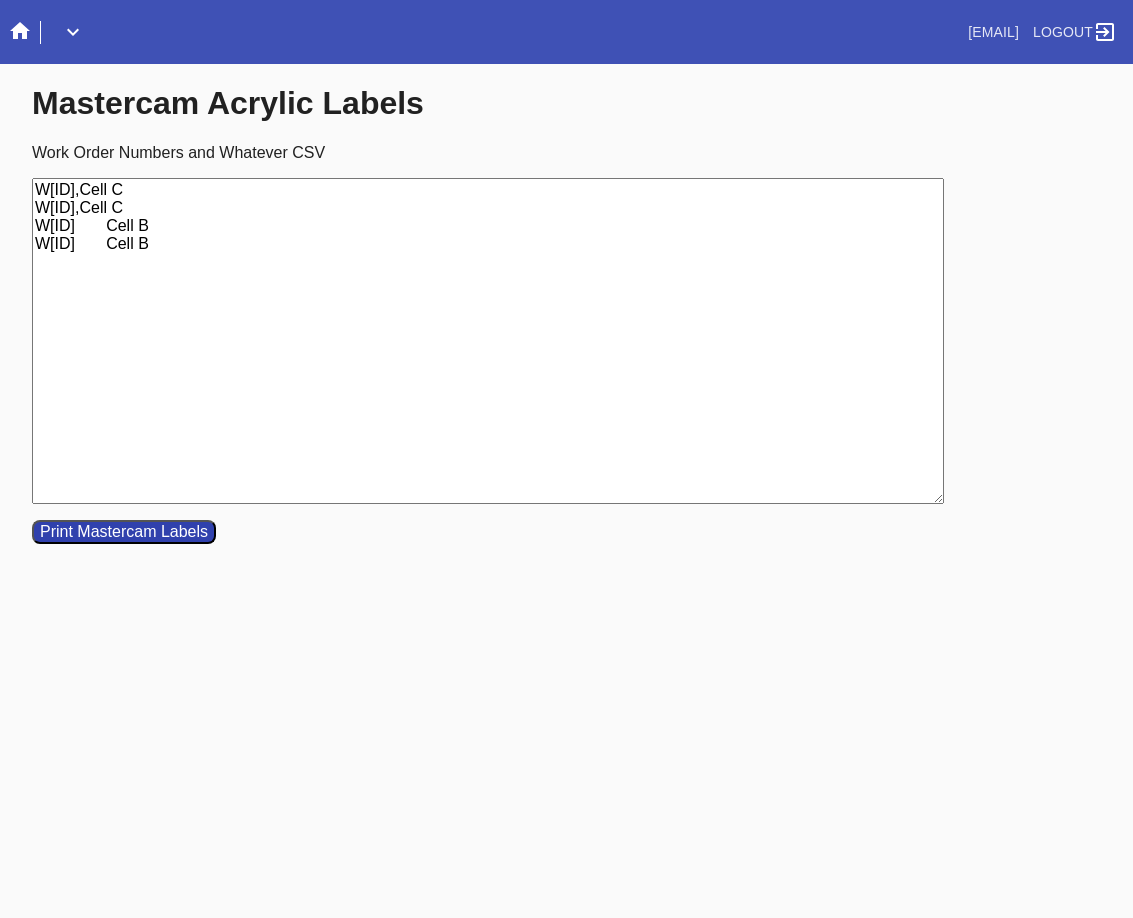 drag, startPoint x: 37, startPoint y: 211, endPoint x: 247, endPoint y: 230, distance: 210.85777 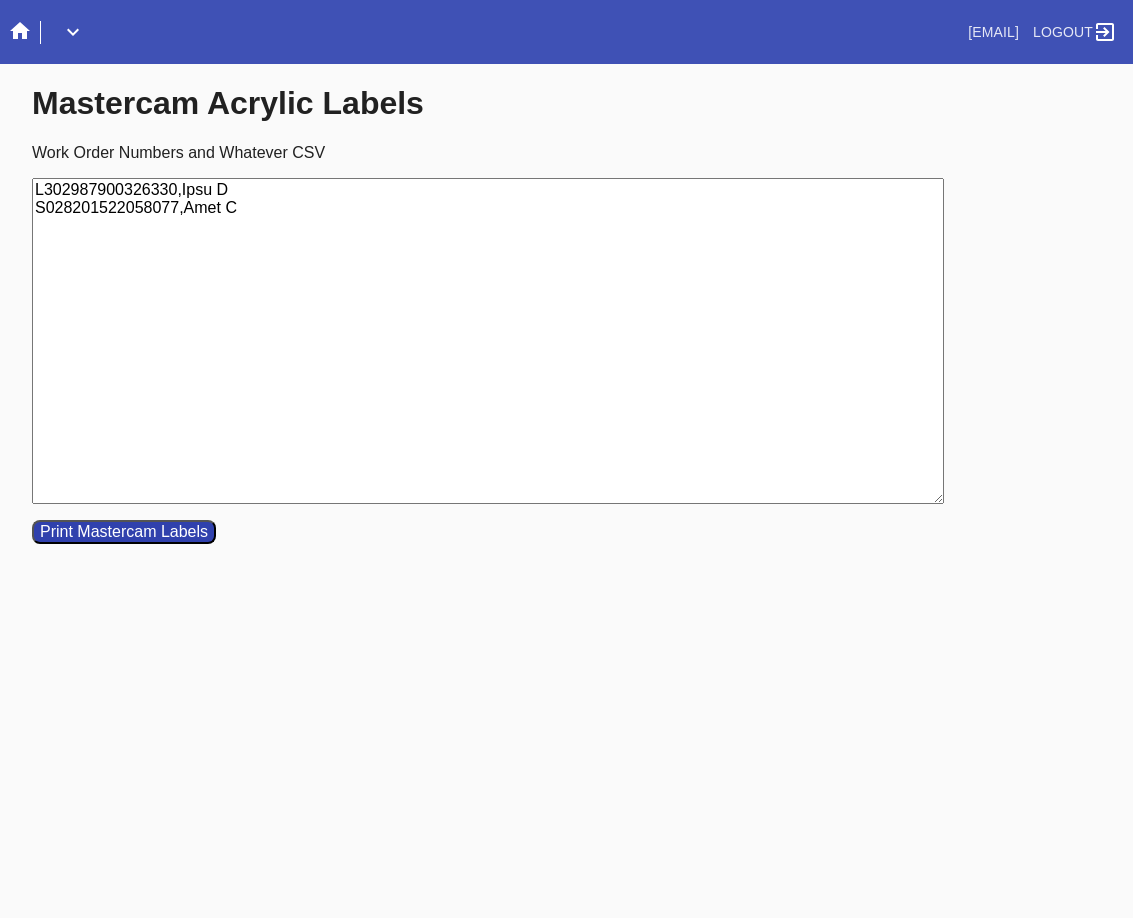 click on "L302987900326330,Ipsu D
S028201522058077,Amet C" at bounding box center [488, 341] 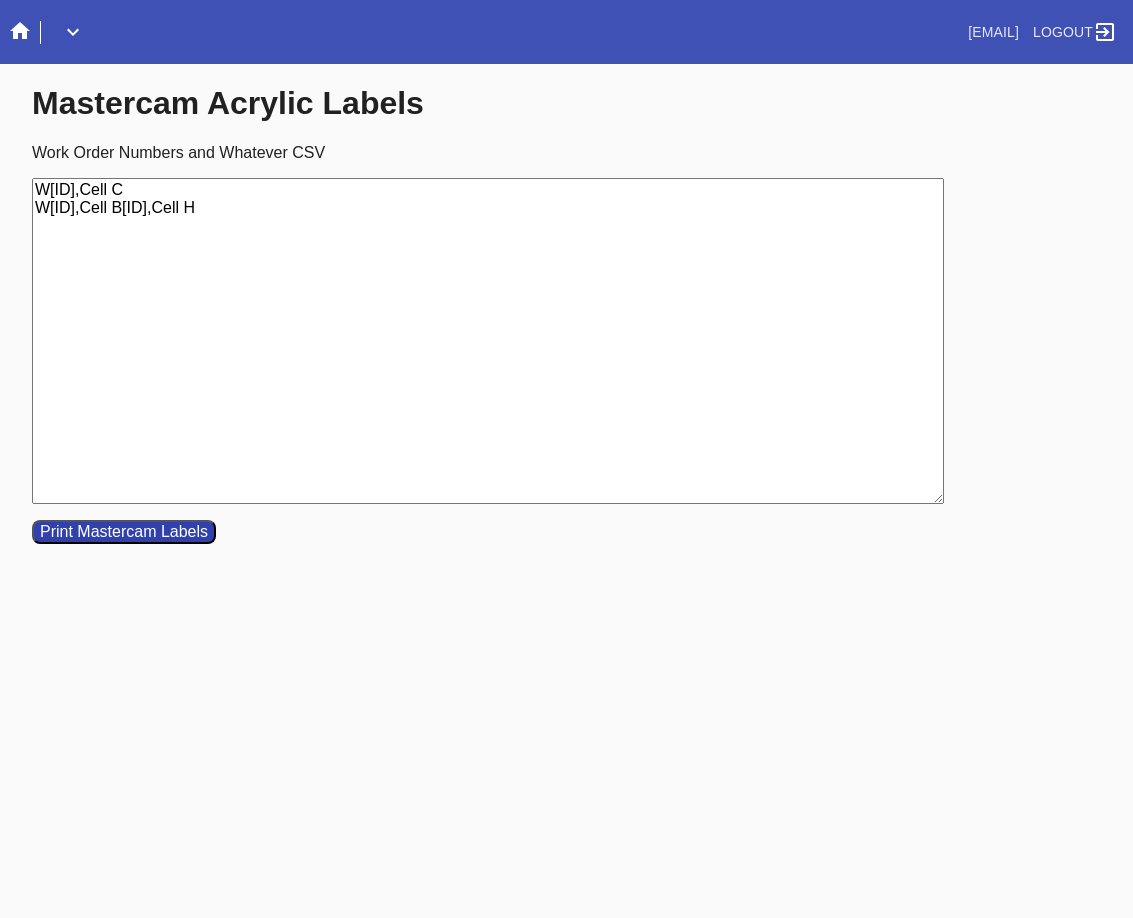 click on "W[ID],Cell C
W[ID],Cell B[ID],Cell H" at bounding box center [488, 341] 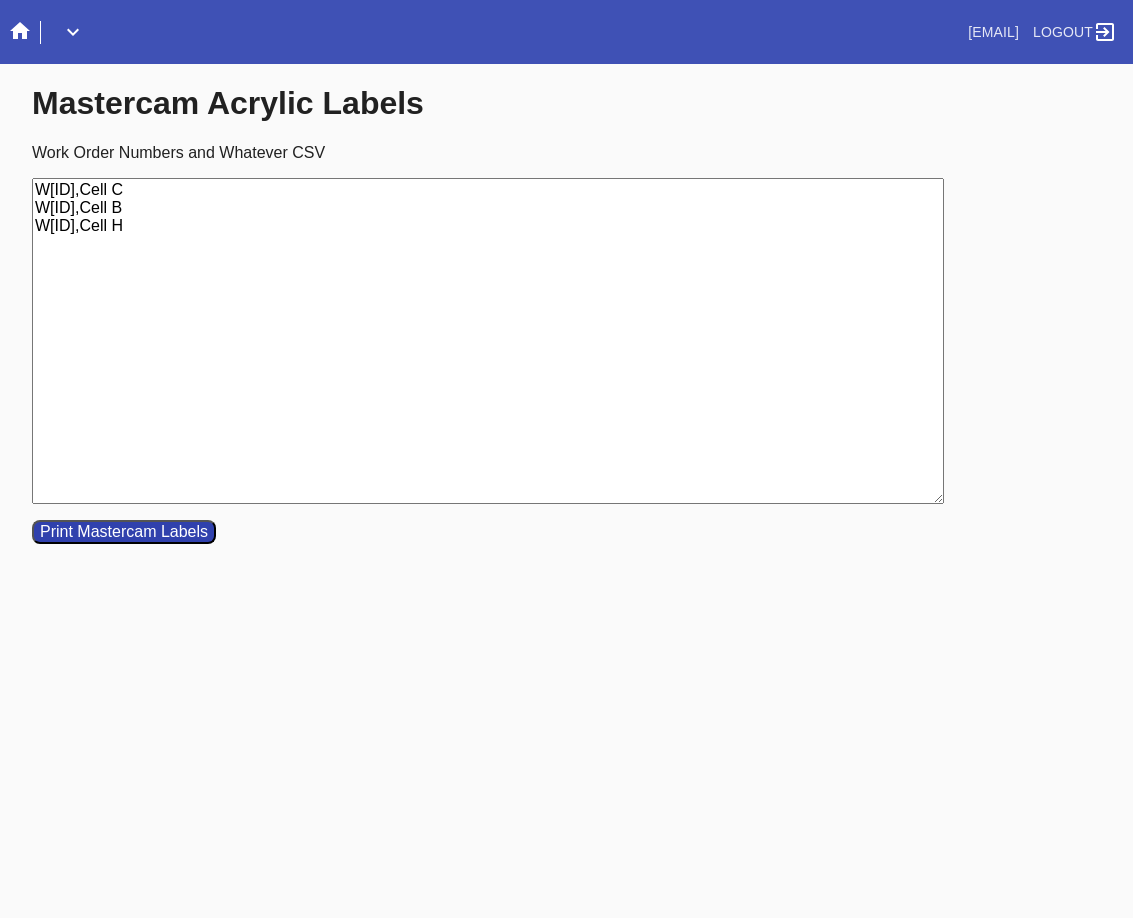 click on "W[ID],Cell C
W[ID],Cell B
W[ID],Cell H" at bounding box center (488, 341) 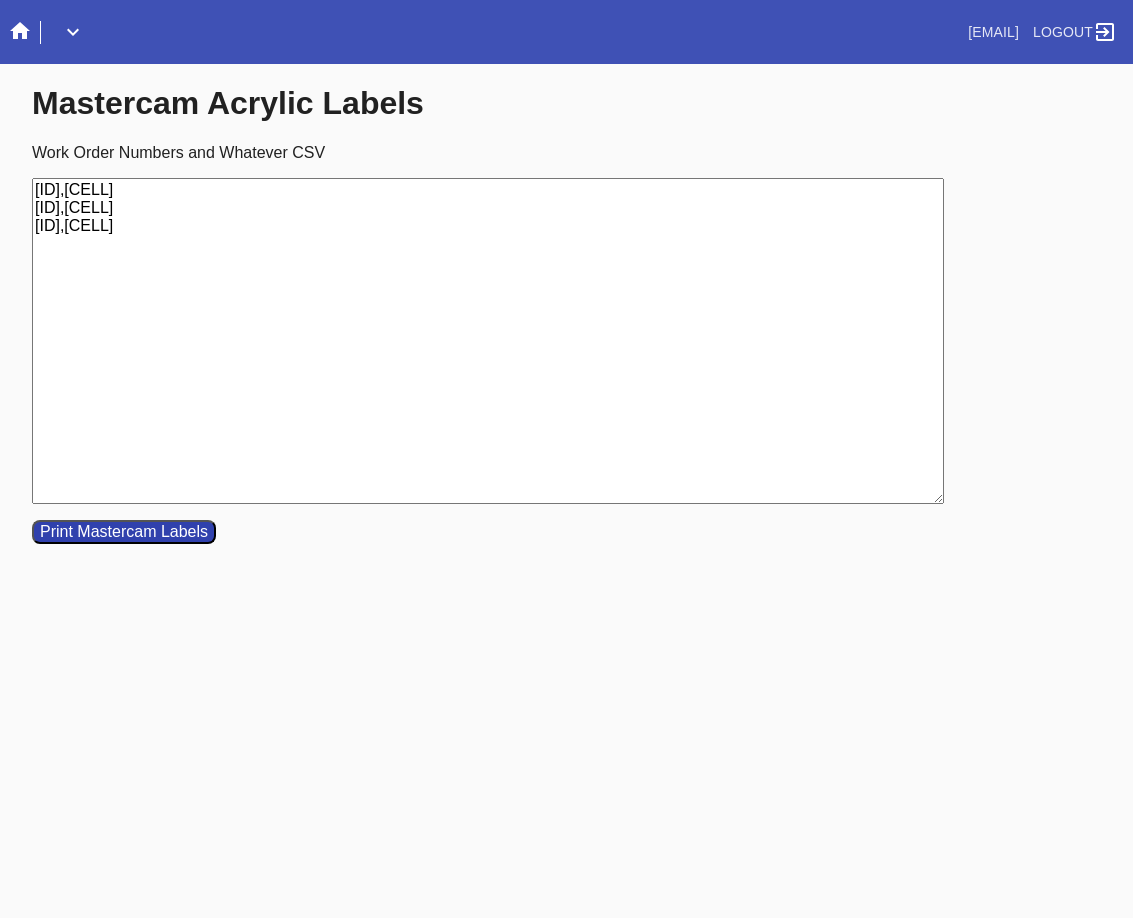click on "Print Mastercam Labels" at bounding box center [124, 532] 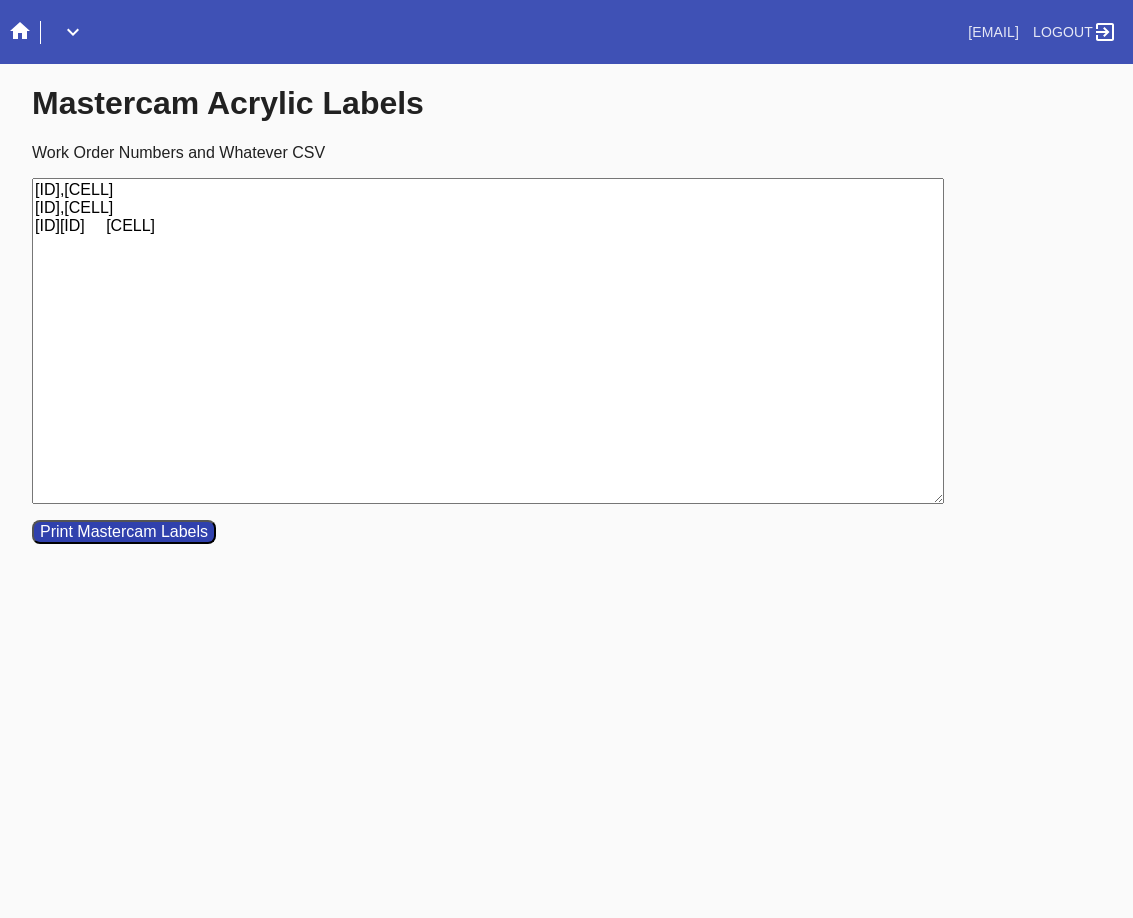click on "[ID],[CELL]
[ID],[CELL]
[ID][ID]	[CELL]" at bounding box center (488, 341) 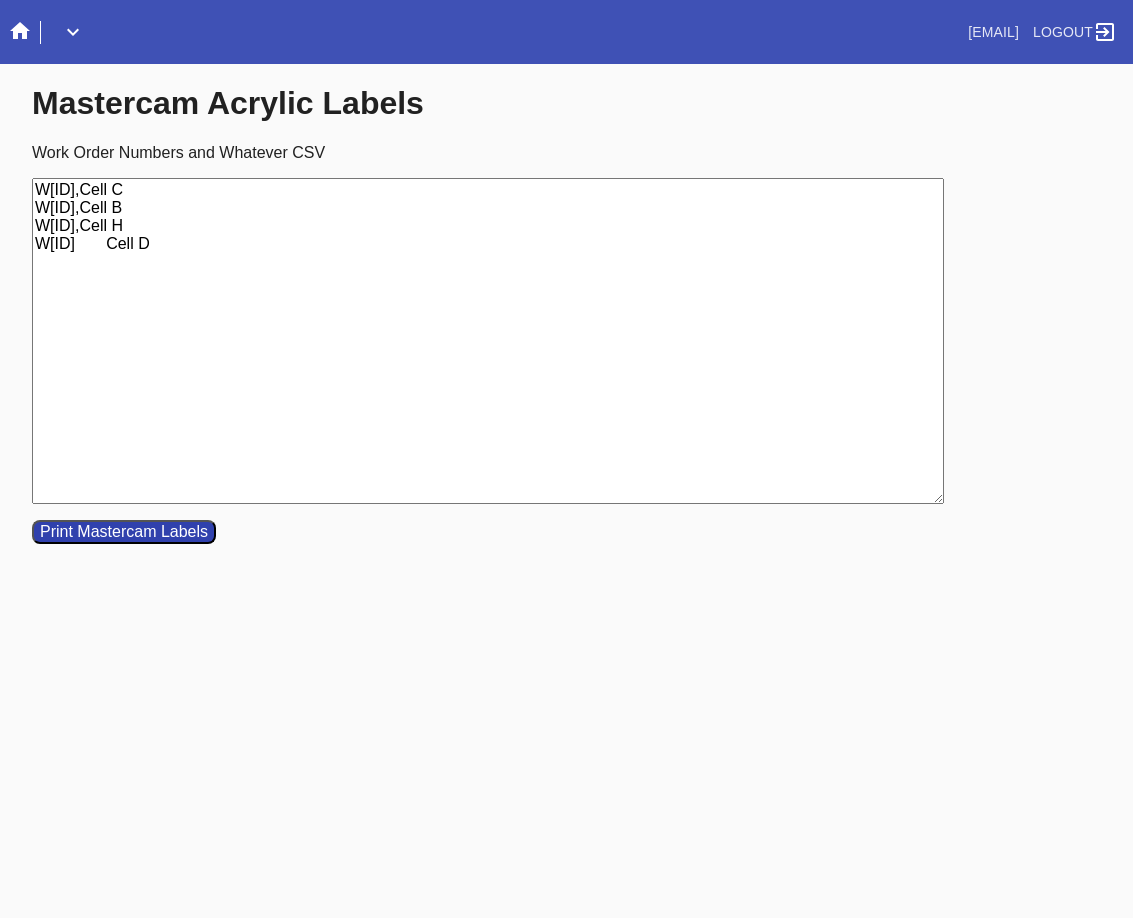 click on "W[ID],Cell C
W[ID],Cell B
W[ID],Cell H
W[ID]	Cell D" at bounding box center [488, 341] 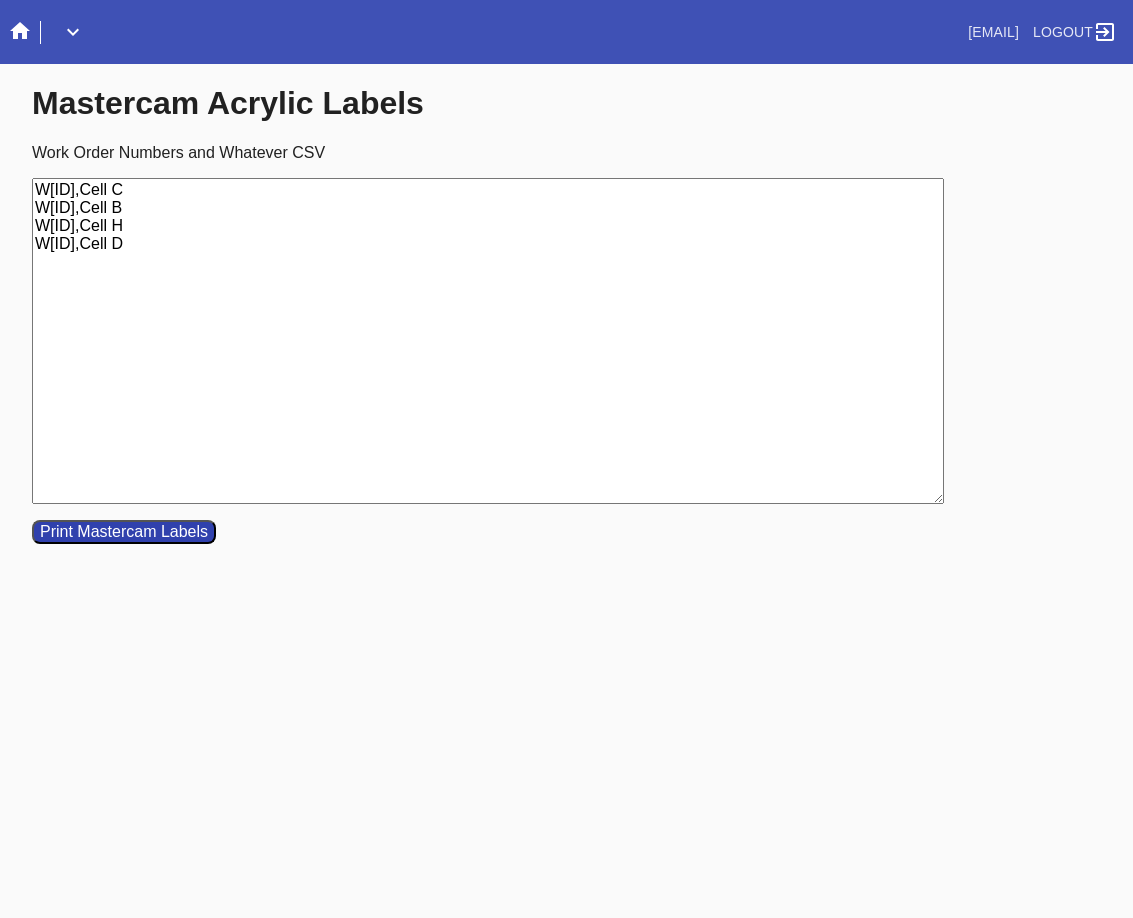 type on "W[ID],Cell C
W[ID],Cell B
W[ID],Cell H
W[ID],Cell D" 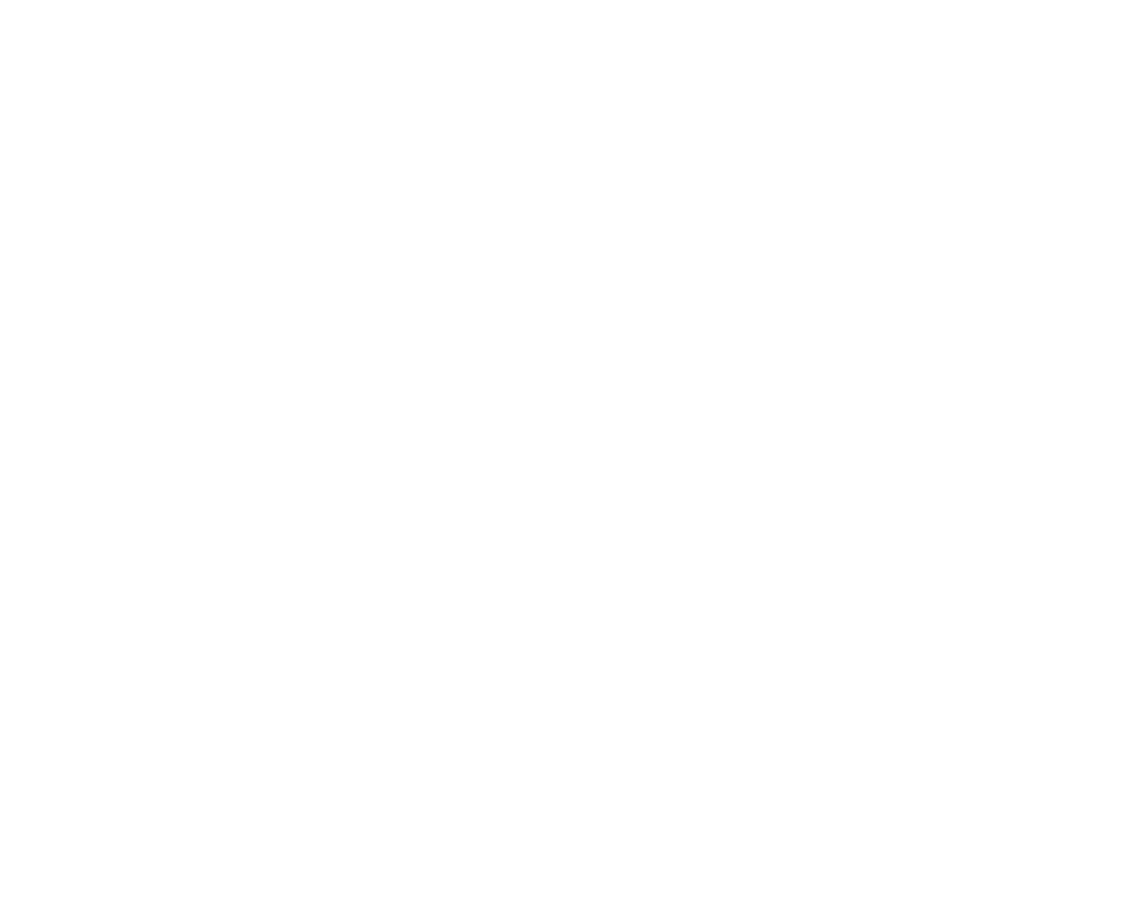 scroll, scrollTop: 0, scrollLeft: 0, axis: both 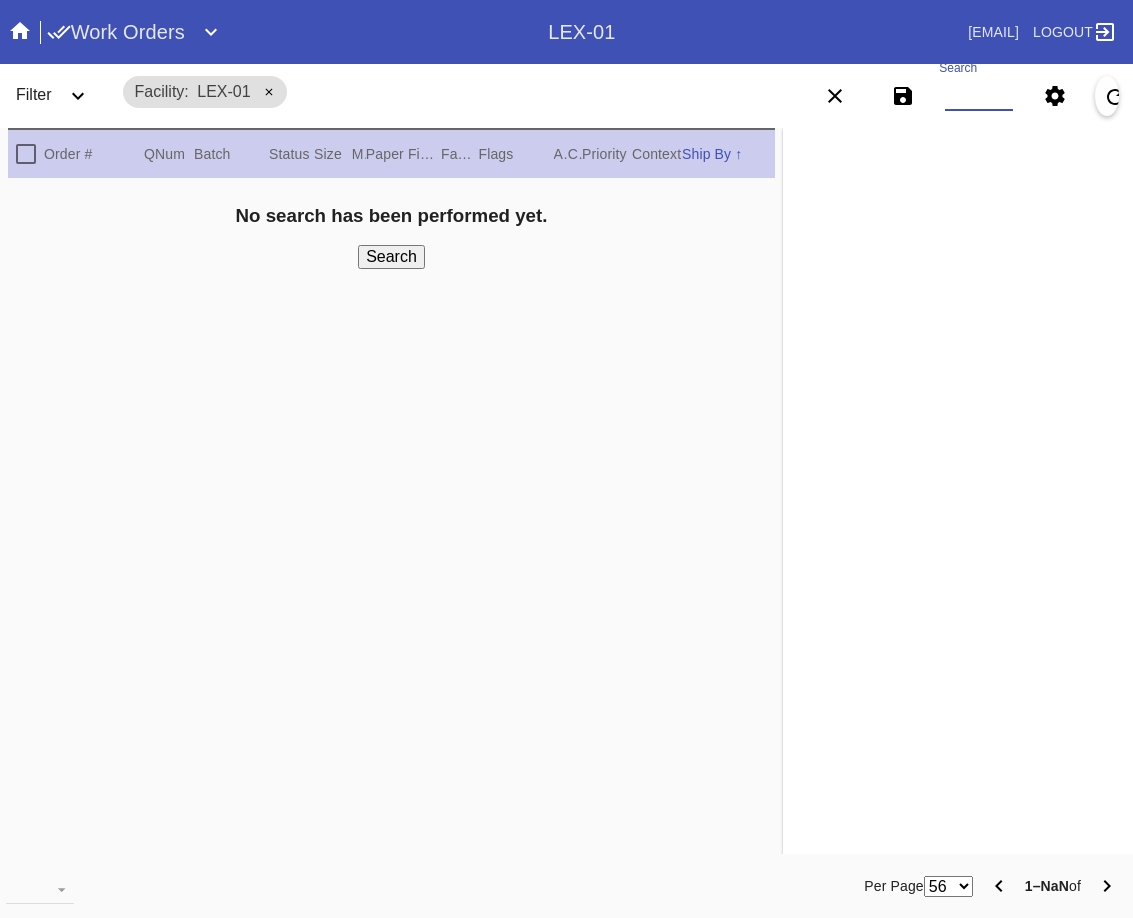 paste on "[PRODUCT_CODE],Cell [LETTER] [PRODUCT_CODE],Cell [LETTER] [PRODUCT_CODE],Cell [LETTER] [PRODUCT_CODE],Cell [LETTER] [PRODUCT_CODE],Cell [LETTER] [PRODUCT_CODE],Cell [LETTER] [PRODUCT_CODE],Cell [LETTER]" 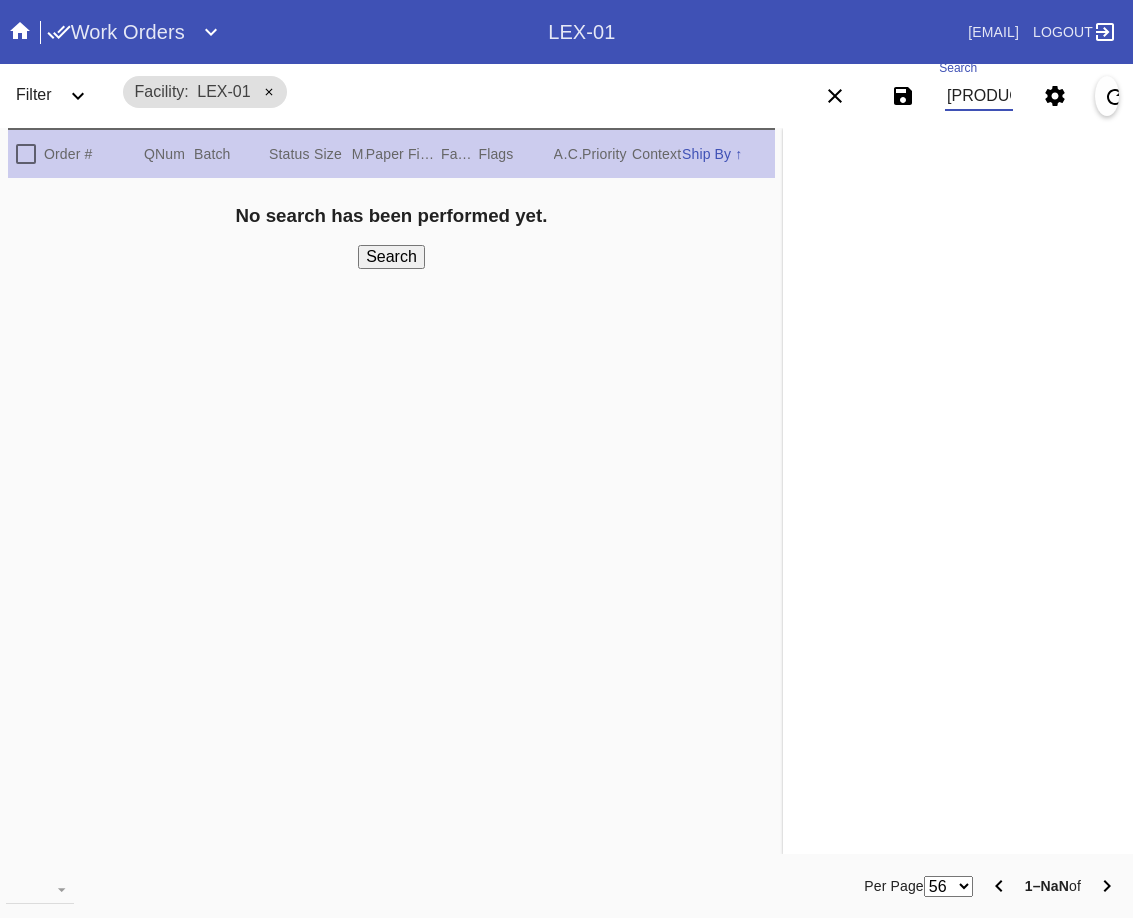 scroll, scrollTop: 0, scrollLeft: 1334, axis: horizontal 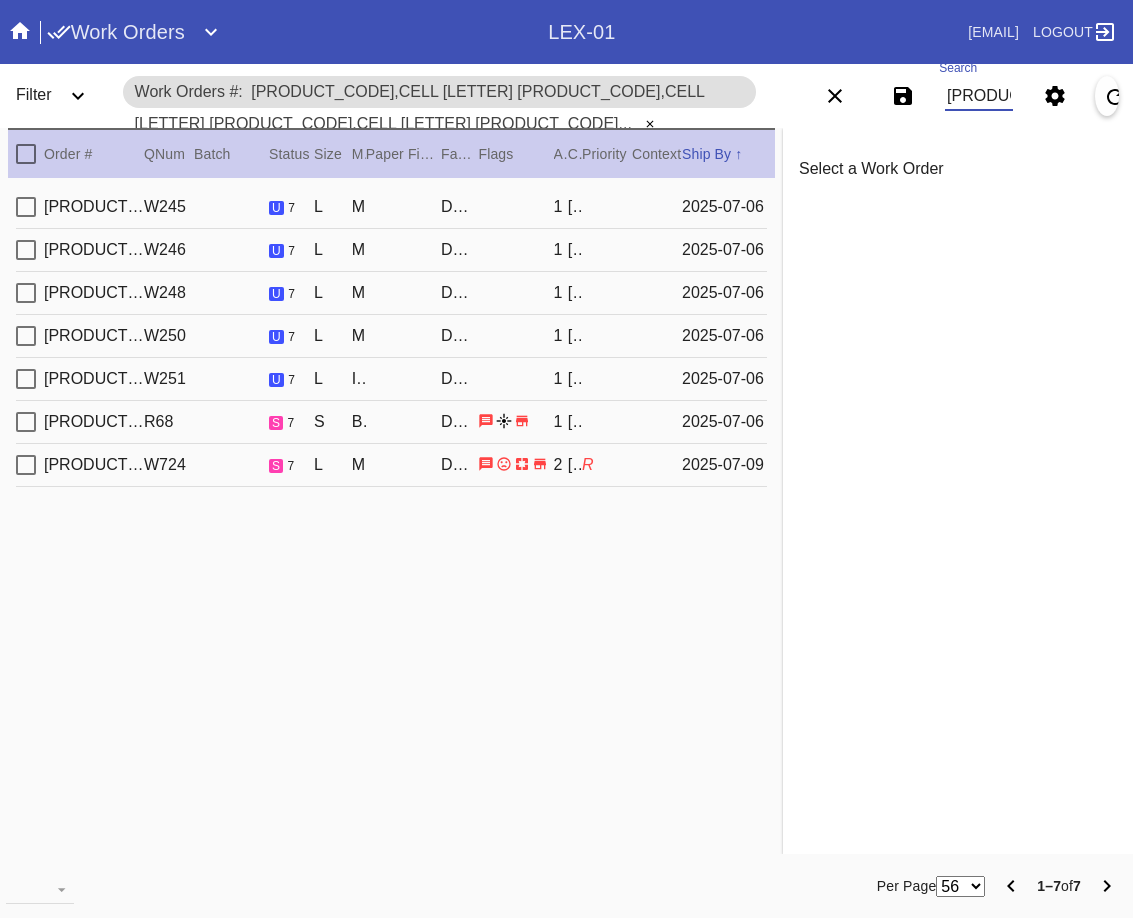 click at bounding box center [26, 154] 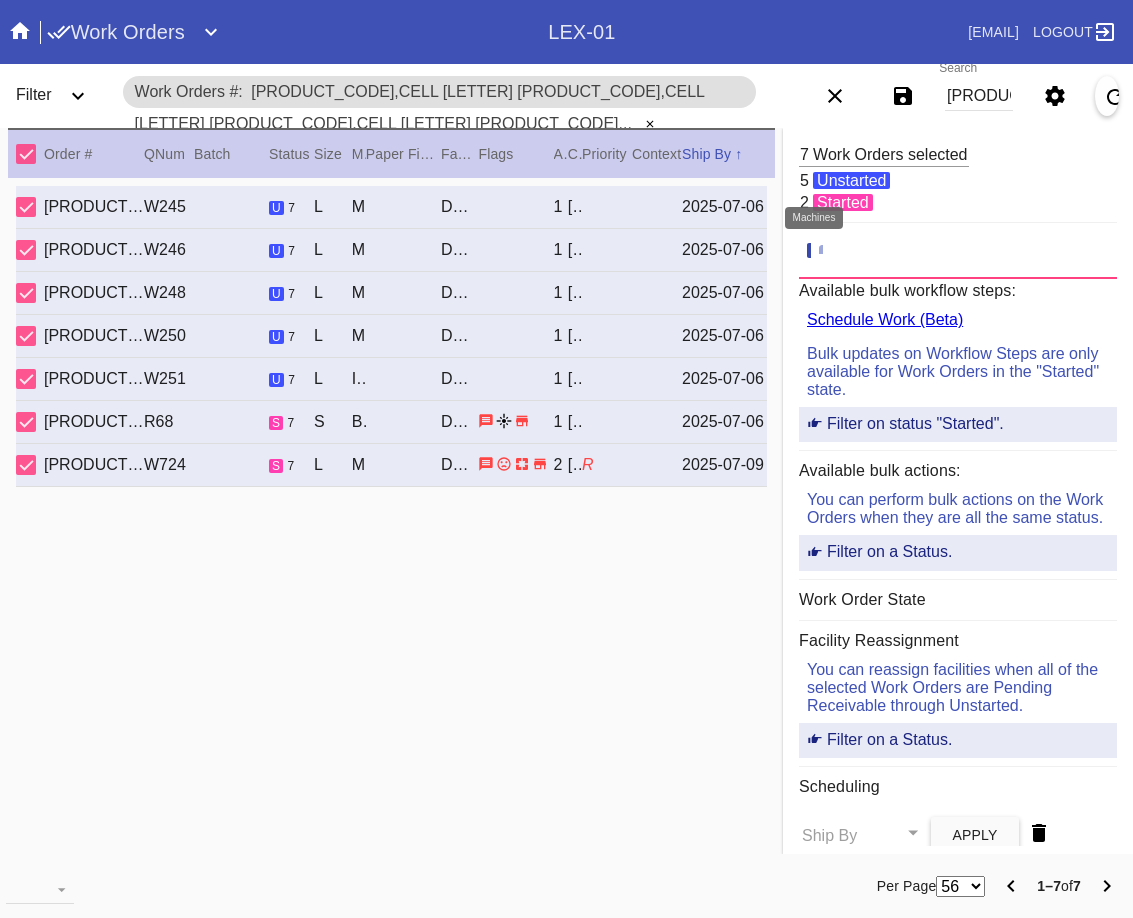 click at bounding box center [829, 251] 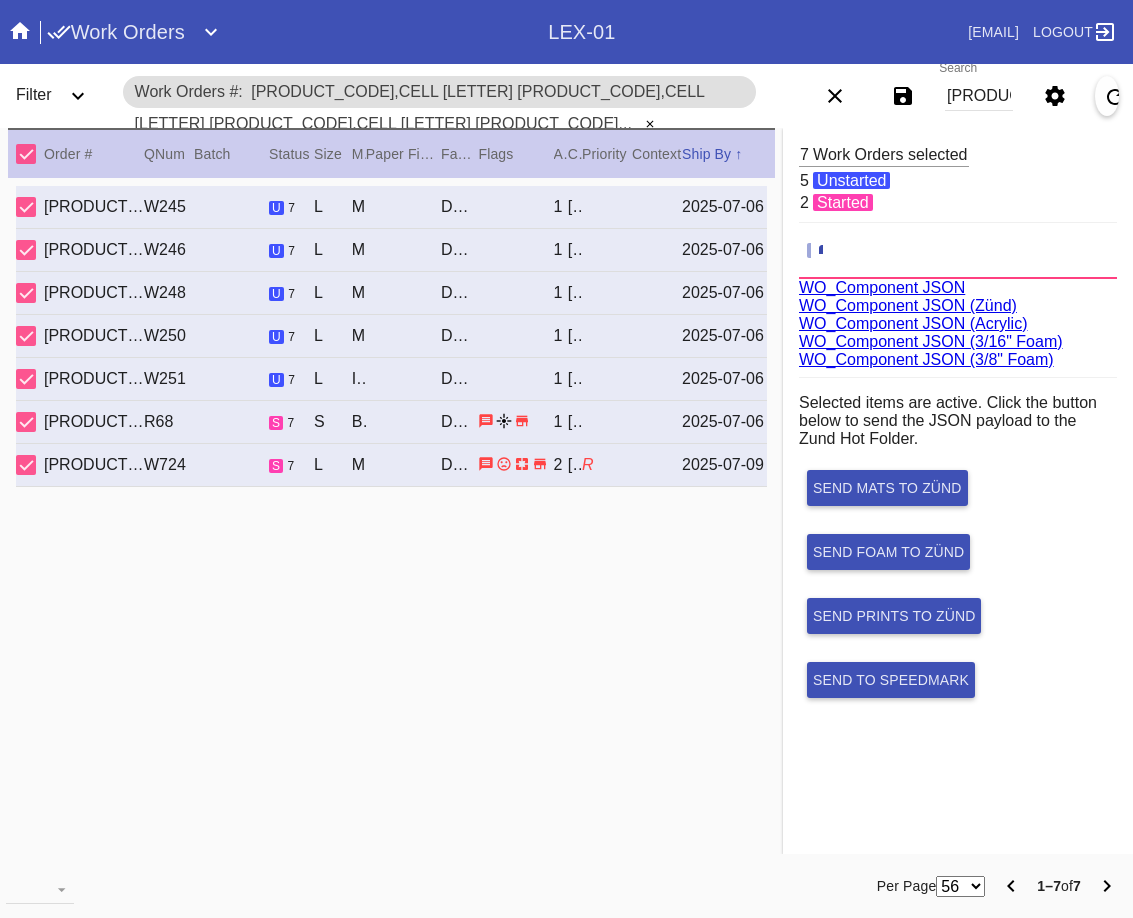 scroll, scrollTop: 75, scrollLeft: 0, axis: vertical 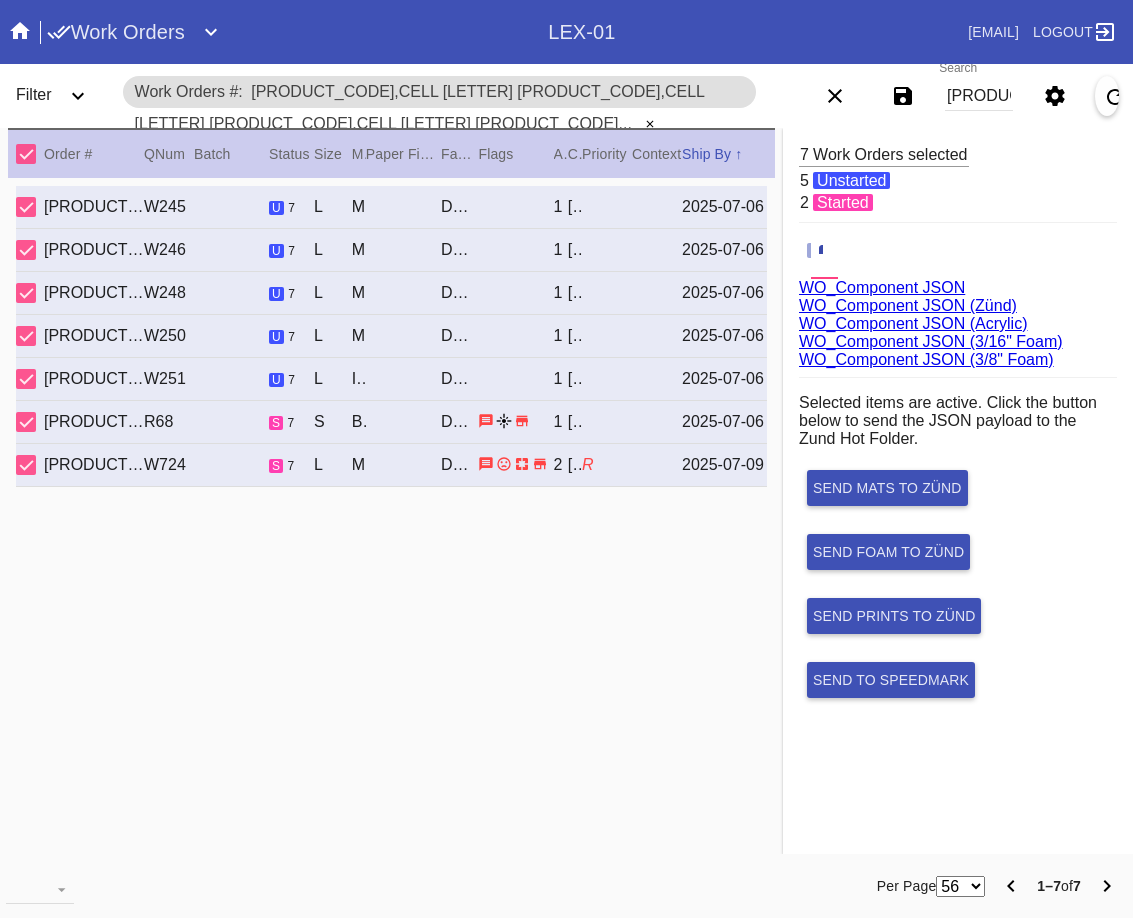 click on "WO_Component JSON (Acrylic)" at bounding box center (913, 323) 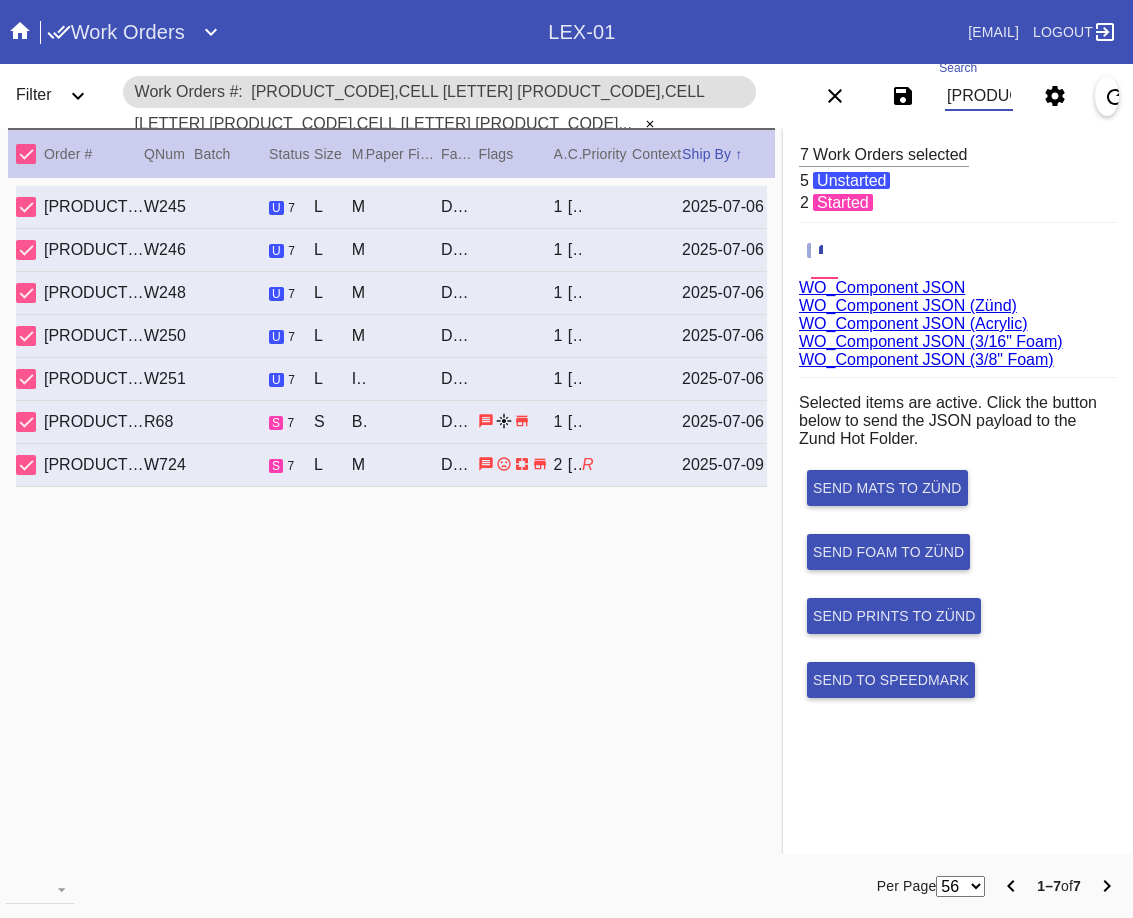 click on "[ID],Cell G [ID],Cell D [ID],Cell H [ID],Cell H [ID],Cell H [ID],Cell H [ID],Cell H" at bounding box center (979, 96) 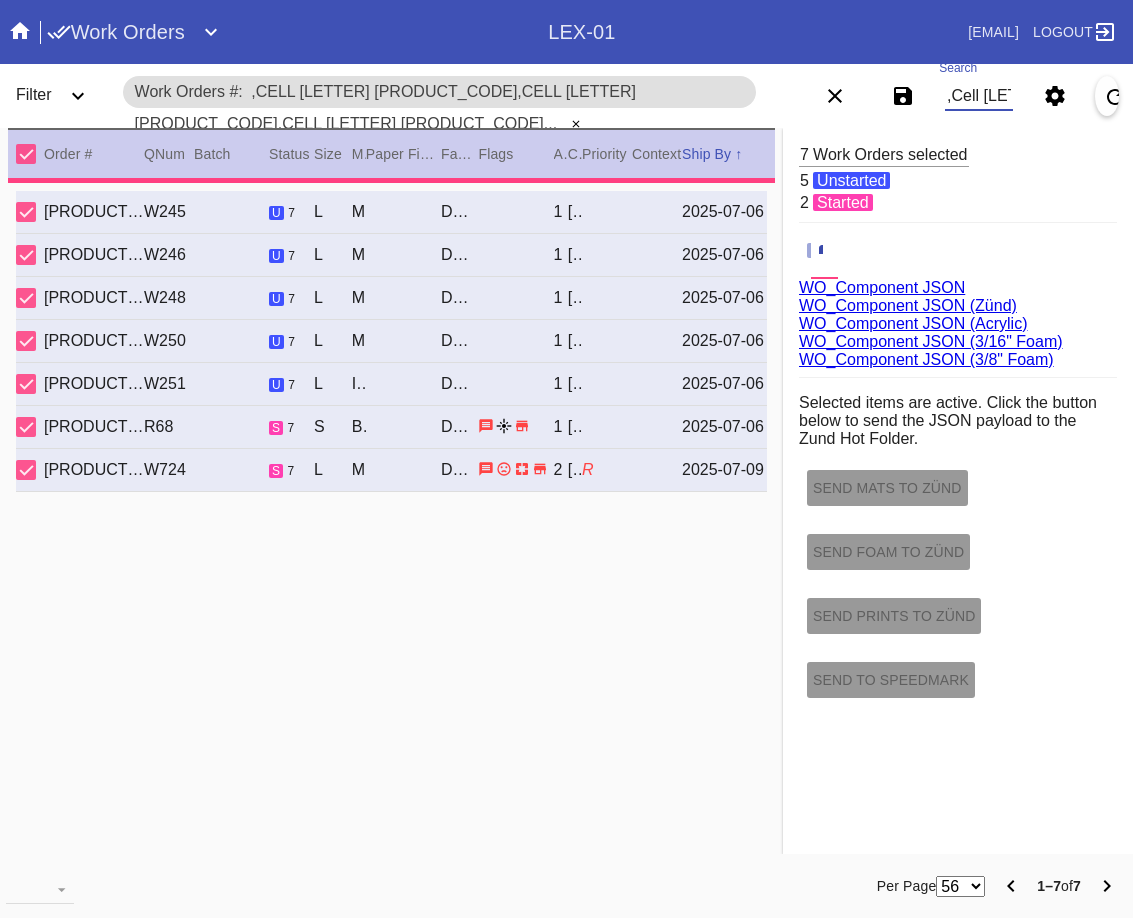 click on ",Cell G W706145308155526,Cell D W252594568622235,Cell H W115660983645390,Cell H W603688750113720,Cell H W622685318893469,Cell H W211147436011945,Cell H" at bounding box center [979, 96] 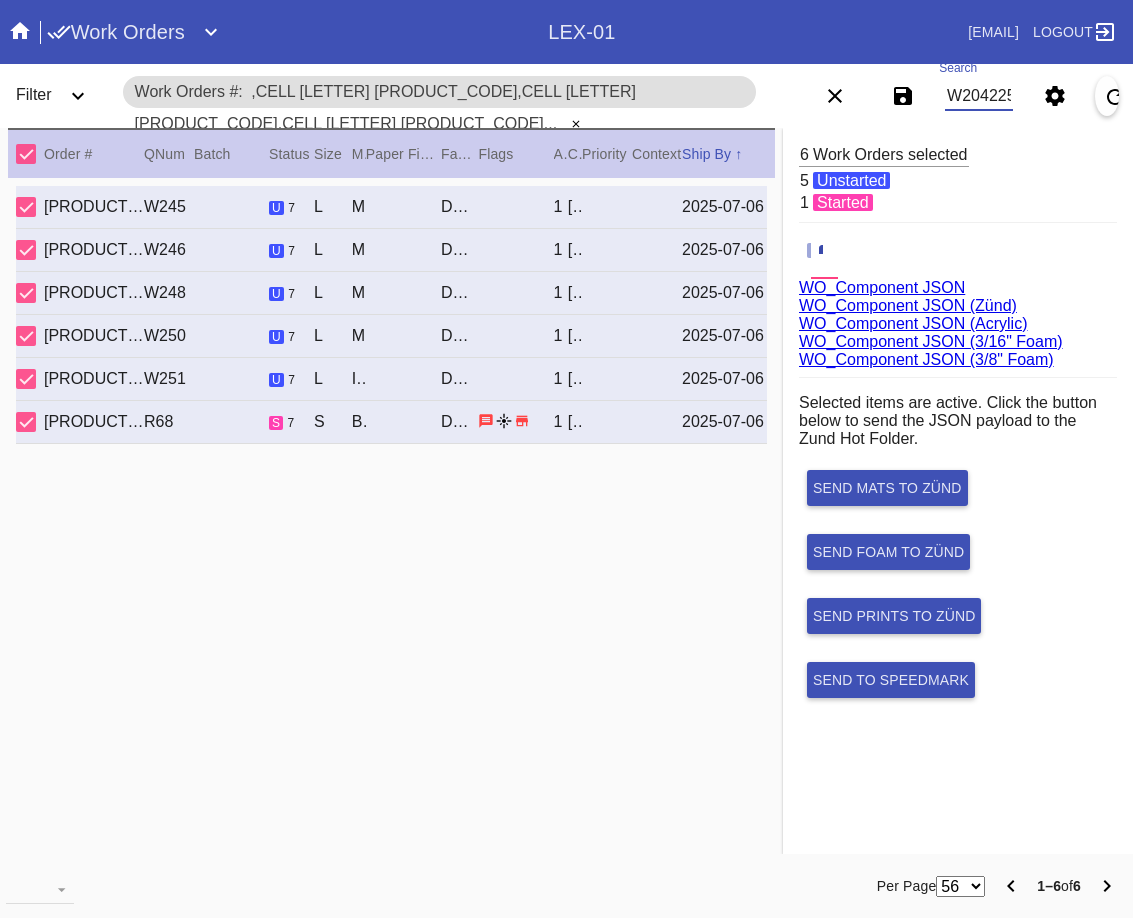 scroll, scrollTop: 0, scrollLeft: 85, axis: horizontal 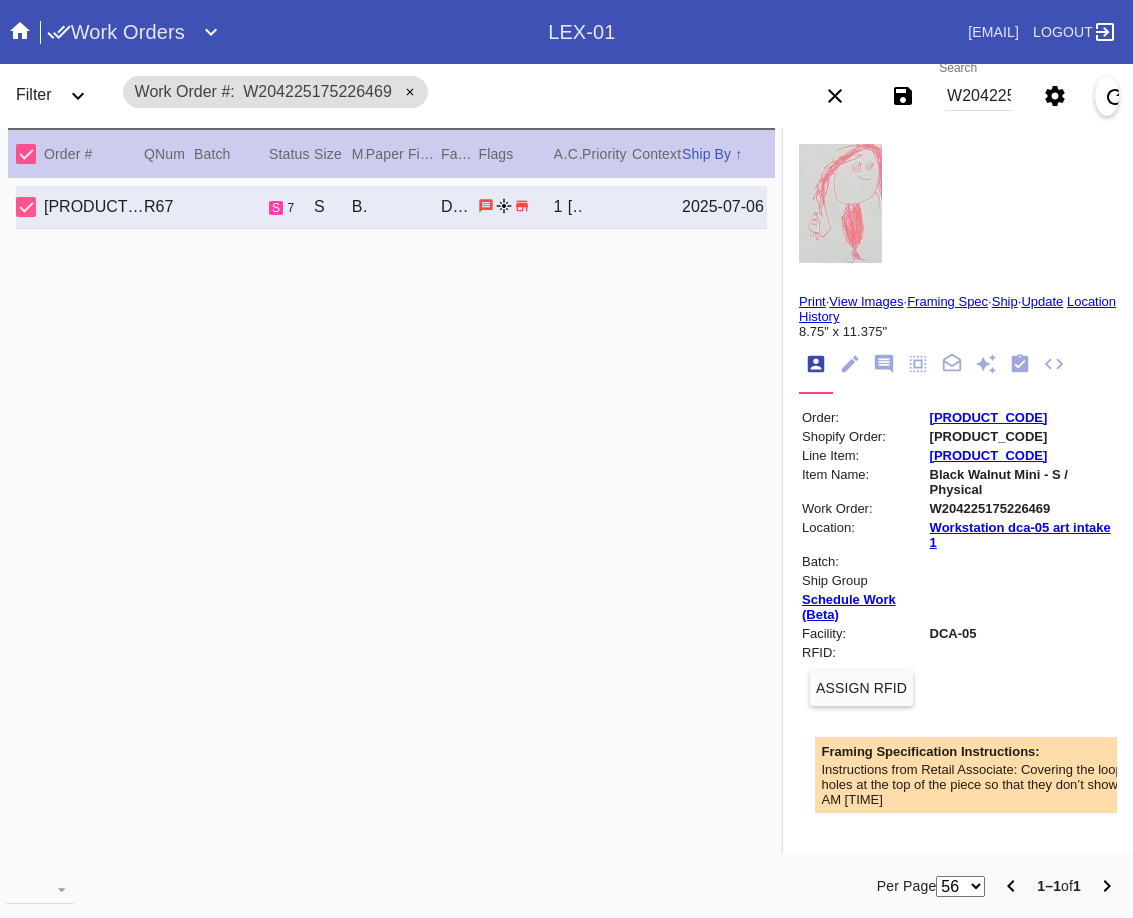 click on "W204225175226469" at bounding box center [979, 96] 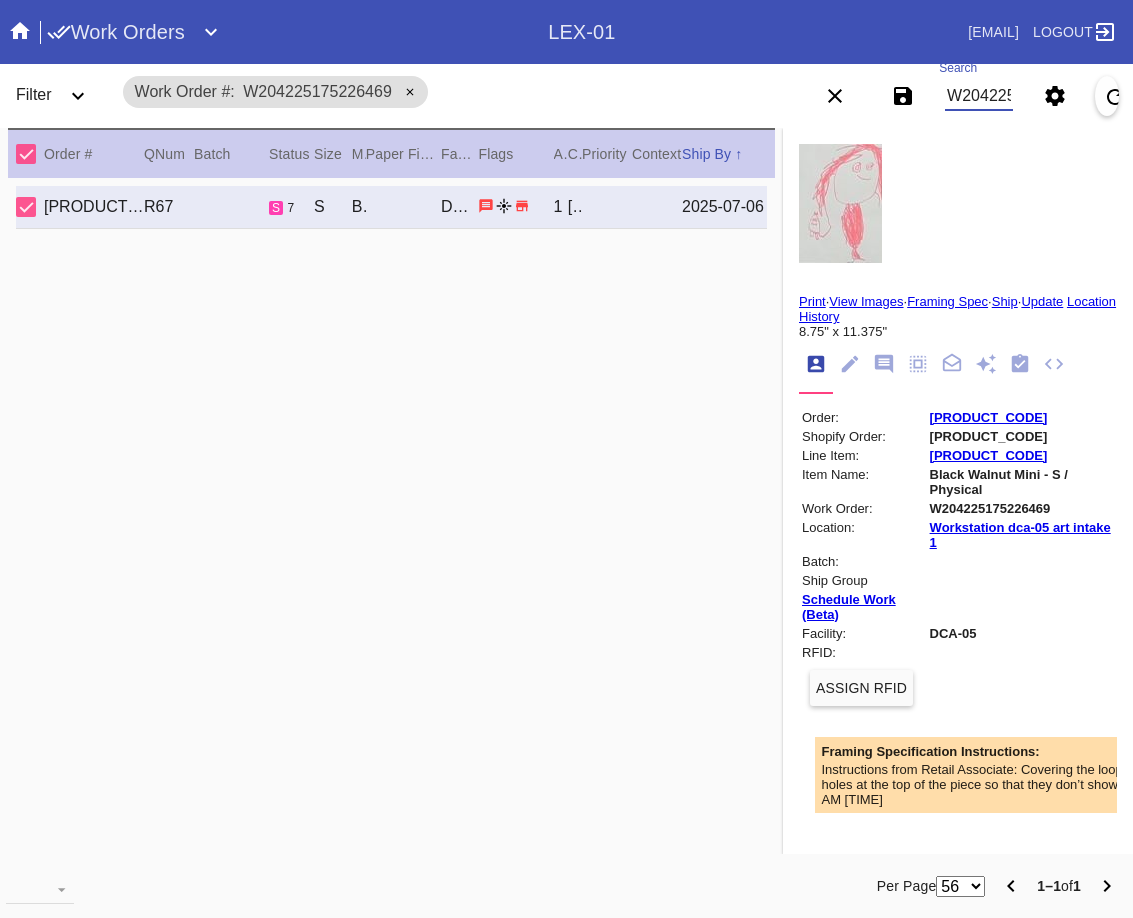 click on "W204225175226469" at bounding box center (979, 96) 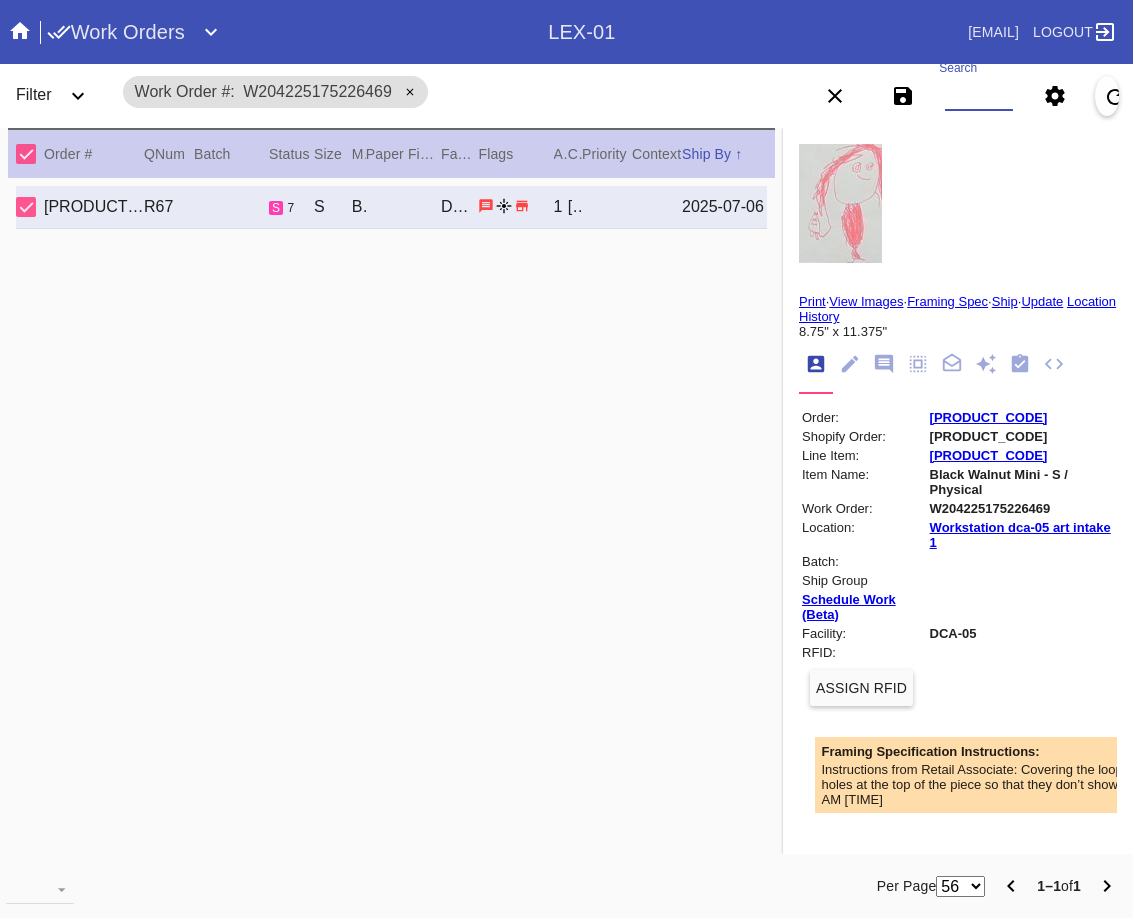 paste on "W706145308155526" 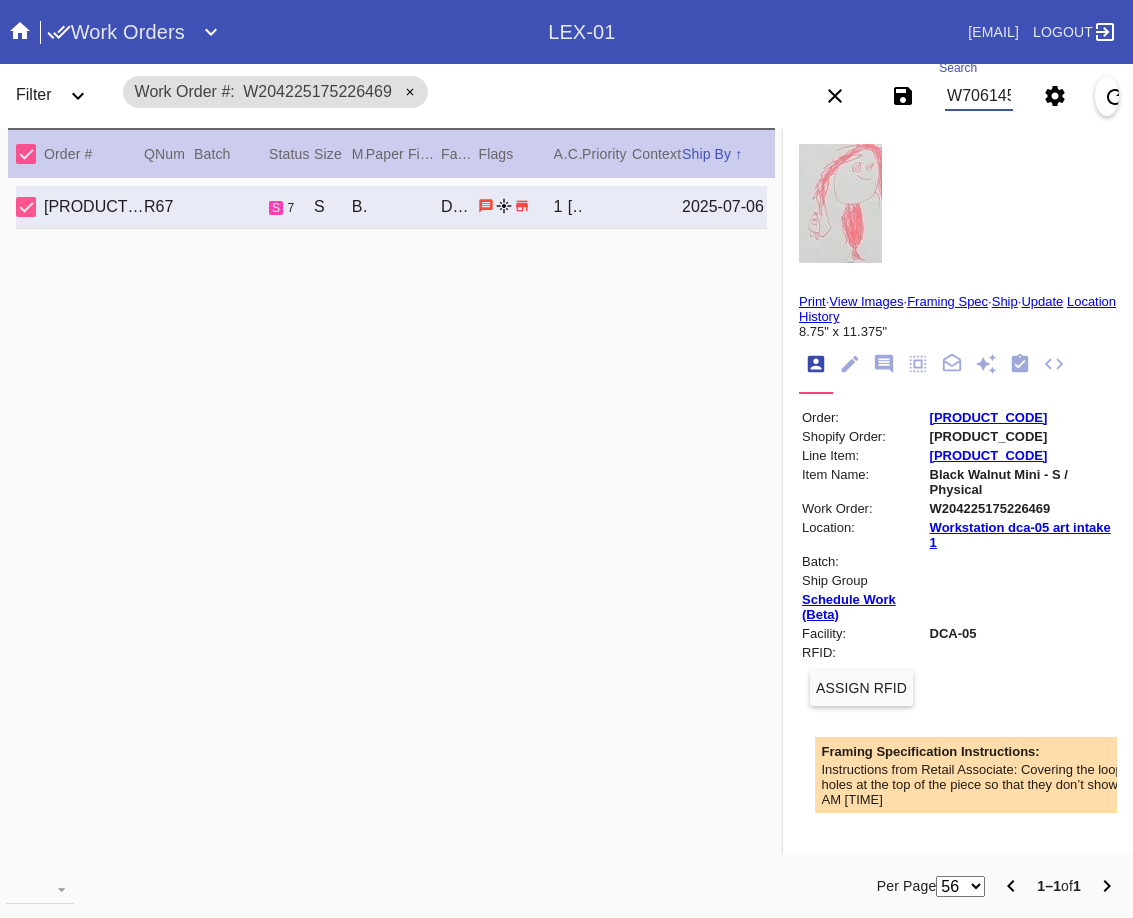 scroll, scrollTop: 0, scrollLeft: 85, axis: horizontal 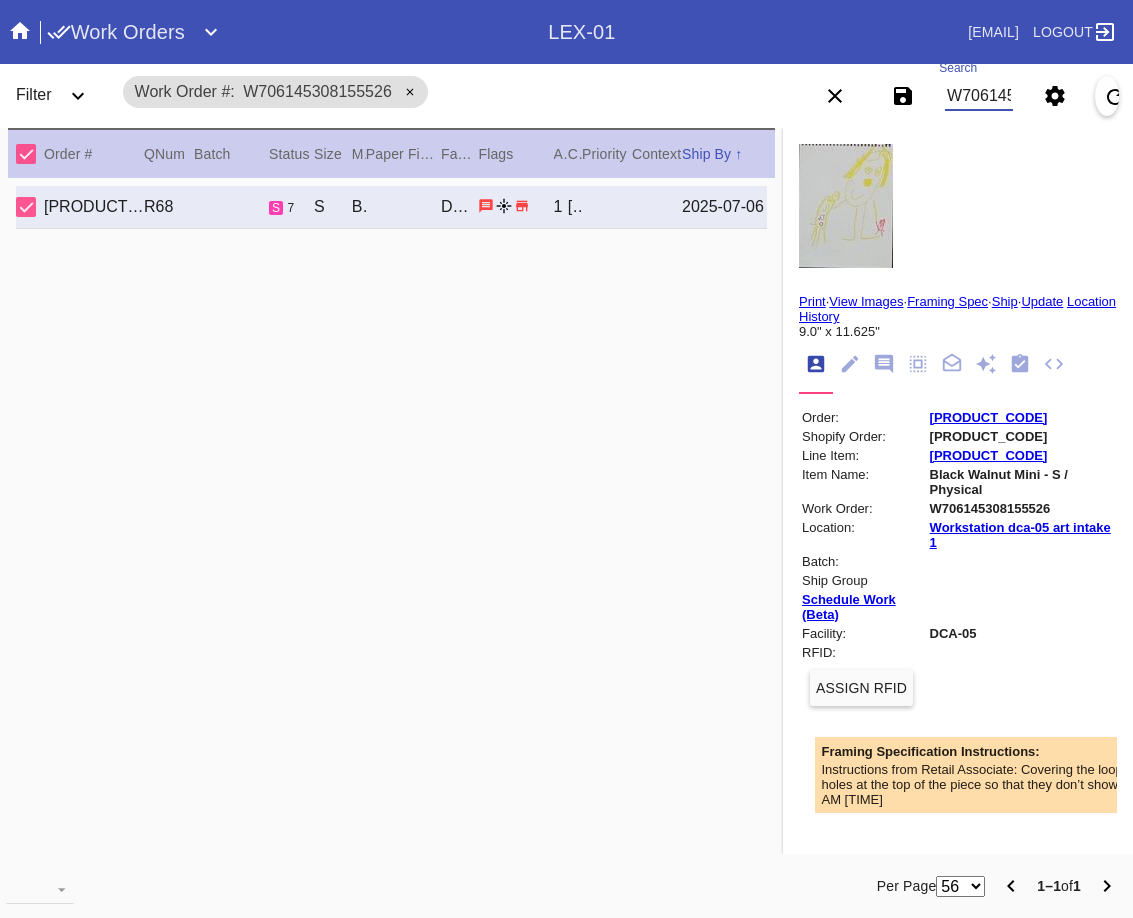 click on "W706145308155526" at bounding box center [979, 96] 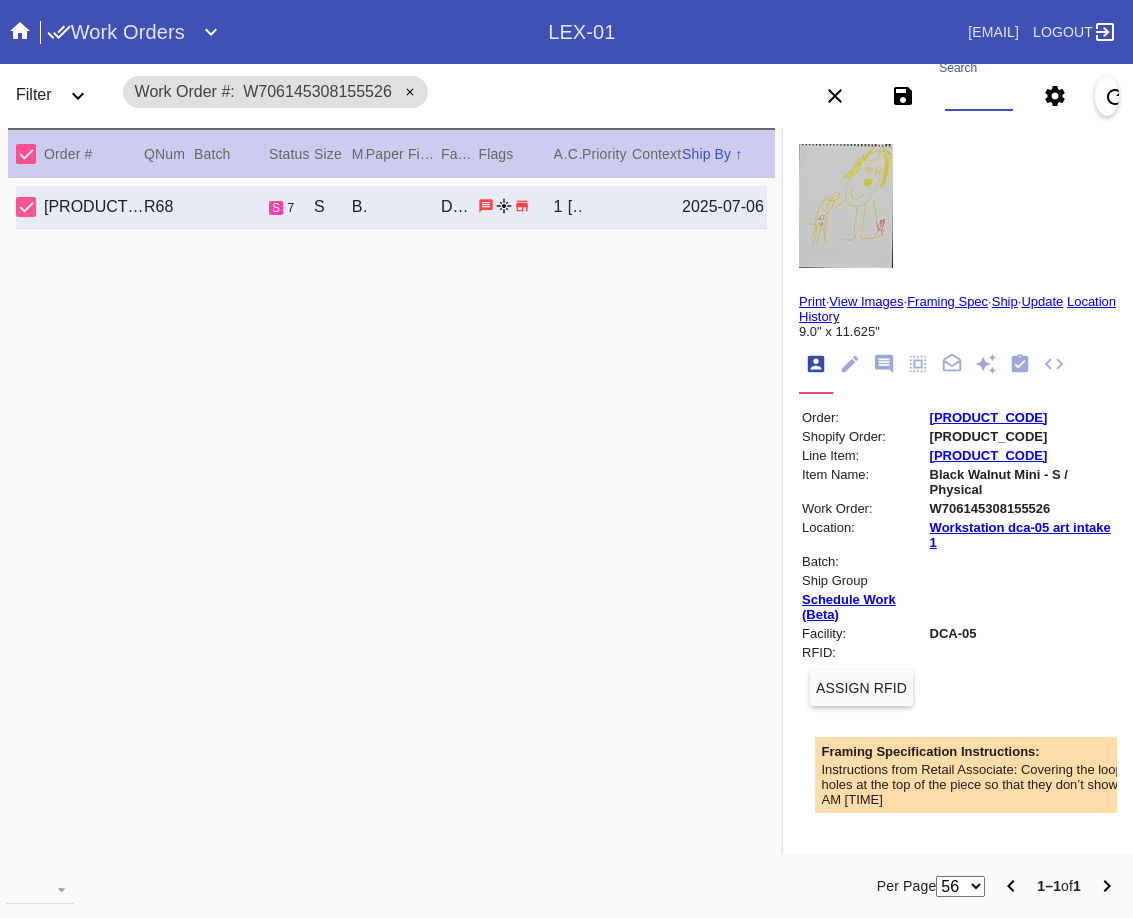 paste on "W204225175226469" 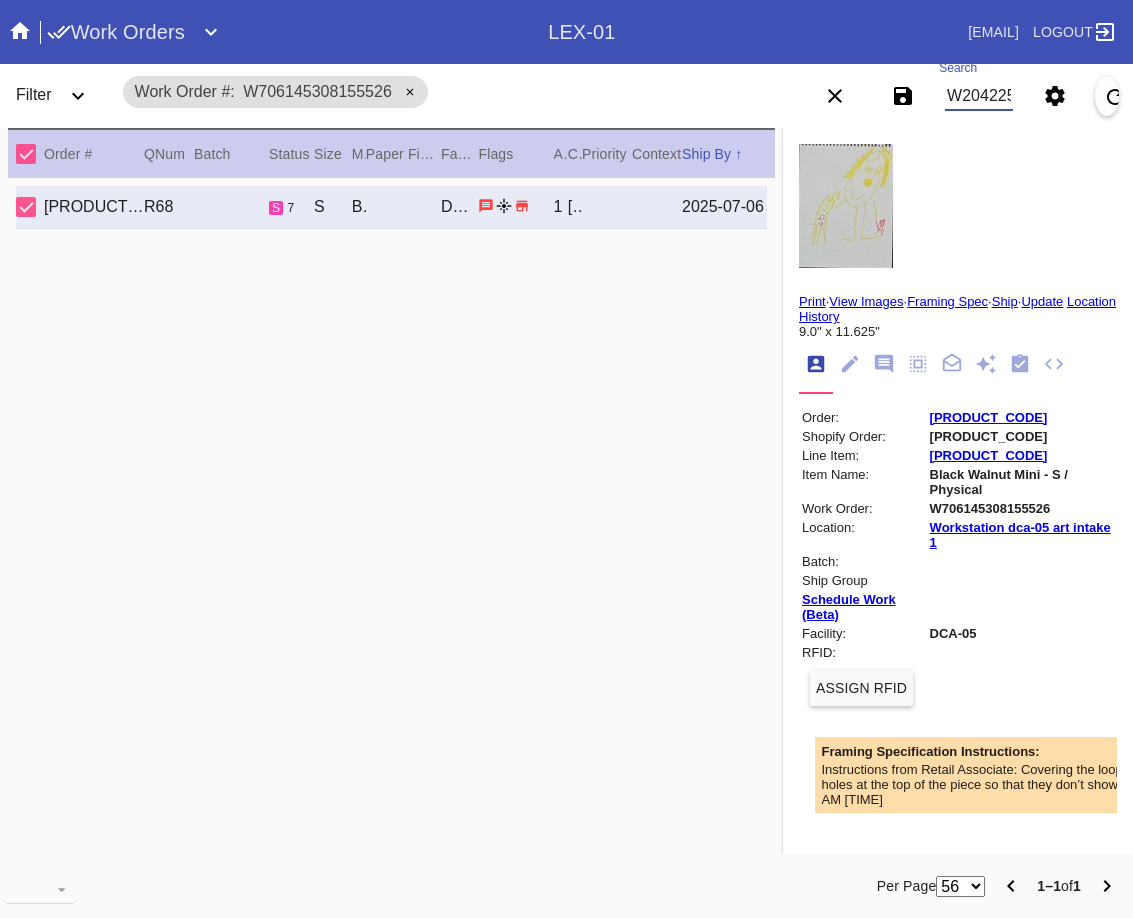 scroll, scrollTop: 0, scrollLeft: 85, axis: horizontal 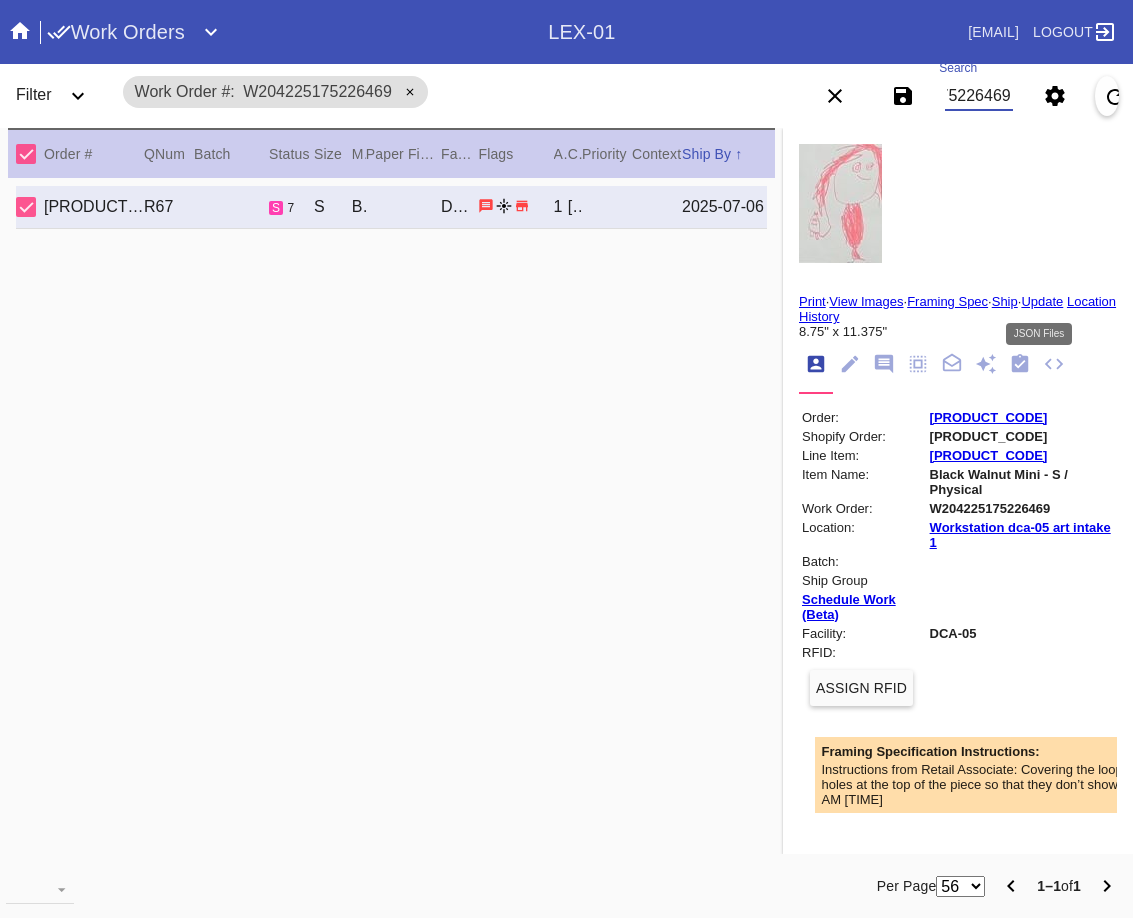 type on "W204225175226469" 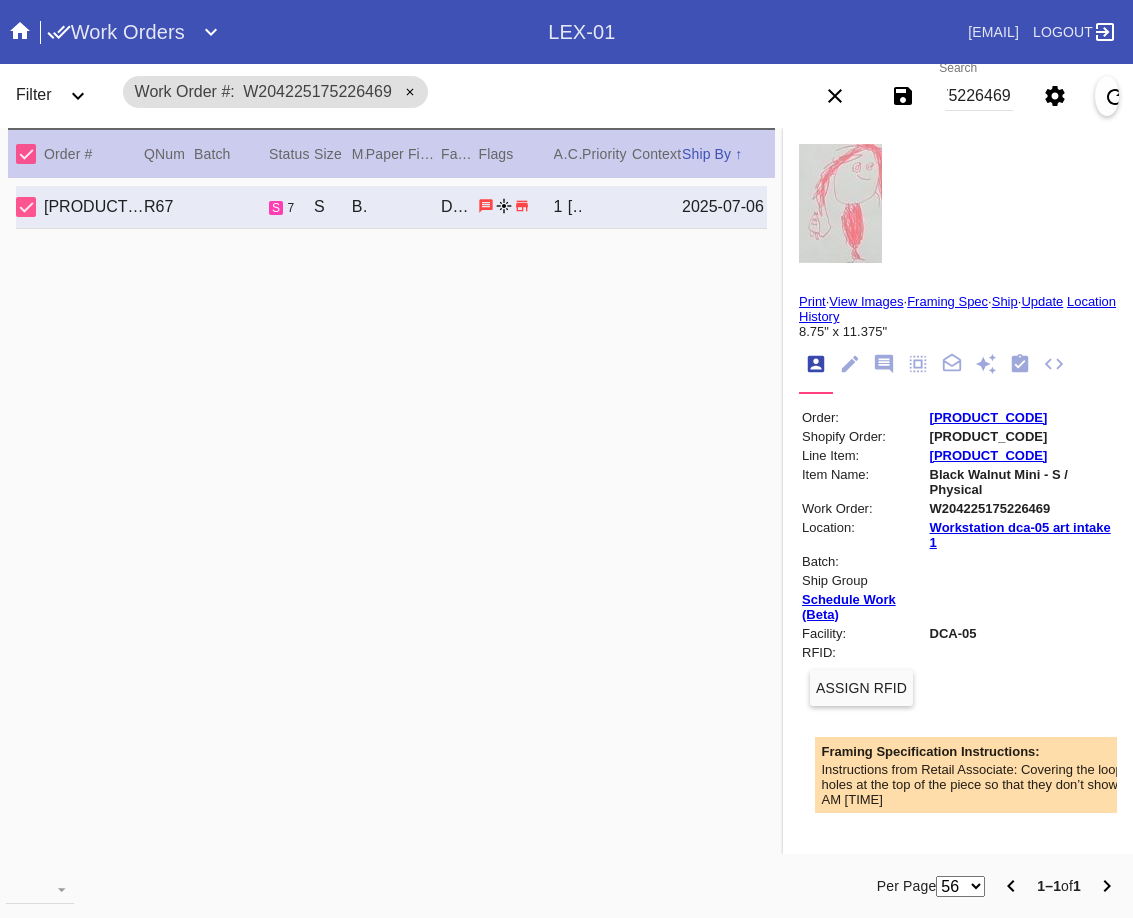 click at bounding box center (1054, 364) 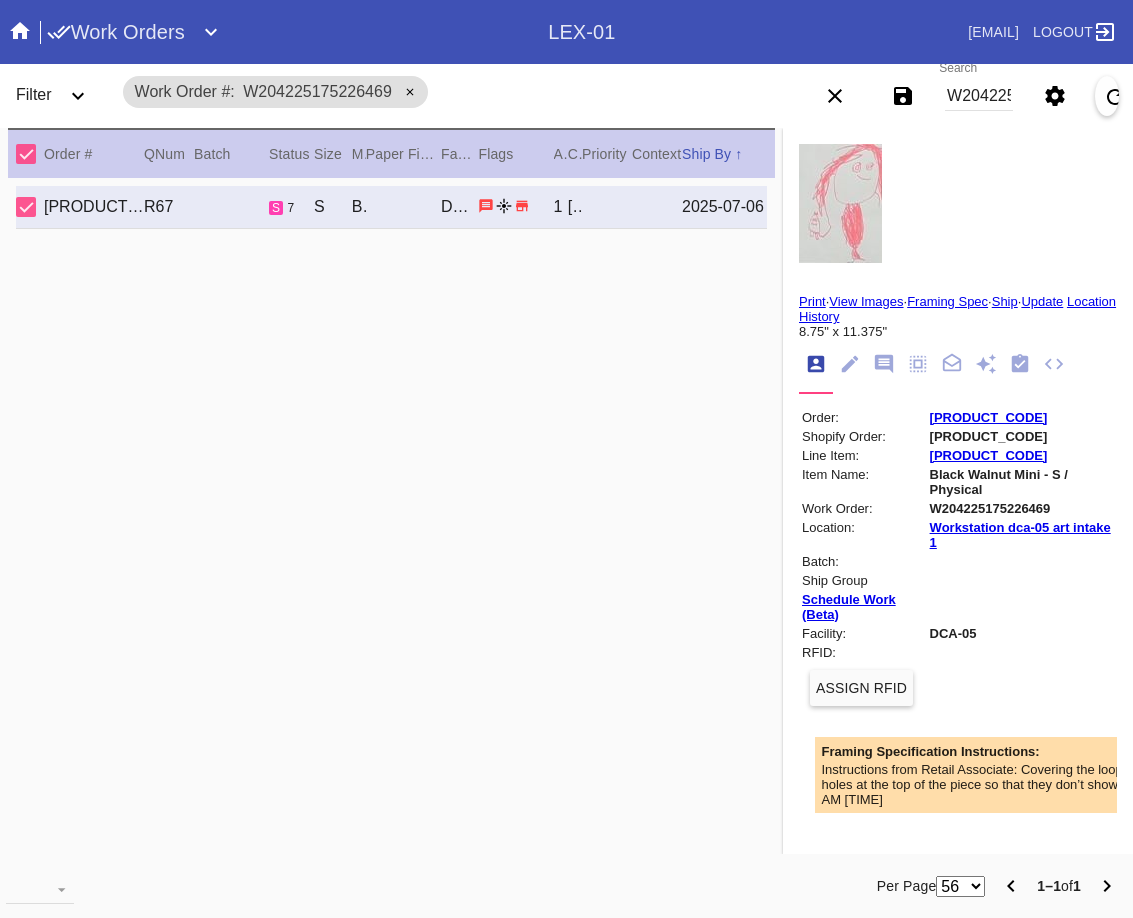 scroll, scrollTop: 370, scrollLeft: 0, axis: vertical 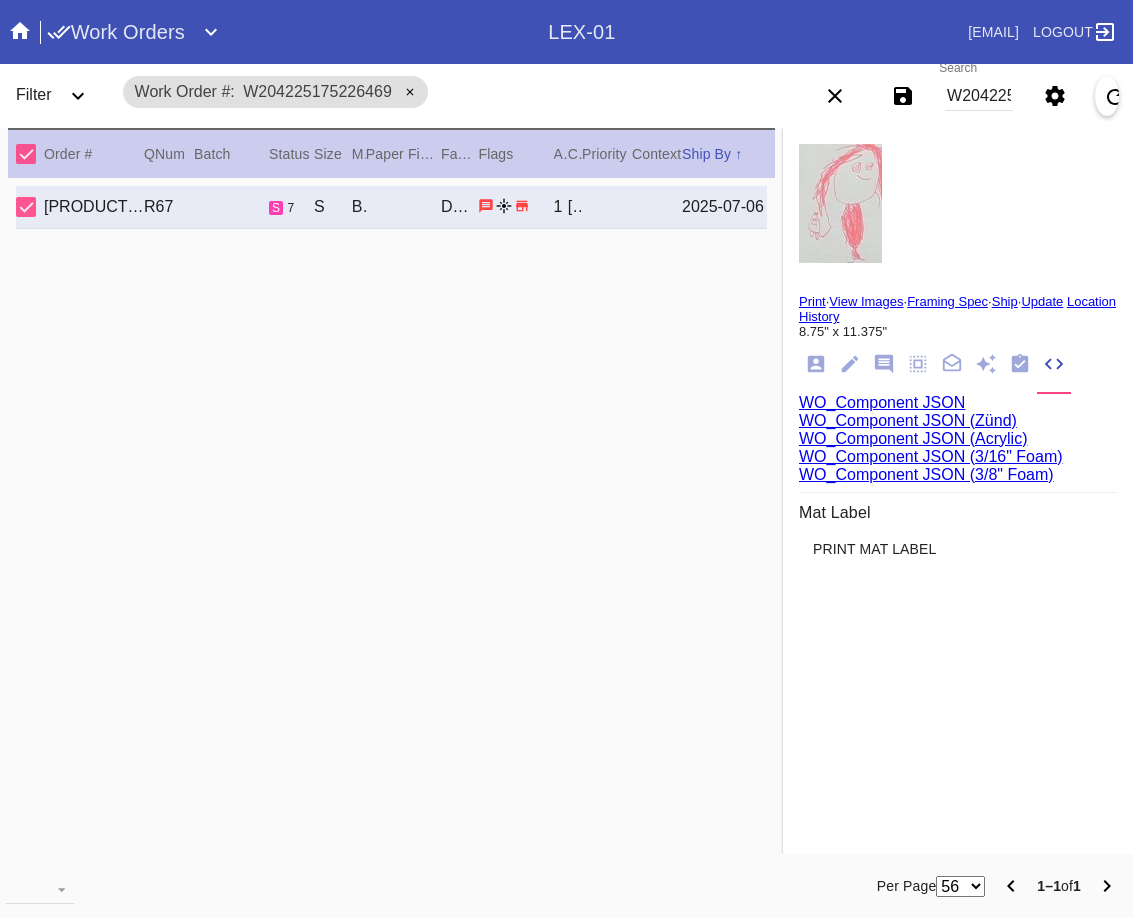 click on "WO_Component JSON (Acrylic)" at bounding box center [913, 438] 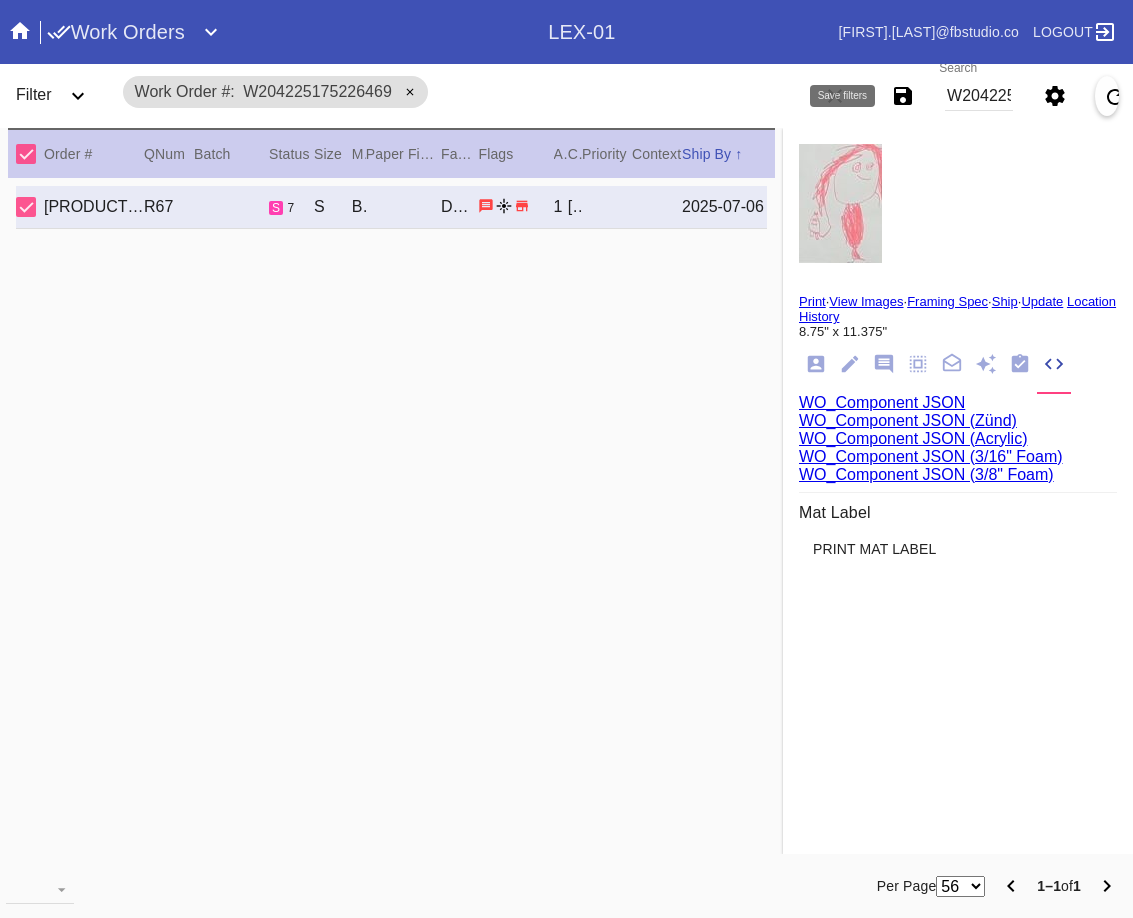 scroll, scrollTop: 0, scrollLeft: 0, axis: both 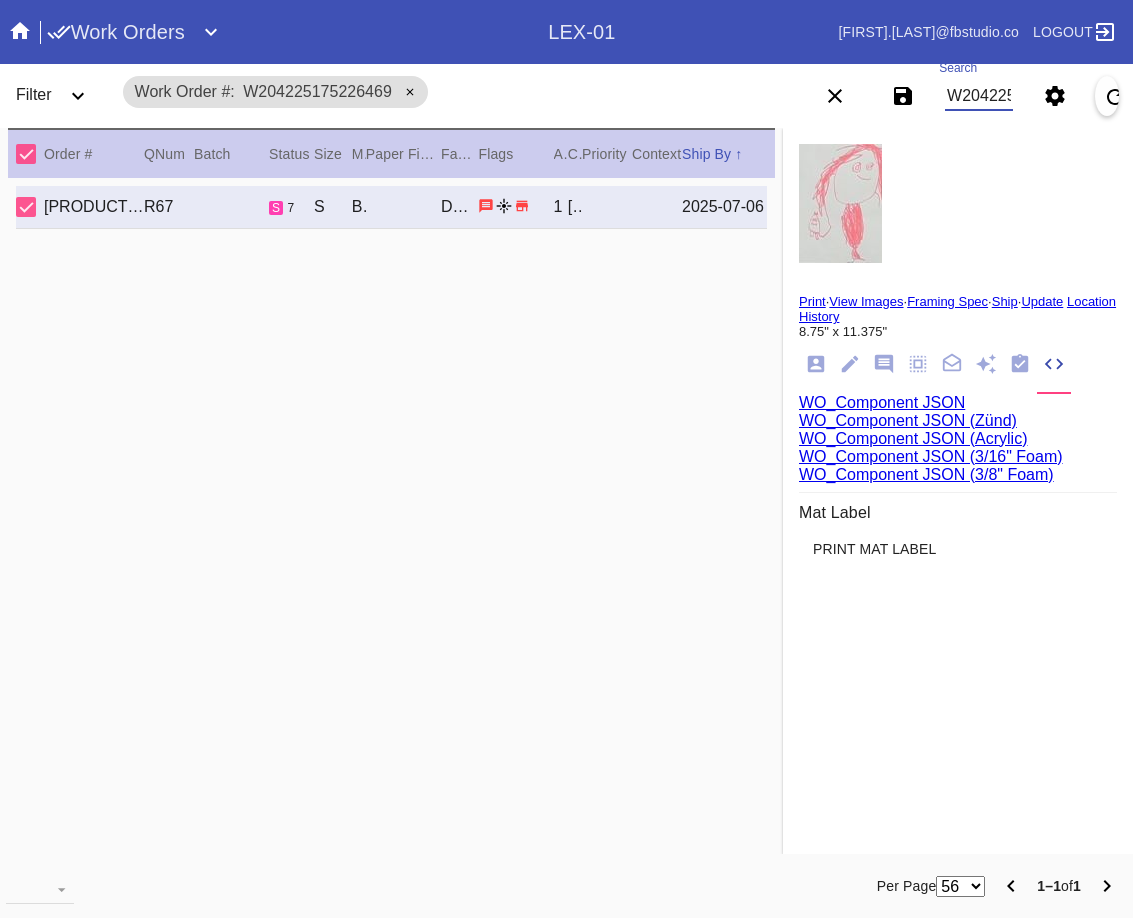 click on "W204225175226469" at bounding box center [979, 96] 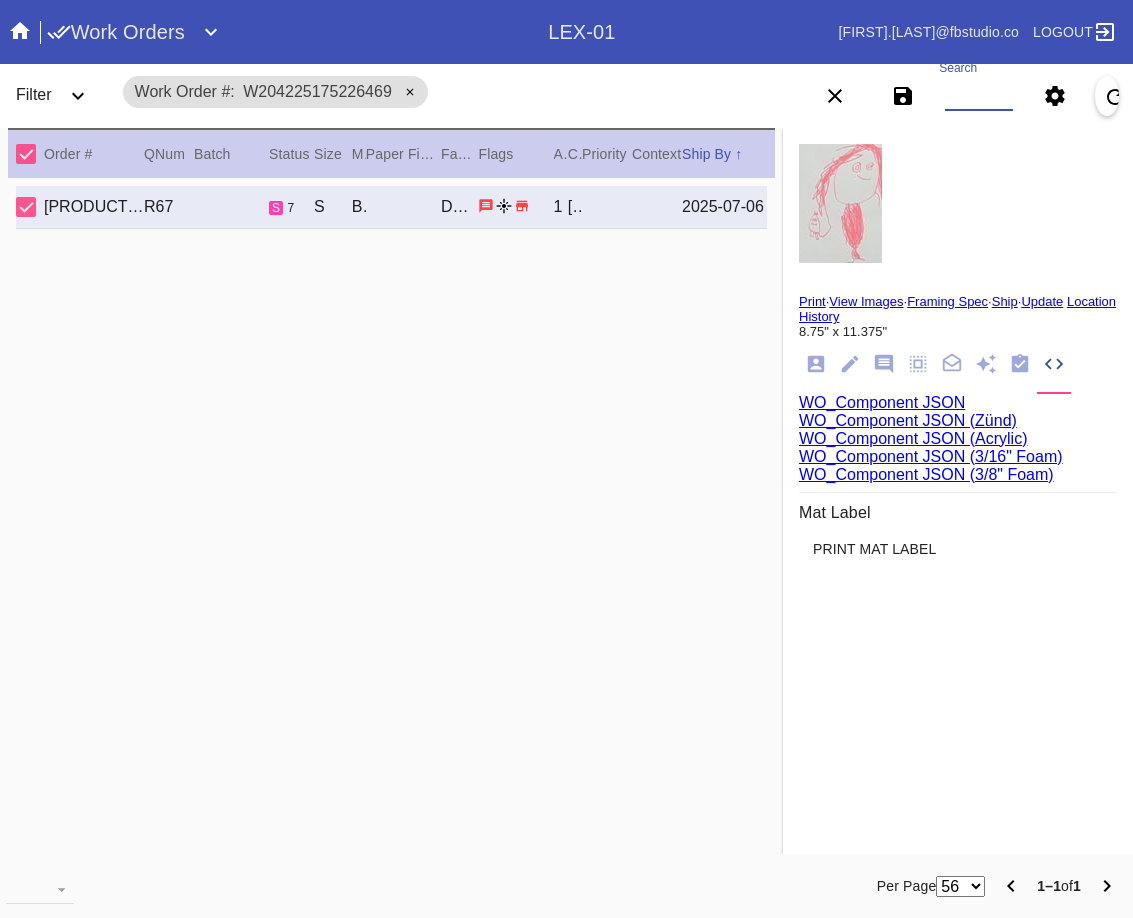 paste on "W601909130008390,Cell B W288725170588669,Cell G" 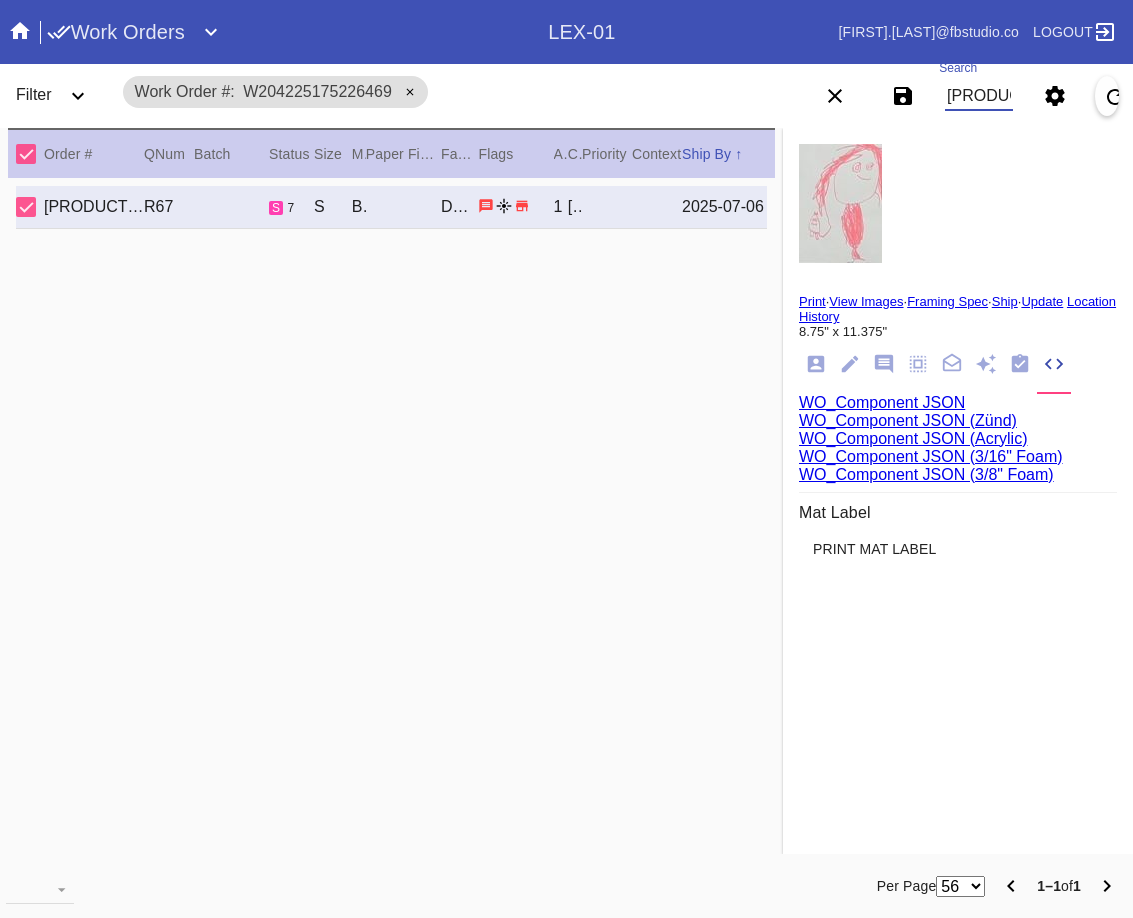 scroll, scrollTop: 0, scrollLeft: 334, axis: horizontal 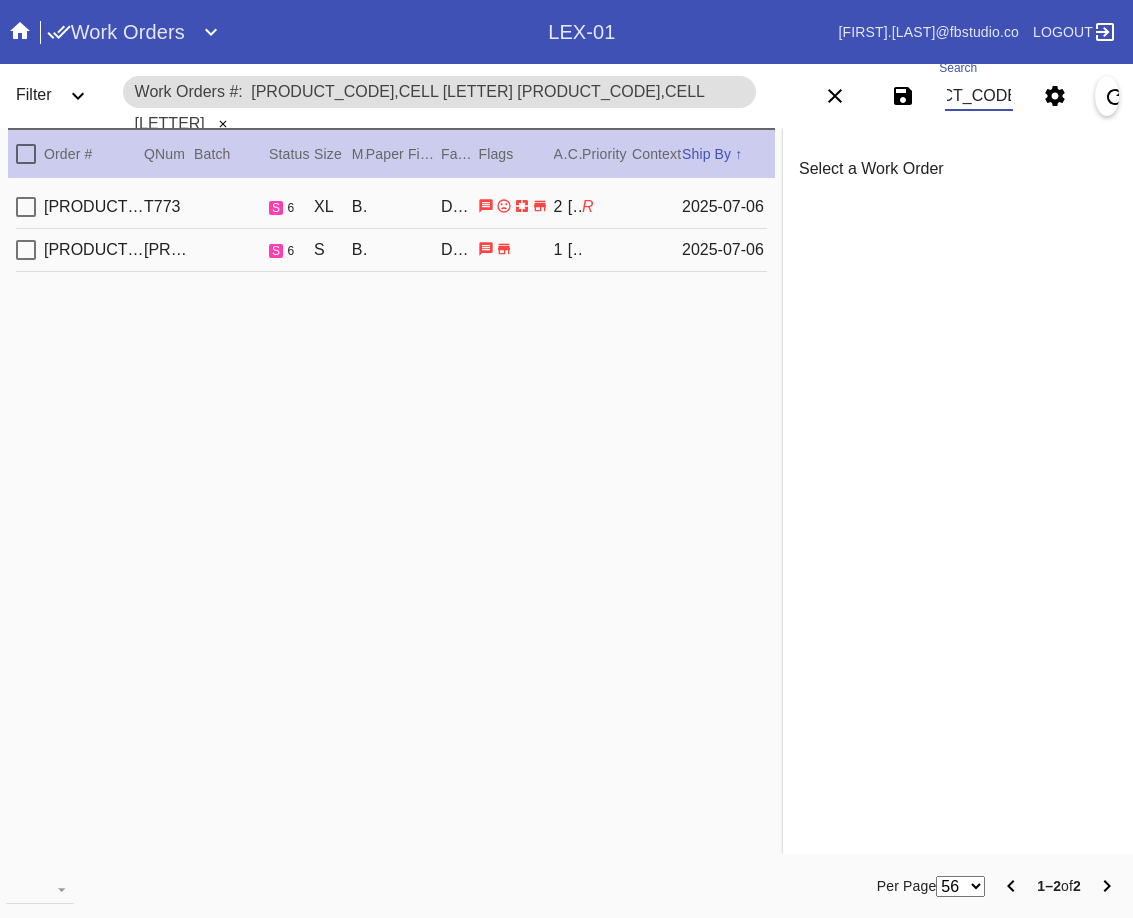 click at bounding box center [26, 154] 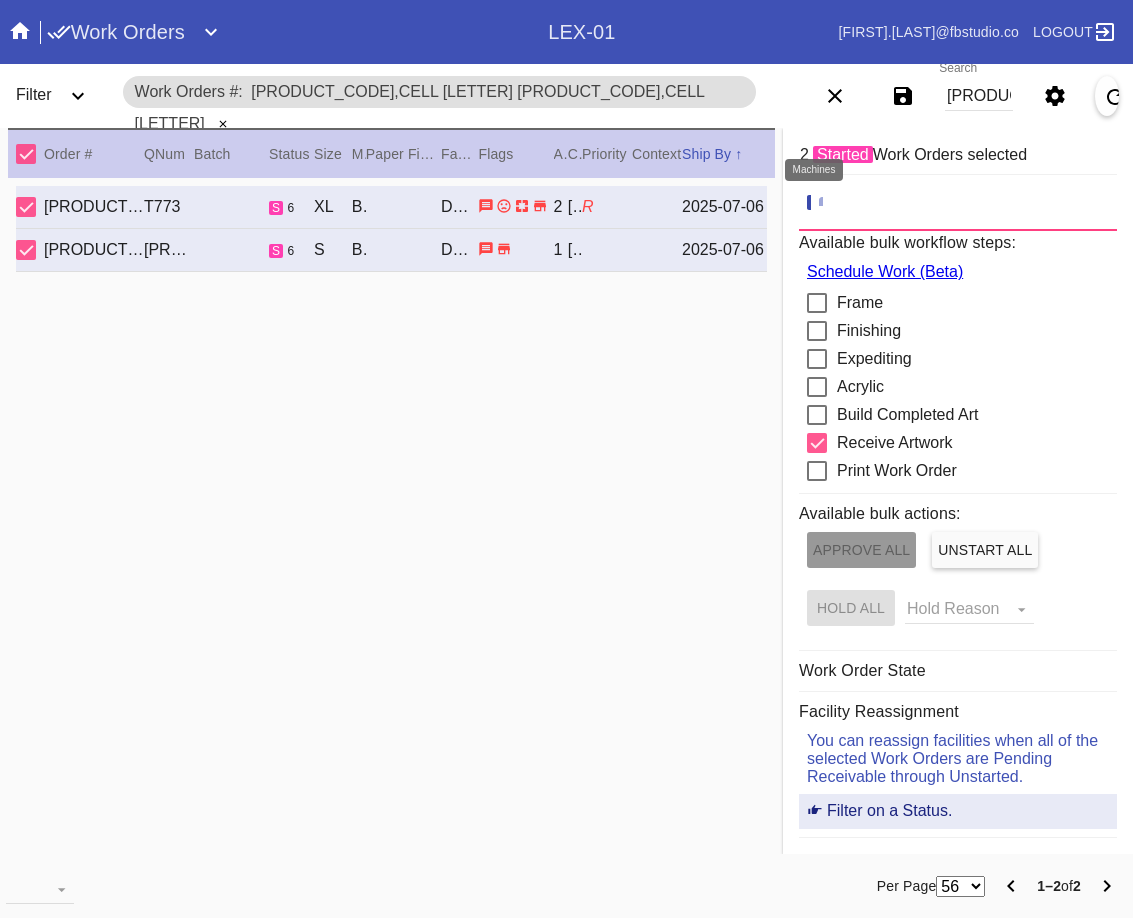click at bounding box center [829, 201] 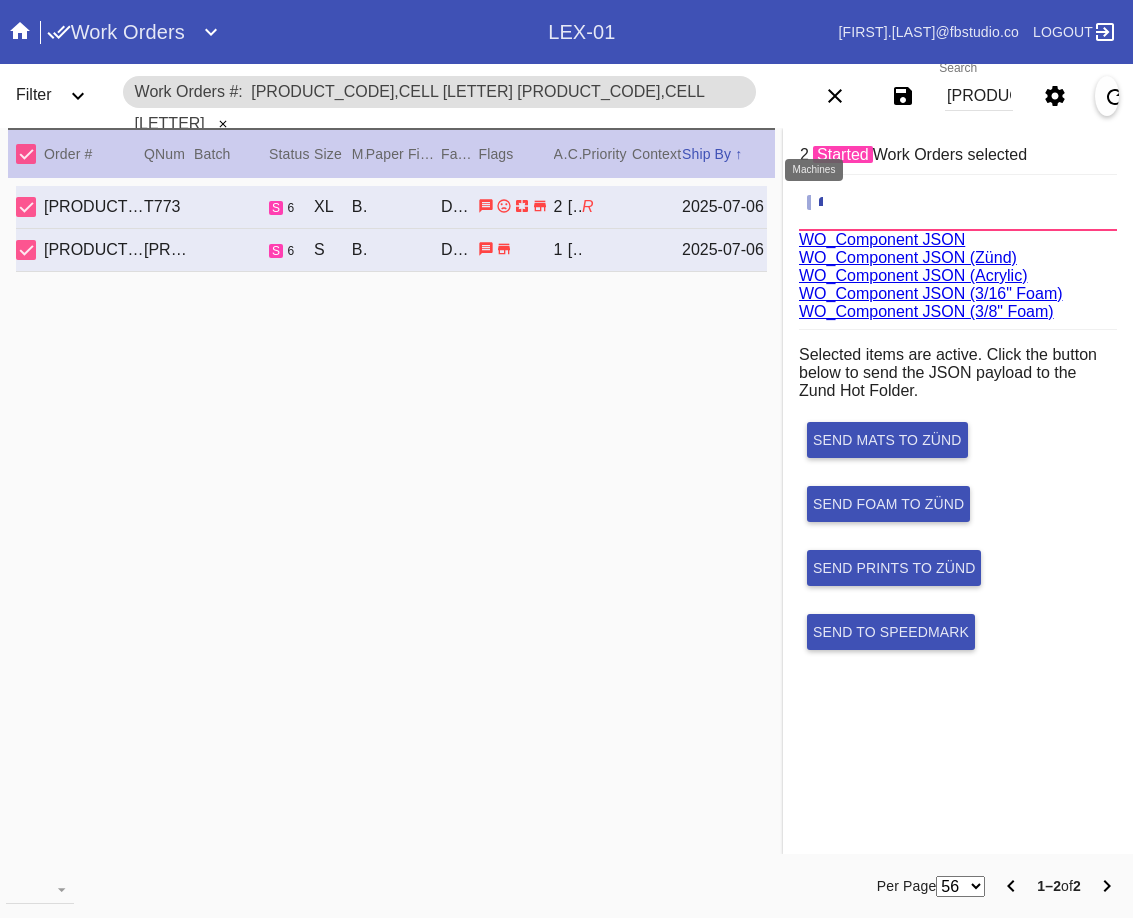 scroll, scrollTop: 75, scrollLeft: 0, axis: vertical 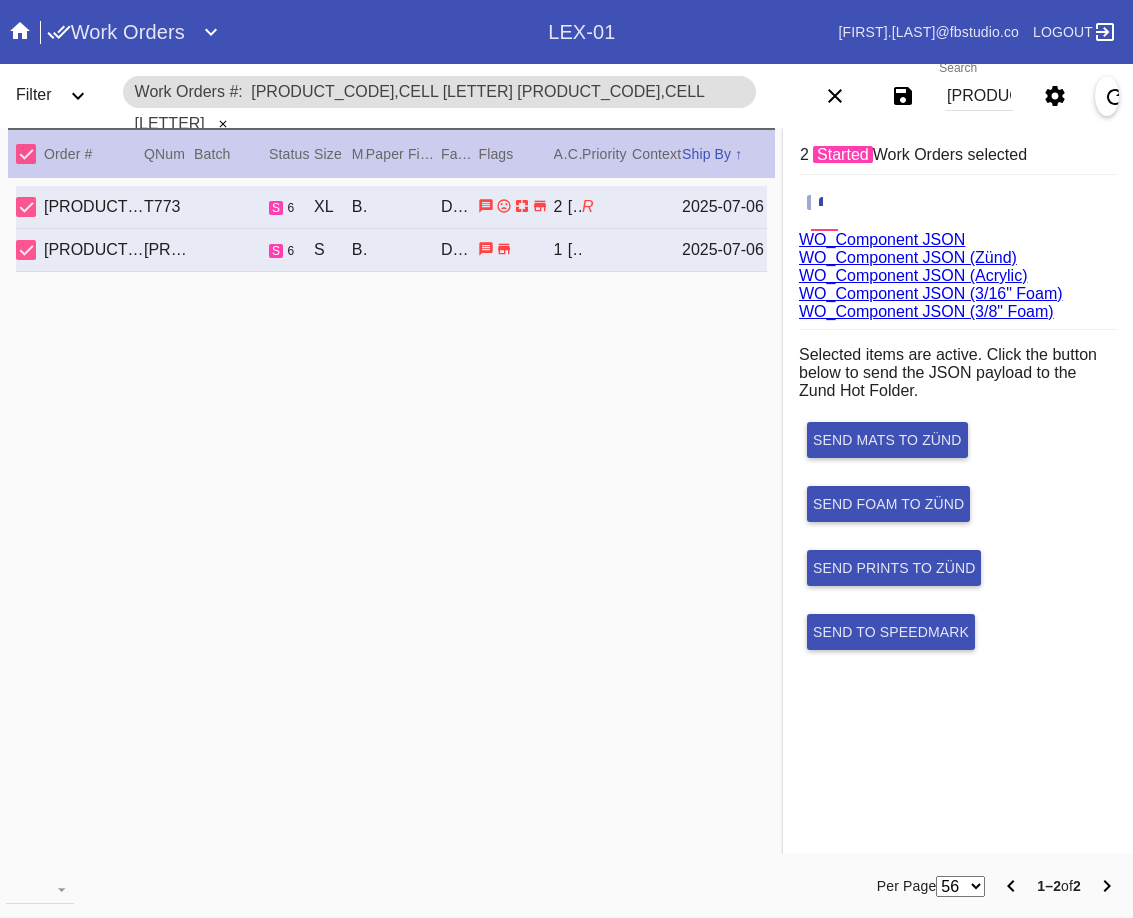 click on "WO_Component JSON (Acrylic)" at bounding box center (913, 275) 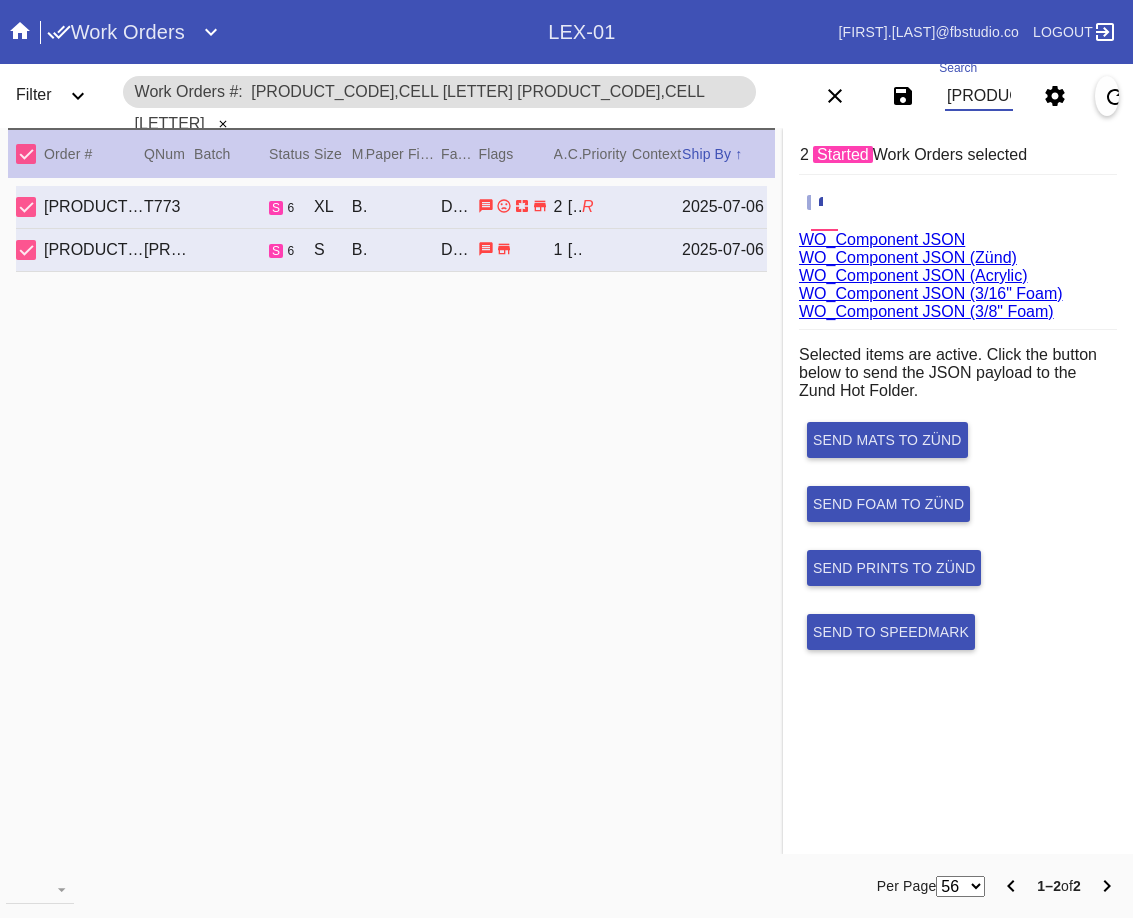 click on "W601909130008390,Cell B W288725170588669,Cell G" at bounding box center (979, 96) 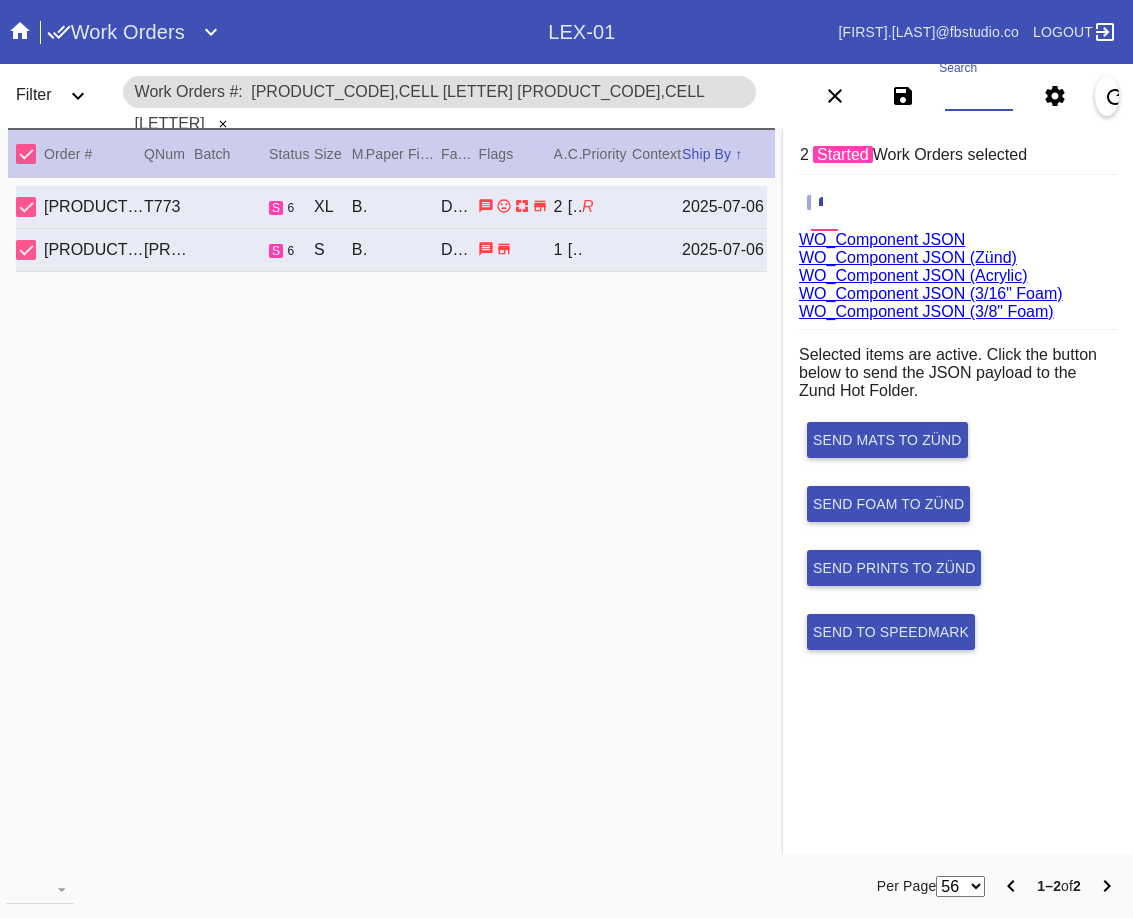paste on "W111690832333885,Cell B W956612167683487,Cell B W343059767756155,Cell G" 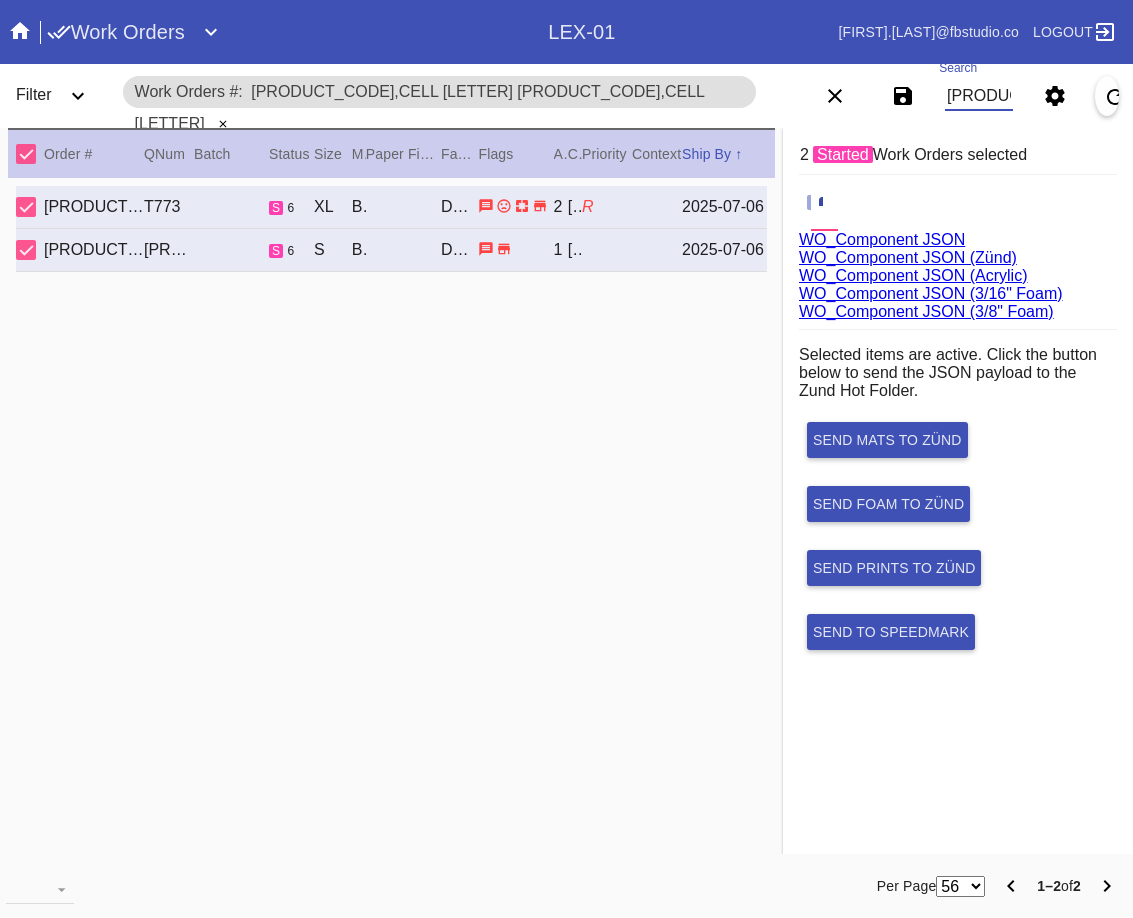 scroll, scrollTop: 0, scrollLeft: 531, axis: horizontal 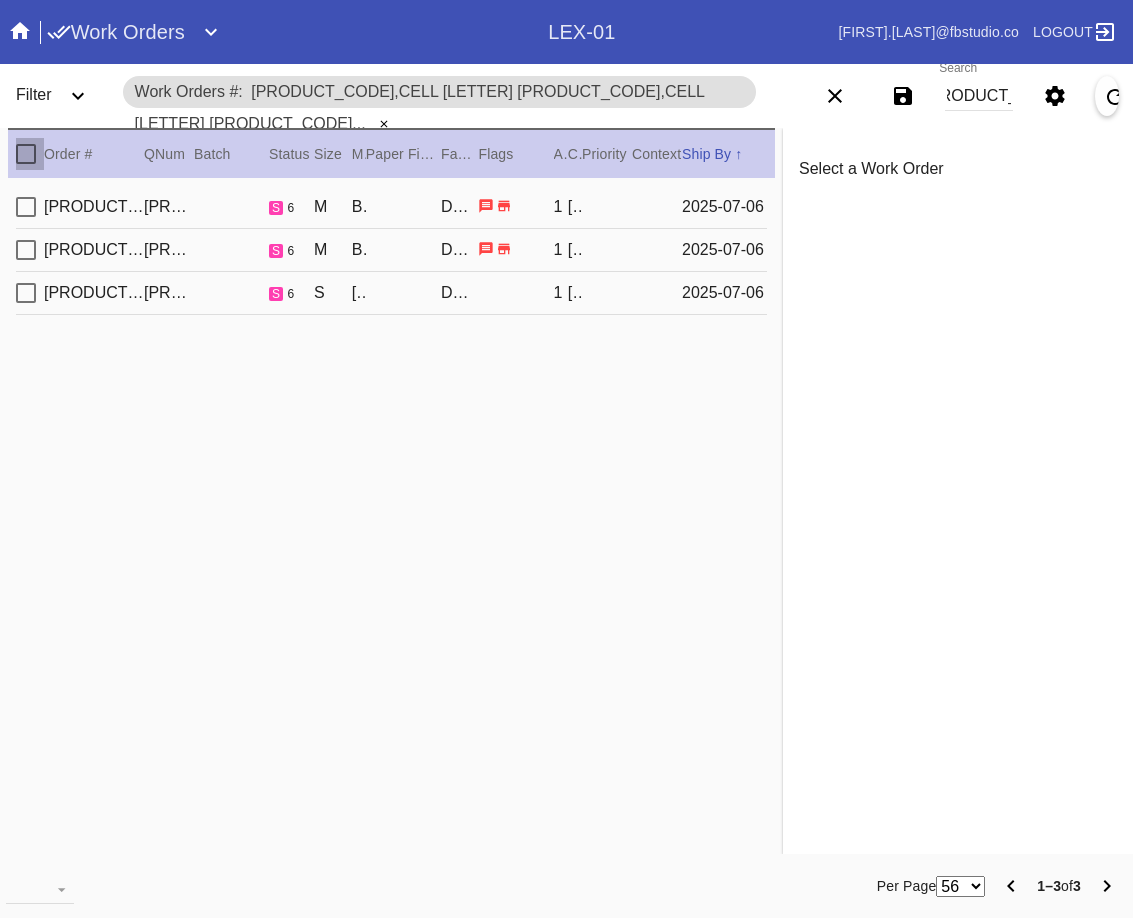click at bounding box center (26, 154) 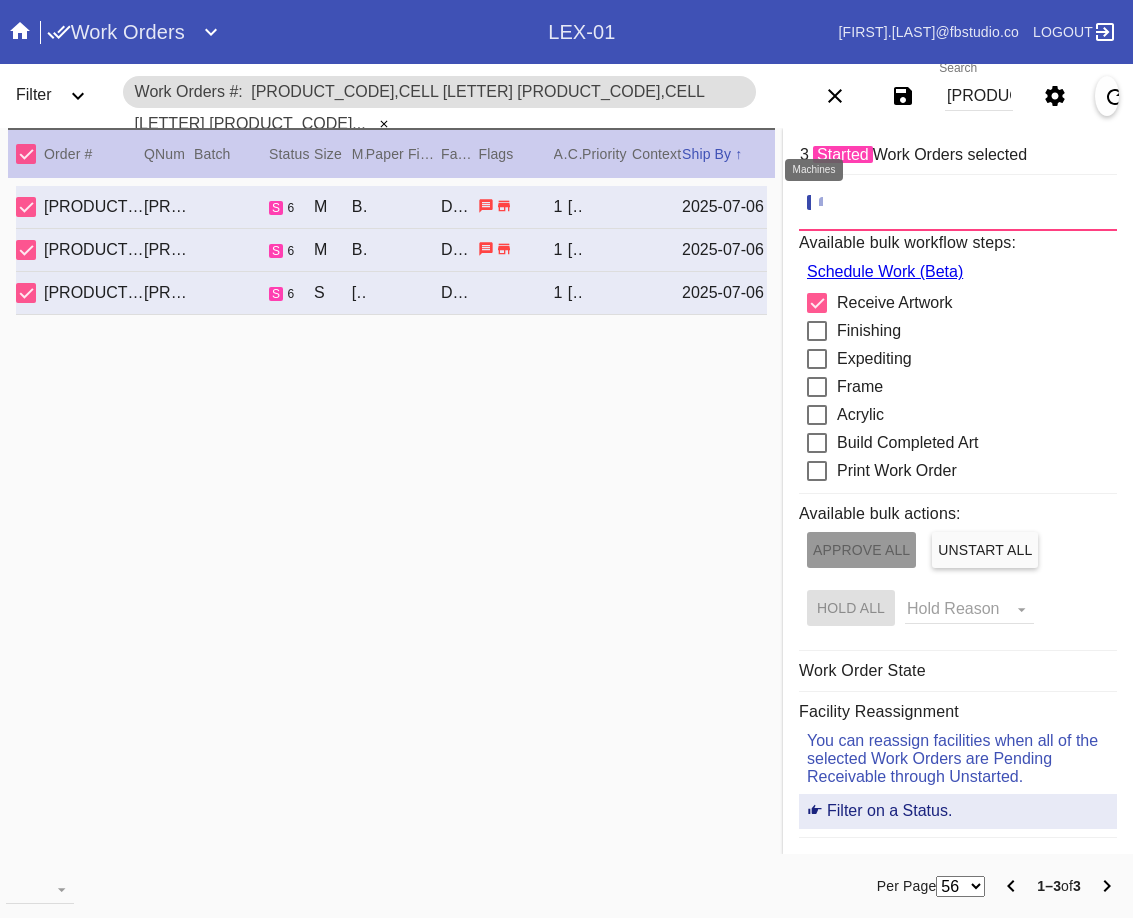 click at bounding box center (829, 203) 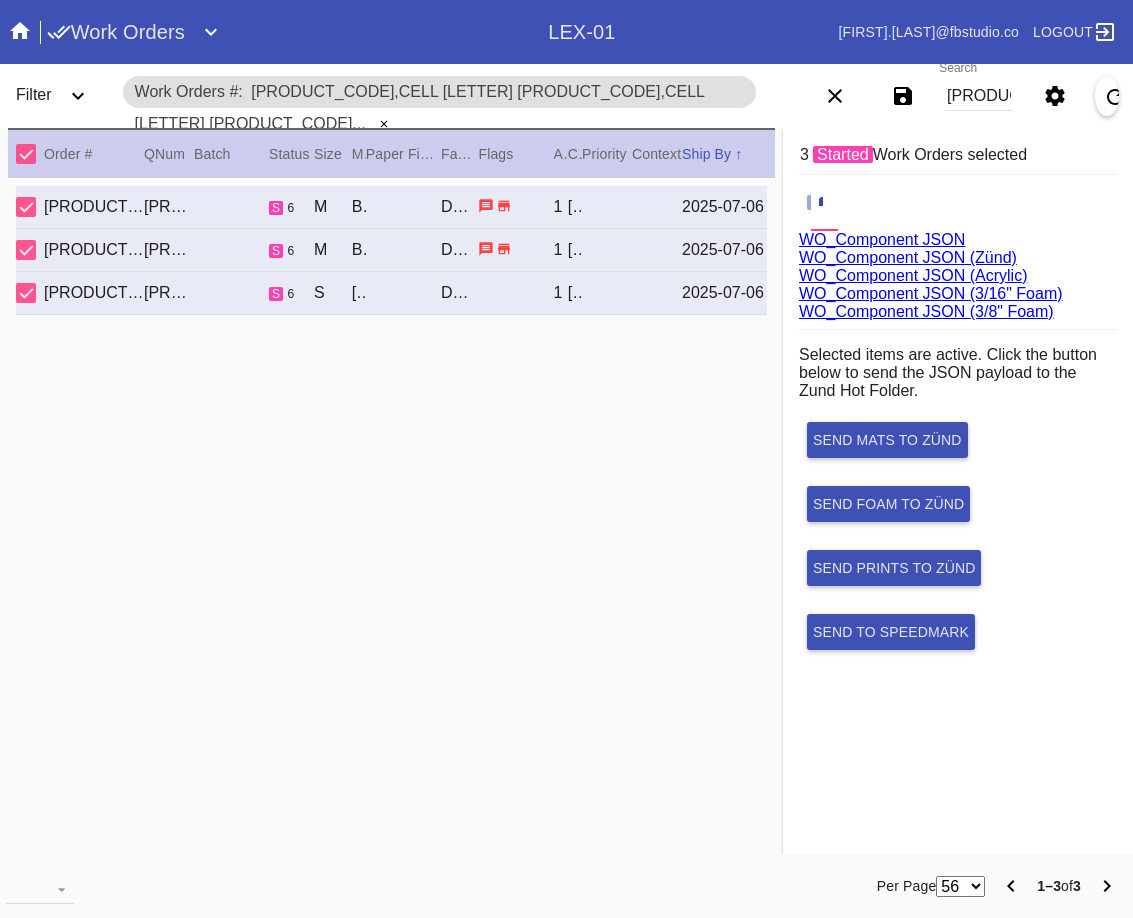 scroll, scrollTop: 75, scrollLeft: 0, axis: vertical 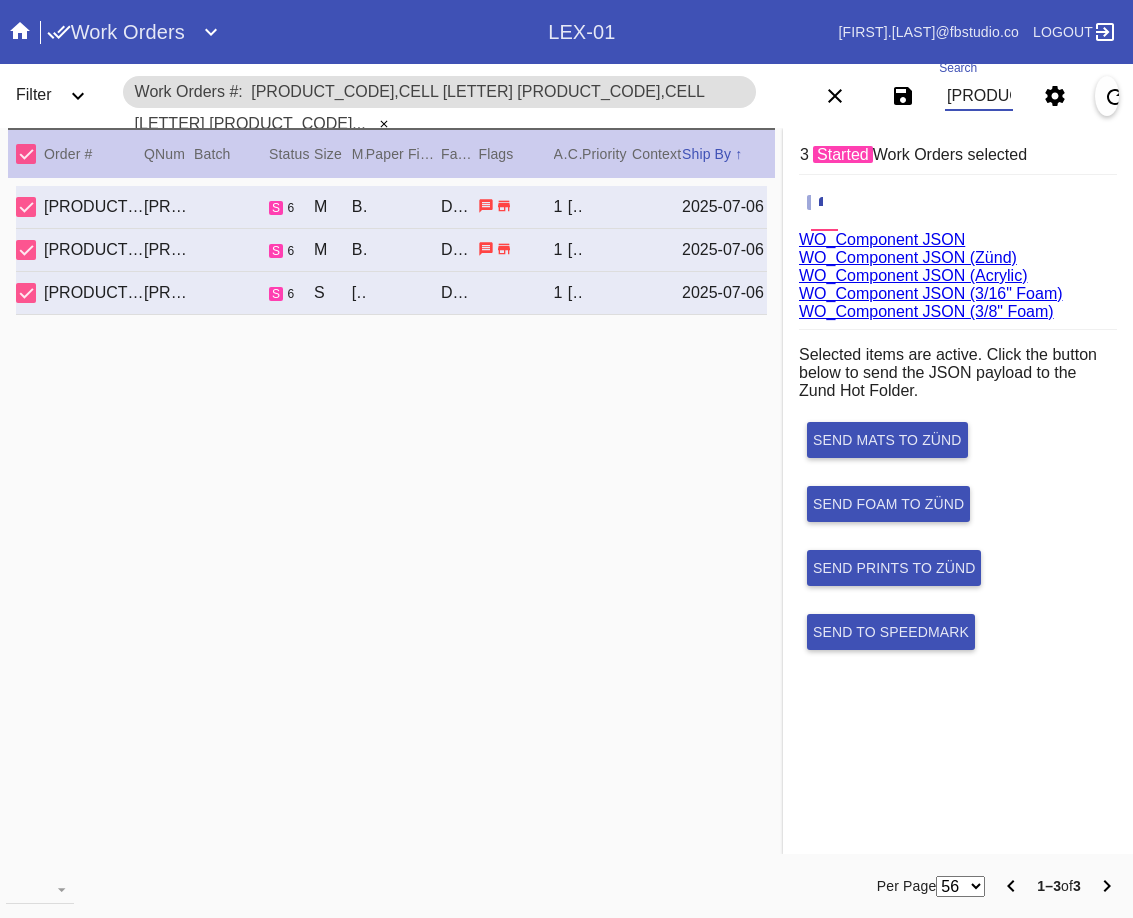 click on "W111690832333885,Cell B W956612167683487,Cell B W343059767756155,Cell G" at bounding box center [979, 96] 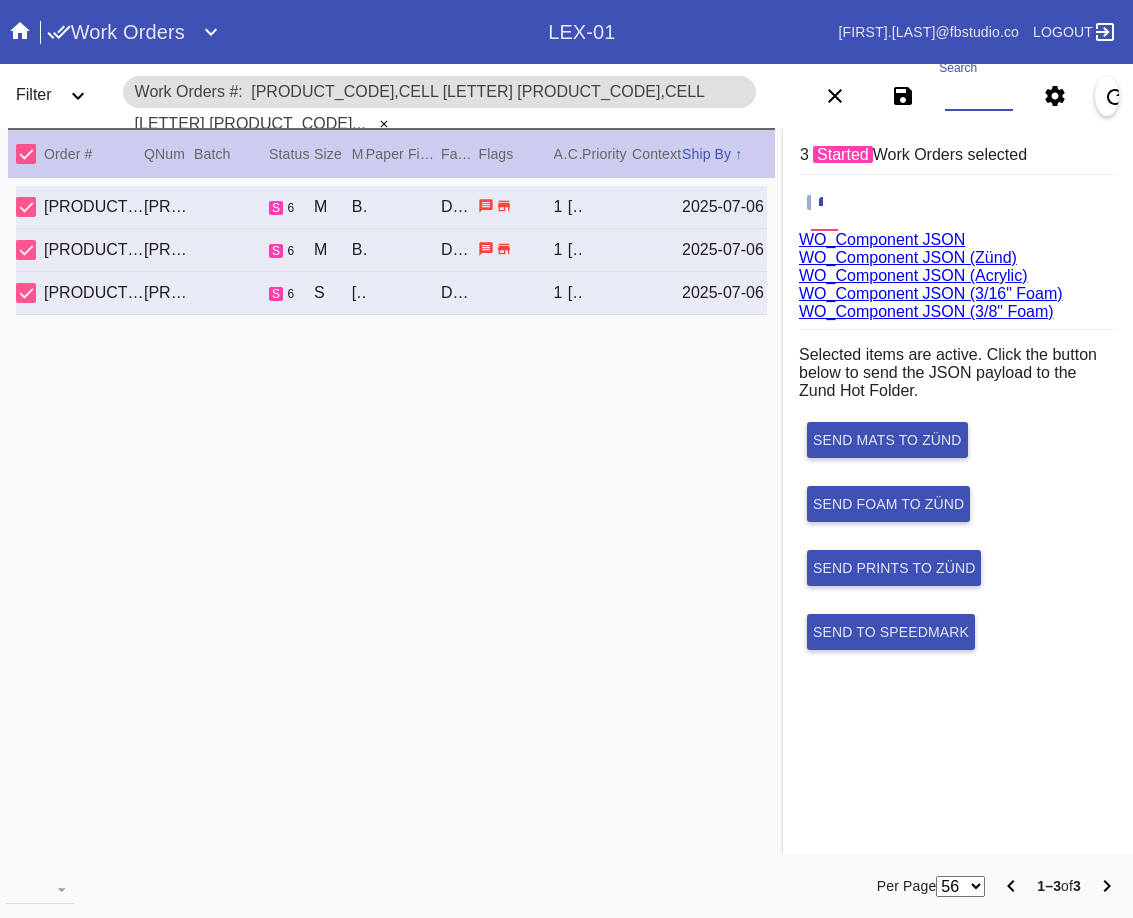 paste on "W986132471772047,Cell G W591059913358138,Cell D" 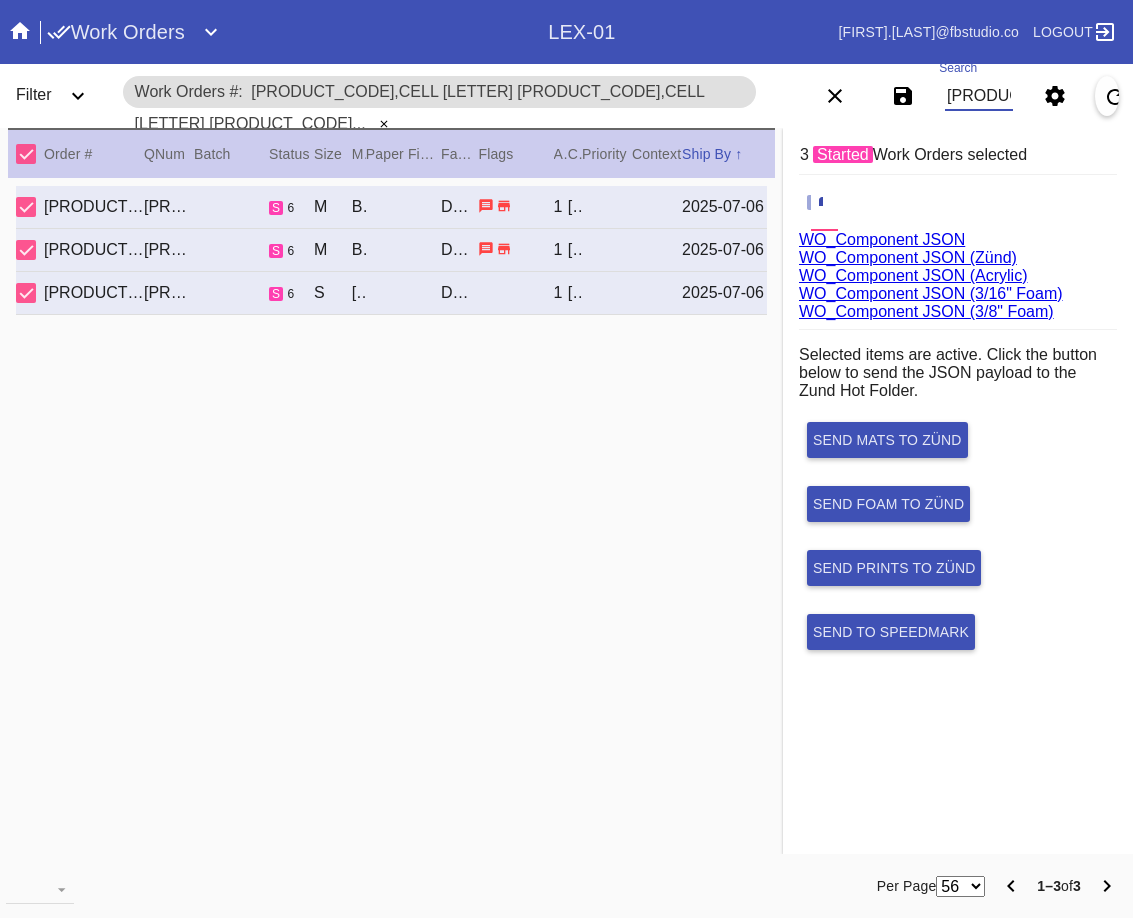scroll, scrollTop: 0, scrollLeft: 335, axis: horizontal 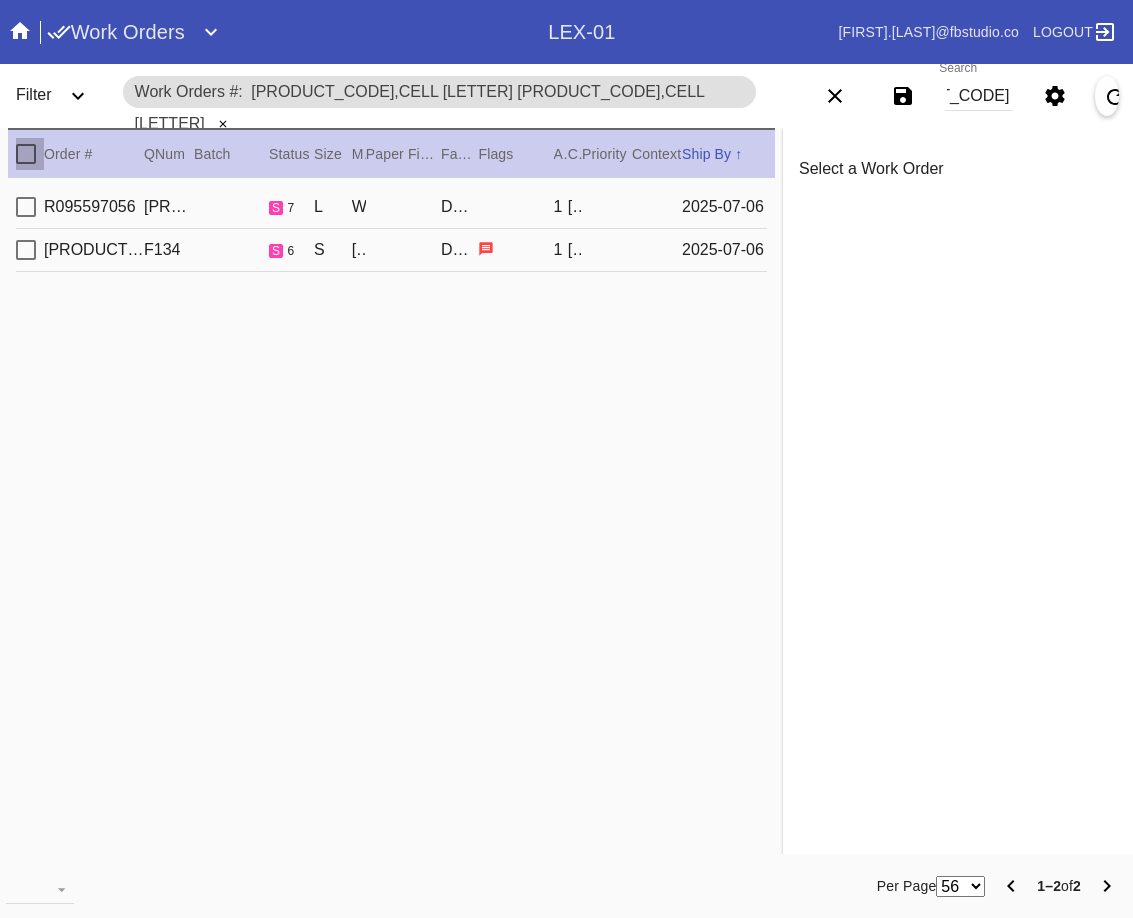 click at bounding box center [26, 154] 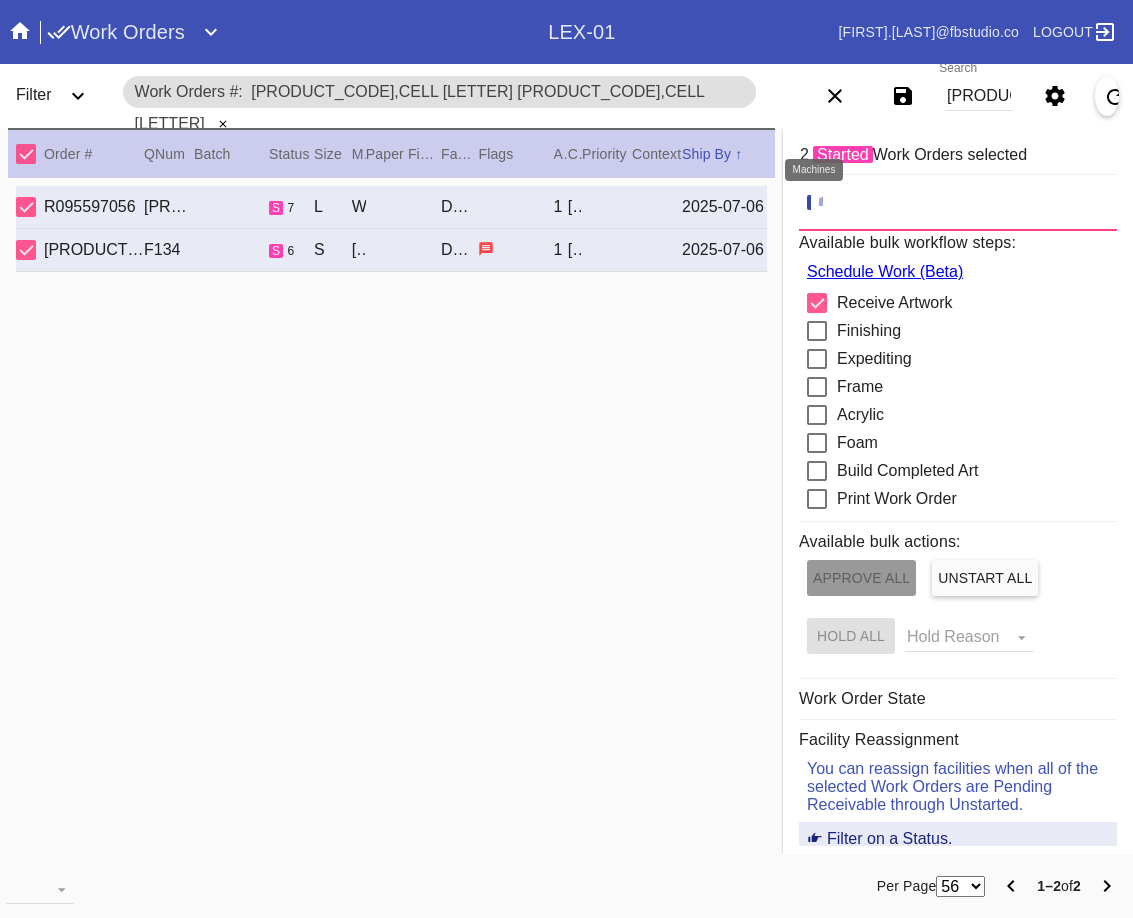 click at bounding box center [829, 201] 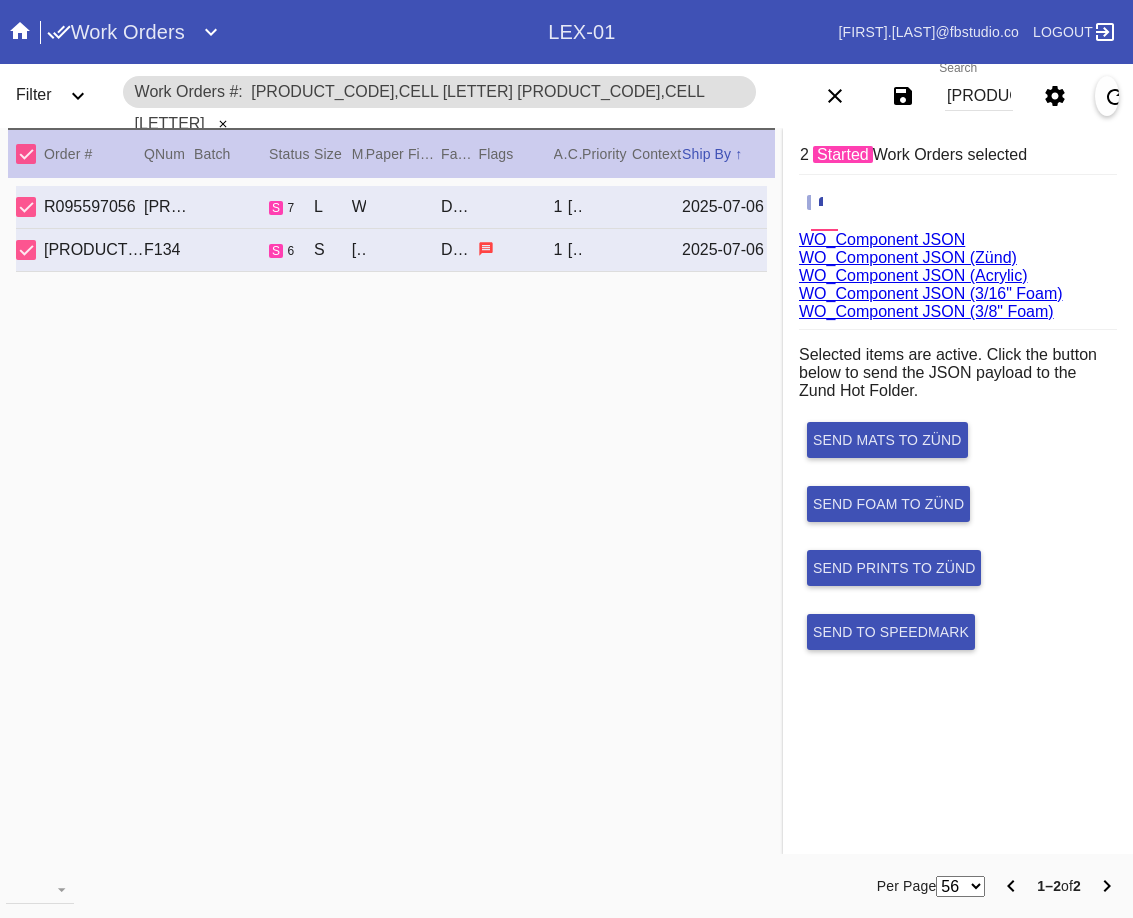 click on "WO_Component JSON (Acrylic)" at bounding box center (913, 275) 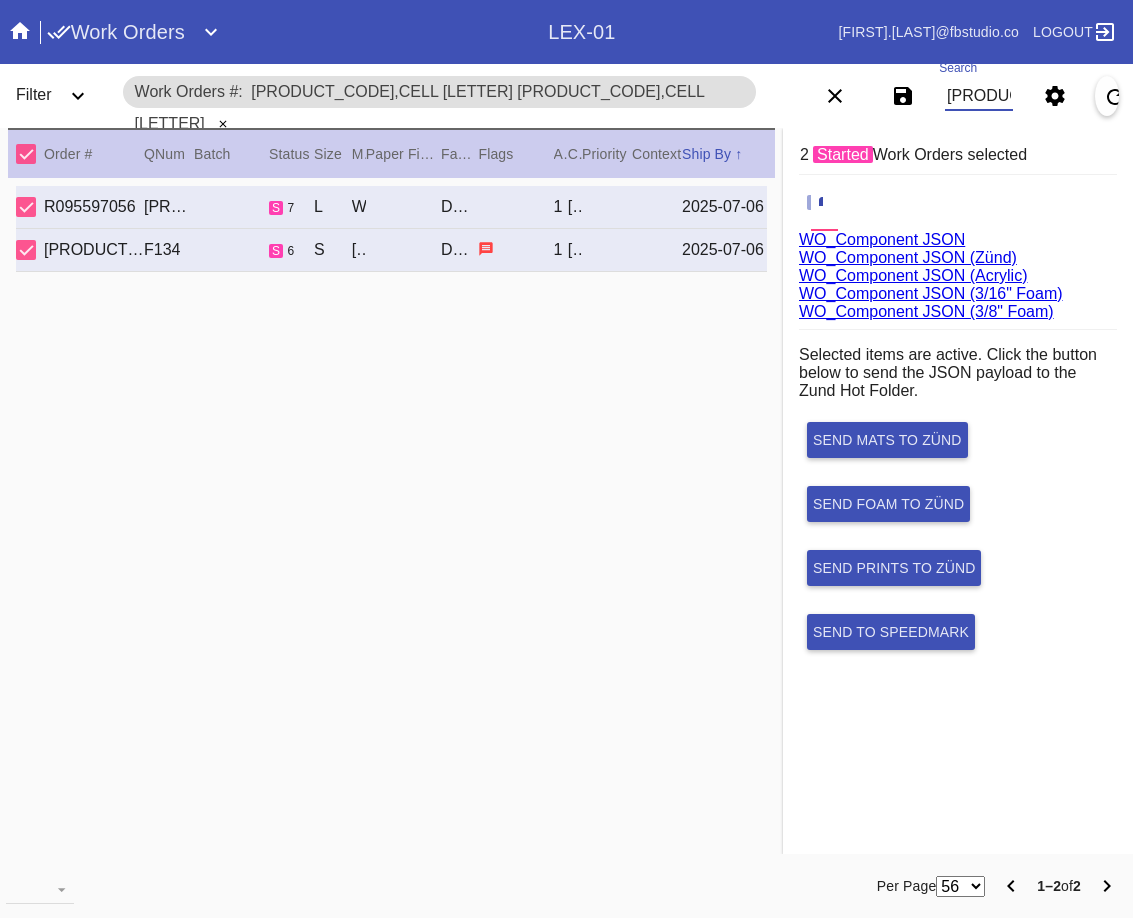 click on "W986132471772047,Cell G W591059913358138,Cell D" at bounding box center (979, 96) 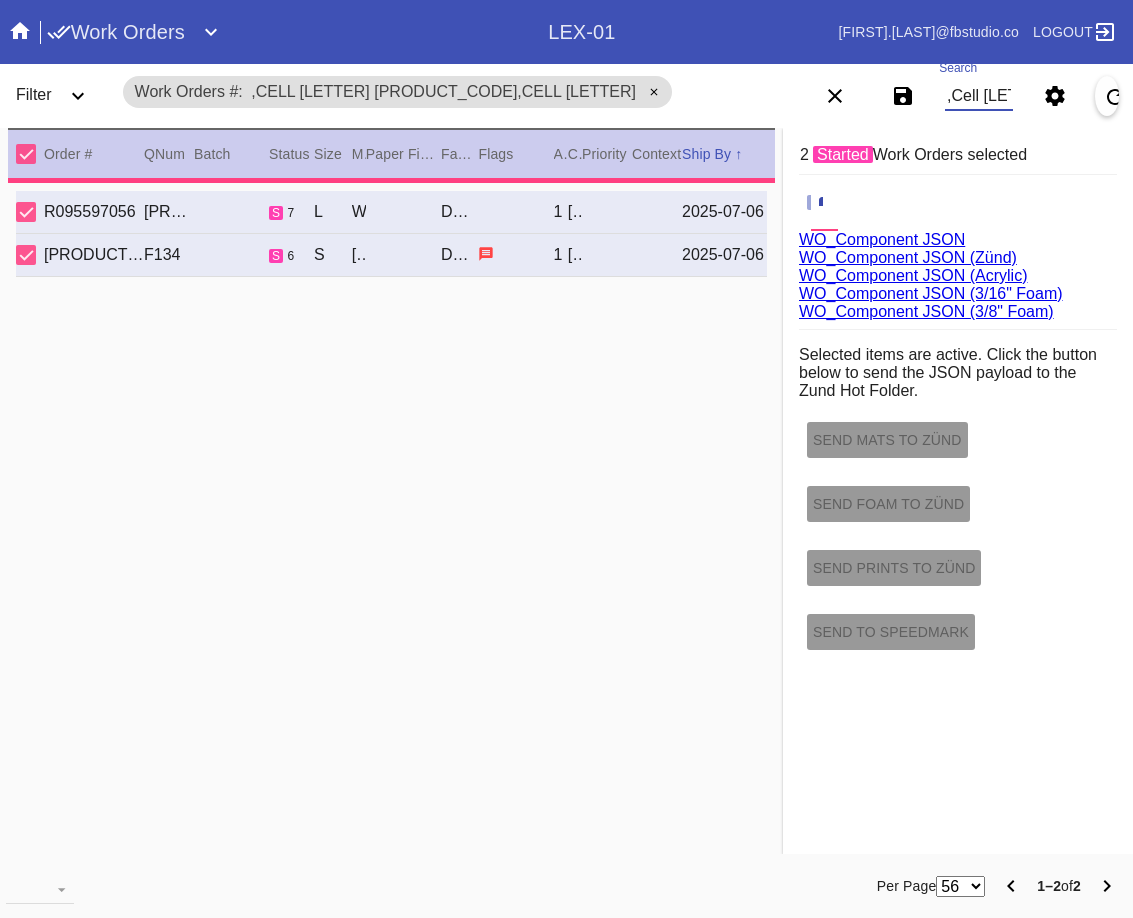 drag, startPoint x: 946, startPoint y: 88, endPoint x: 959, endPoint y: 88, distance: 13 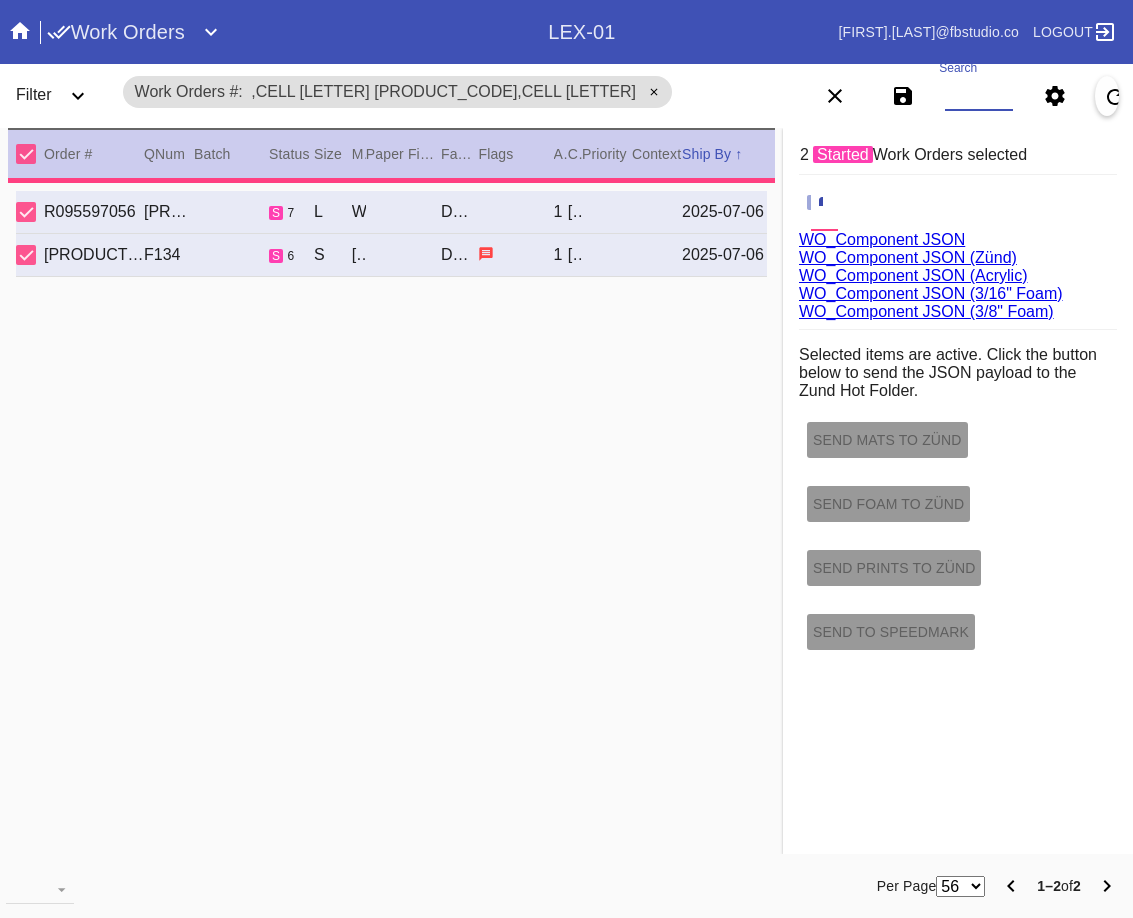 click on "Search" at bounding box center [979, 96] 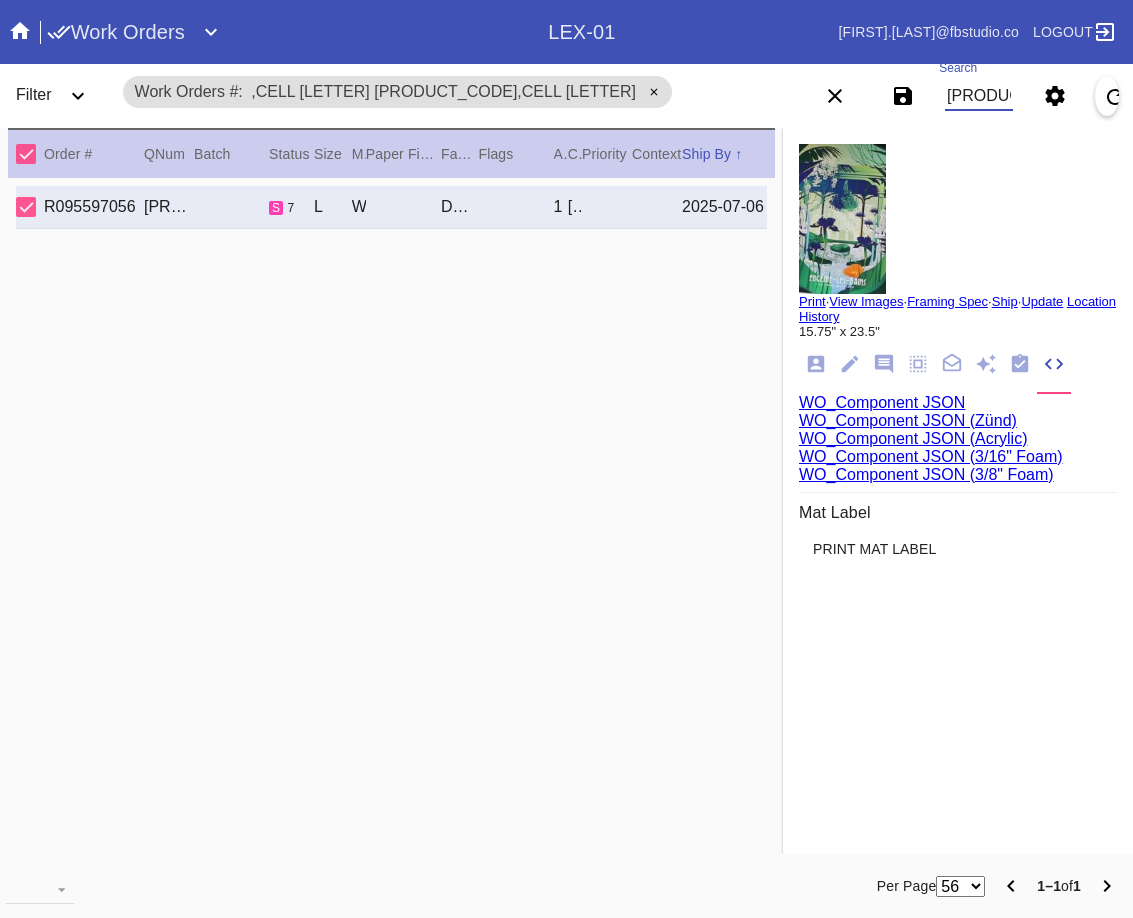 scroll, scrollTop: 0, scrollLeft: 533, axis: horizontal 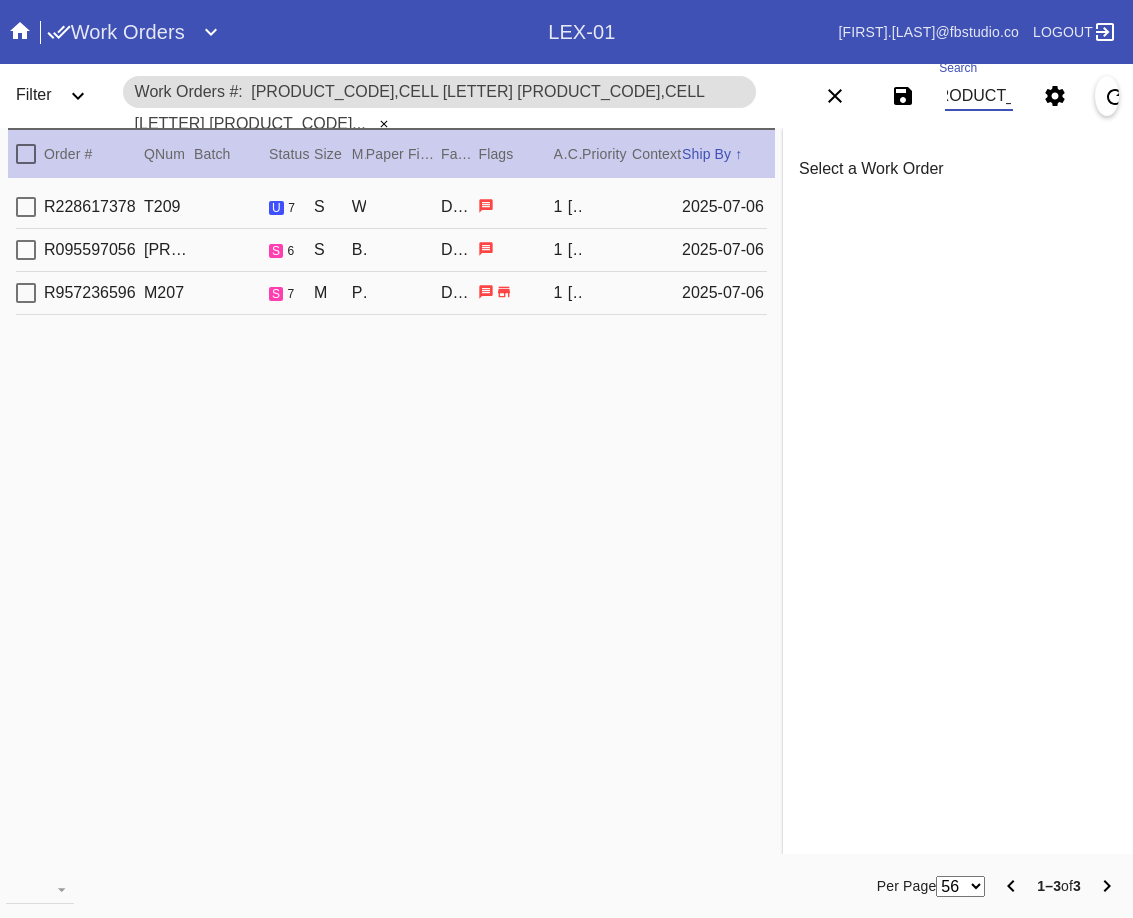 click at bounding box center [26, 154] 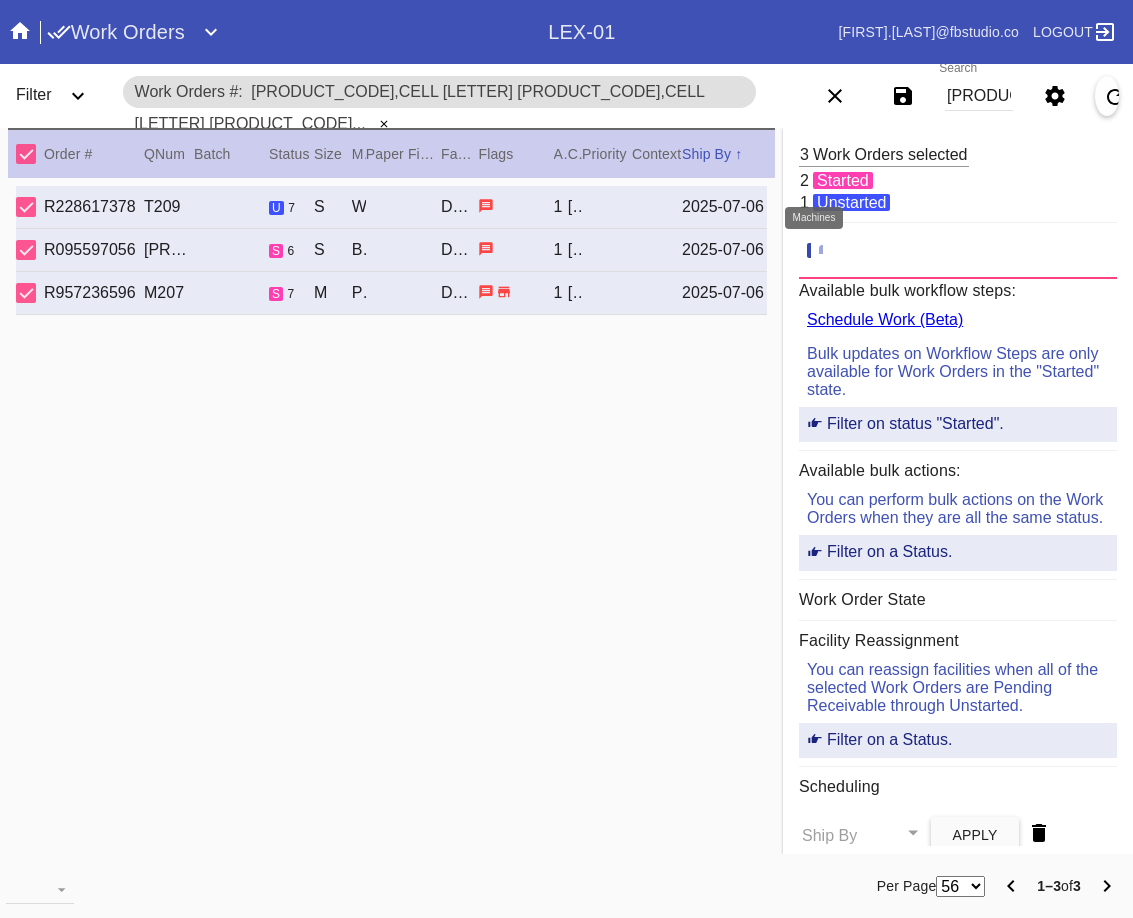 click at bounding box center [829, 251] 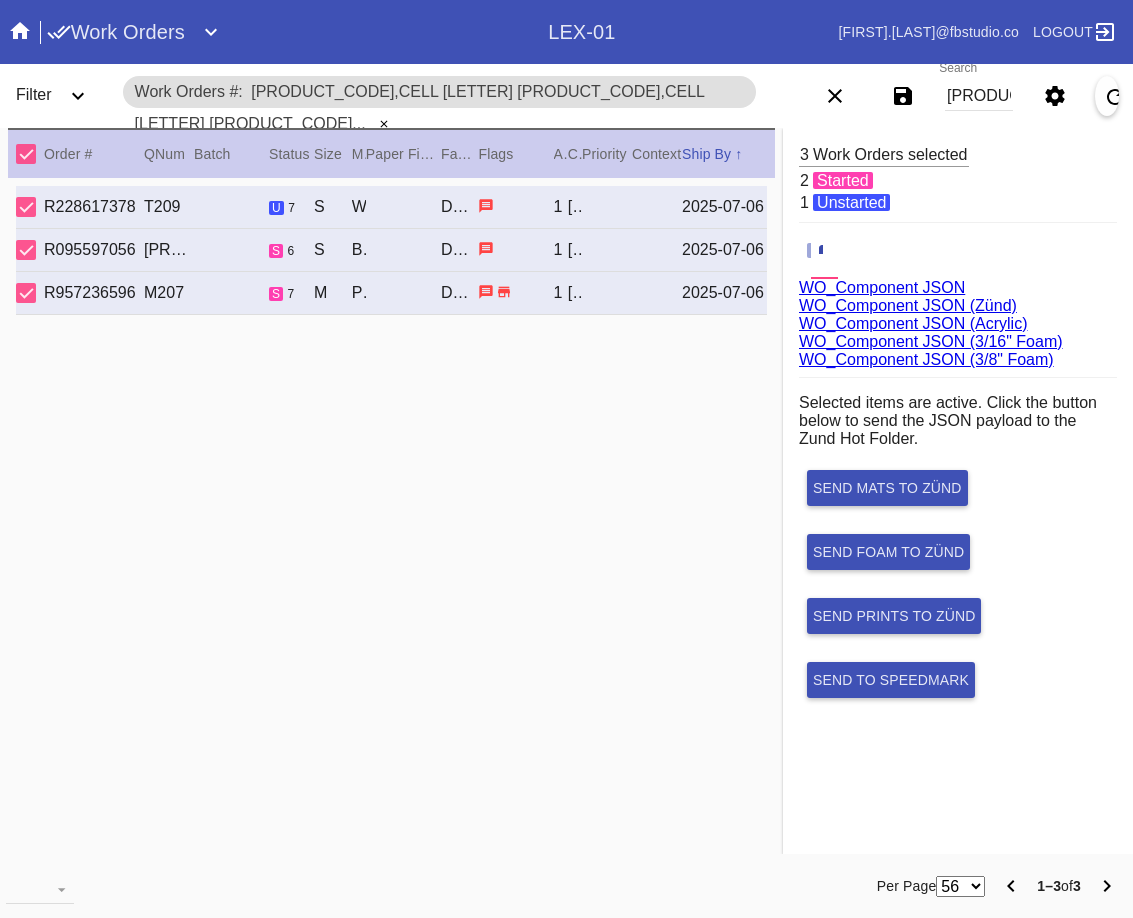 click on "WO_Component JSON (Acrylic)" at bounding box center [913, 323] 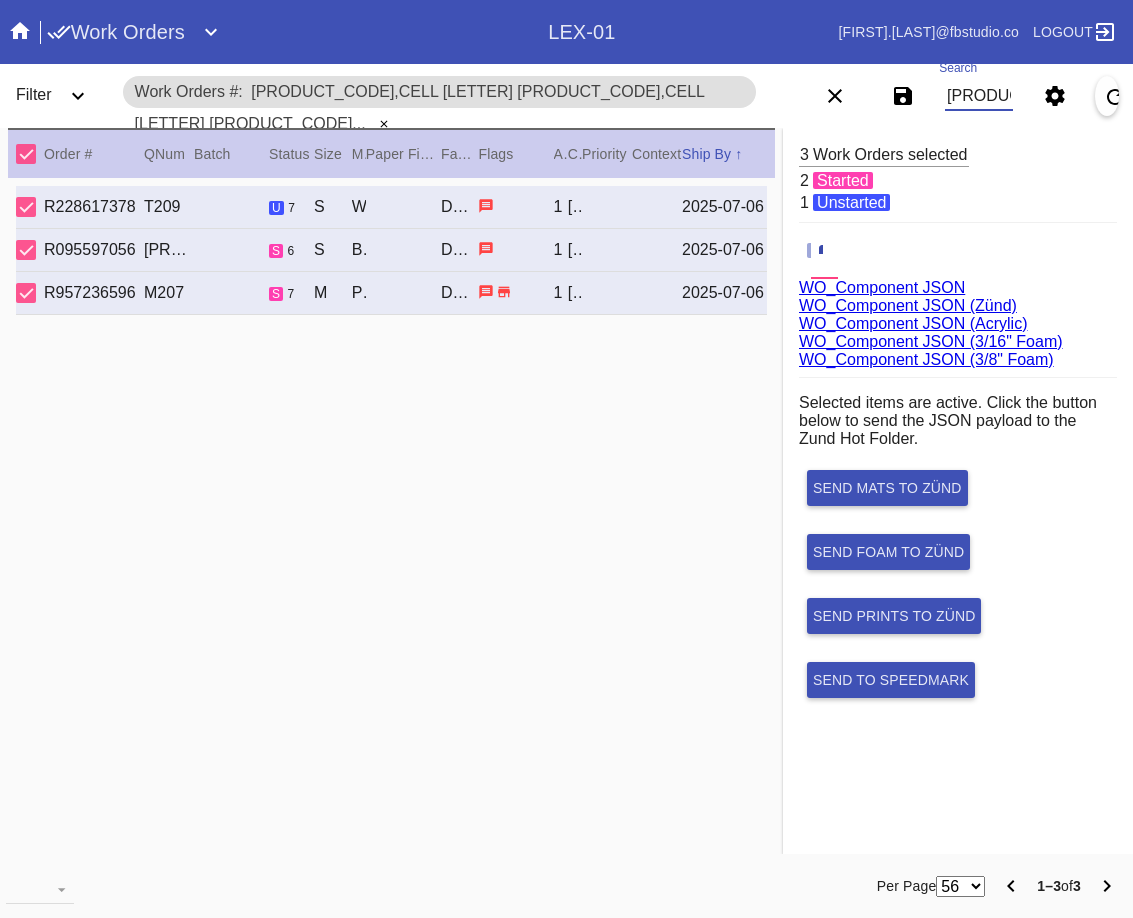 click on "W905090868054881,Cell E W651051703935541,Cell G W876582119361518,Cell D" at bounding box center (979, 96) 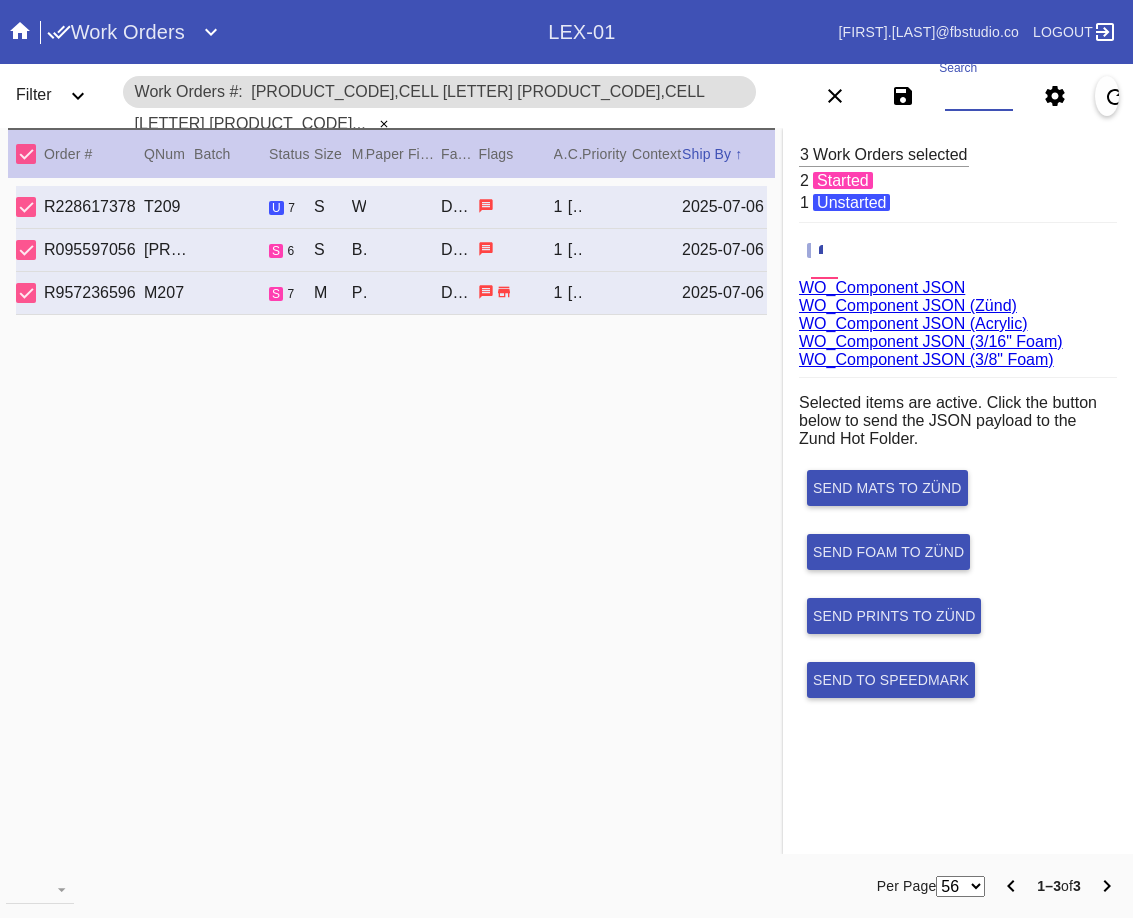 paste on "W269529429657149,Cell G W850309560233941,Cell B W914079872796849,Cell B W129793162765017,Cell B W172500405975891,Cell G W419831612446005,Cell E W581972128844566,Cell A W760582826521391,Cell C W303815525658747,Cell G W619387413164035,Cell G W990136871360146,Cell G" 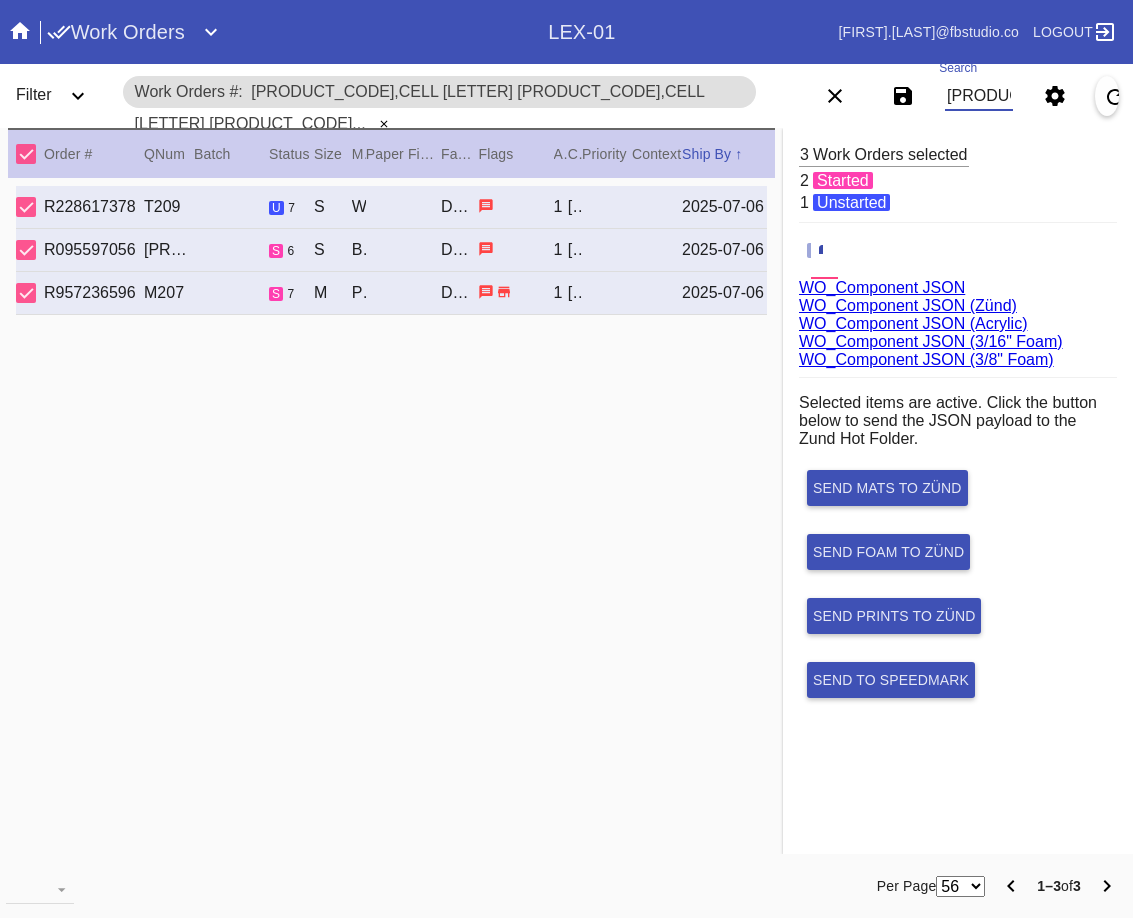 scroll, scrollTop: 0, scrollLeft: 2141, axis: horizontal 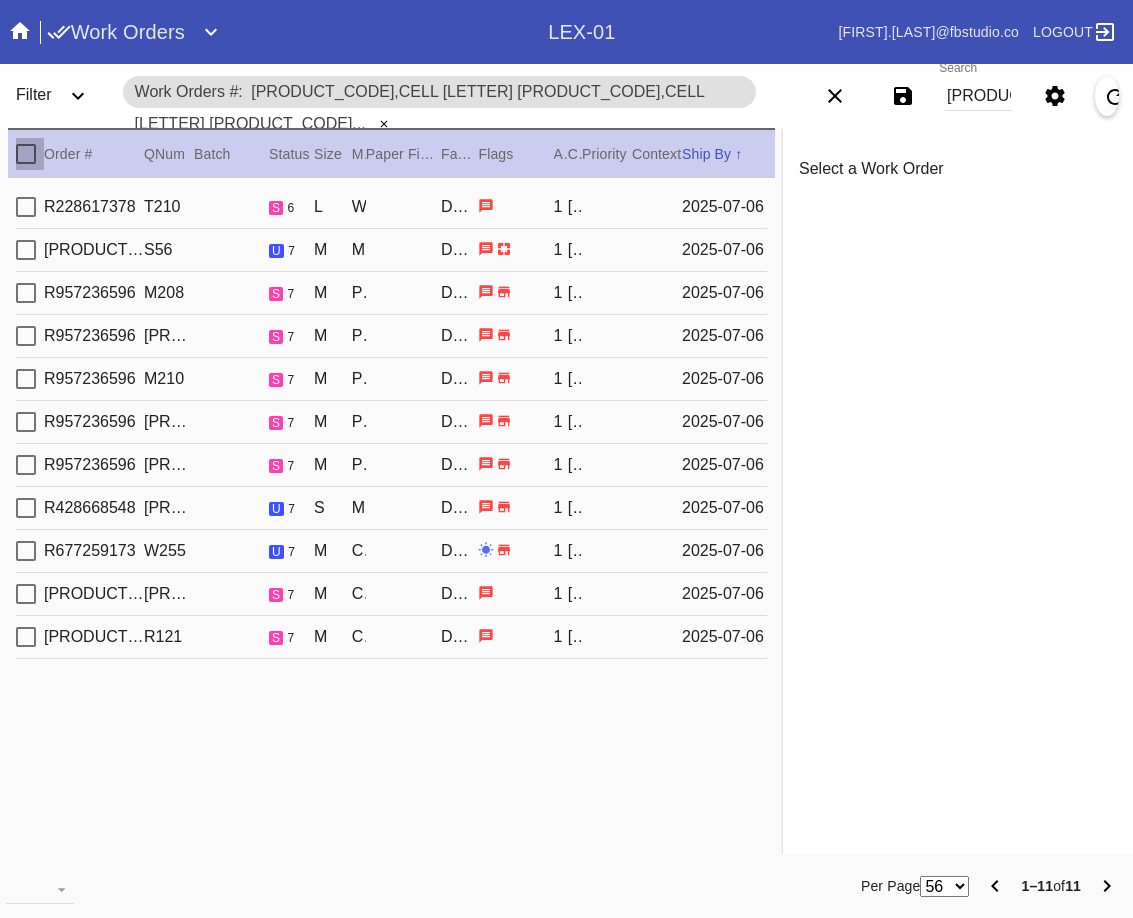 click at bounding box center [26, 154] 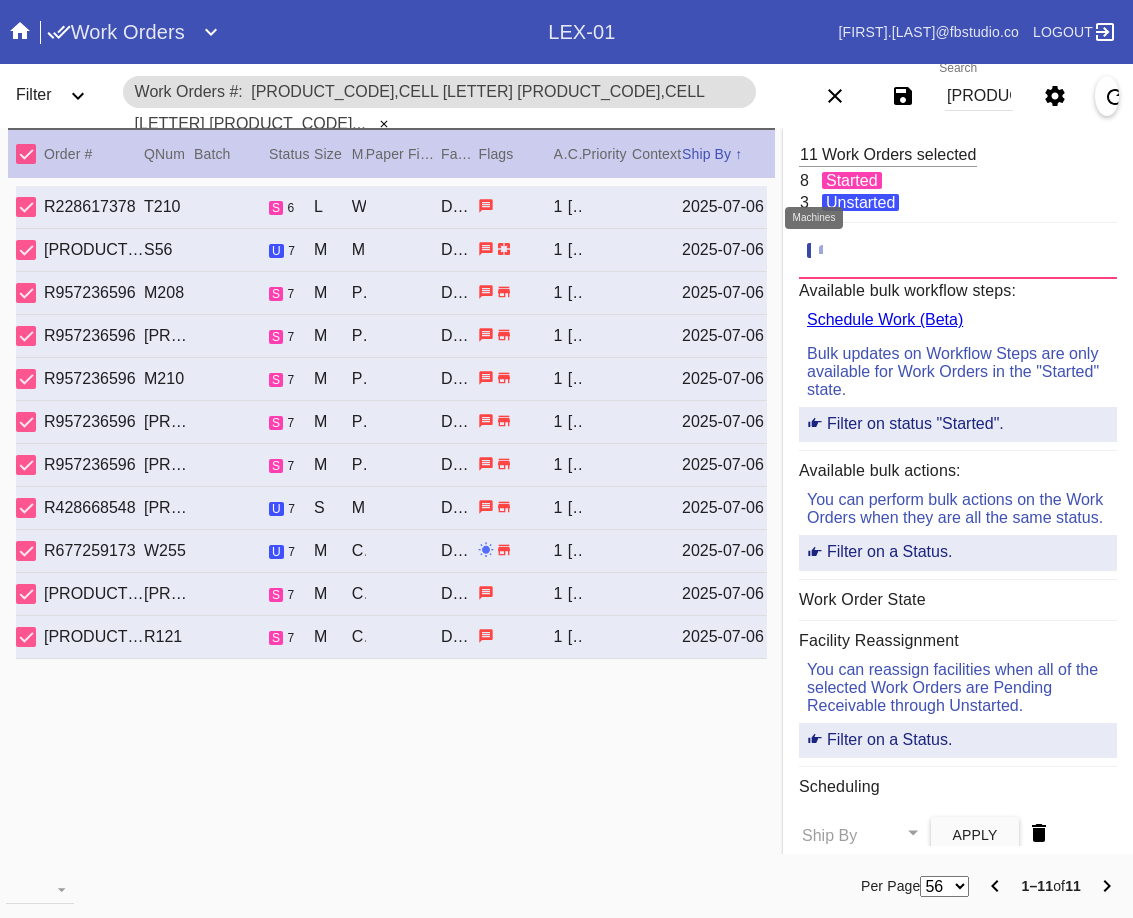 click at bounding box center [829, 251] 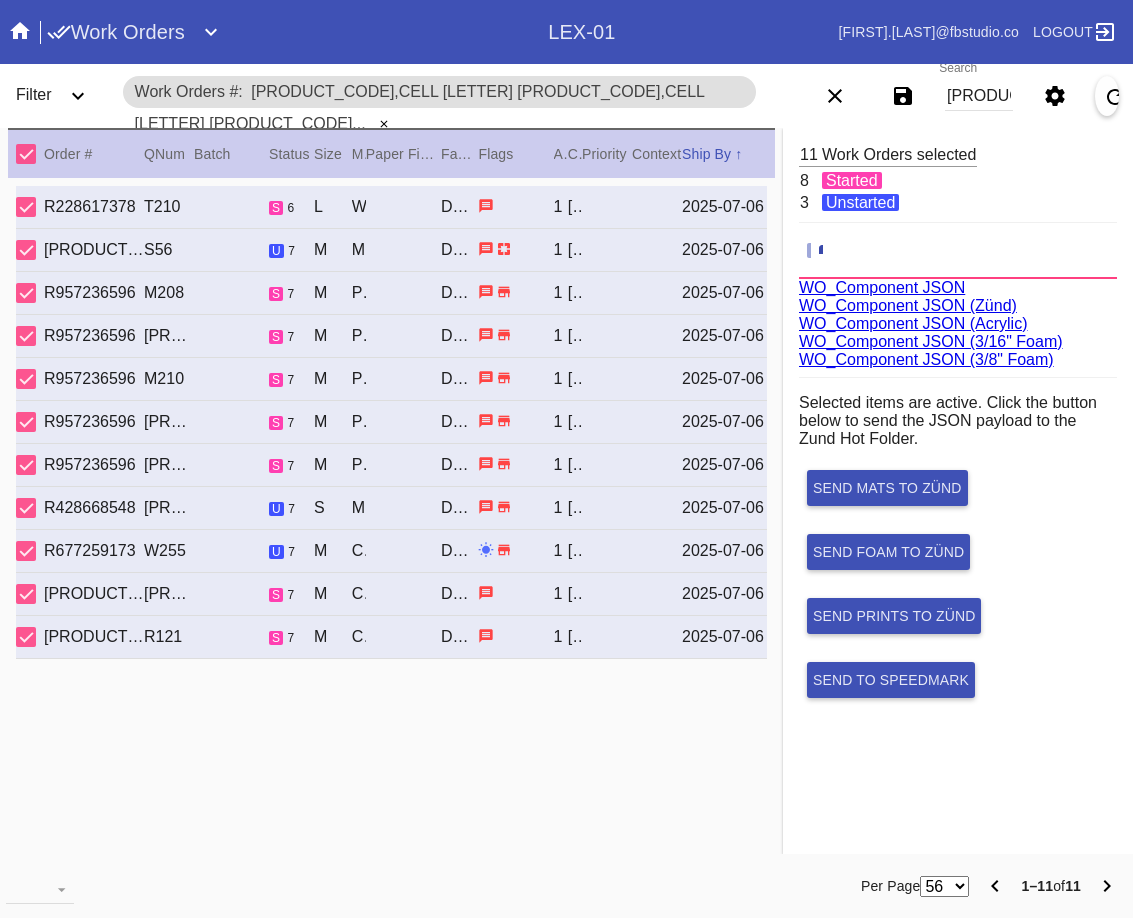 scroll, scrollTop: 75, scrollLeft: 0, axis: vertical 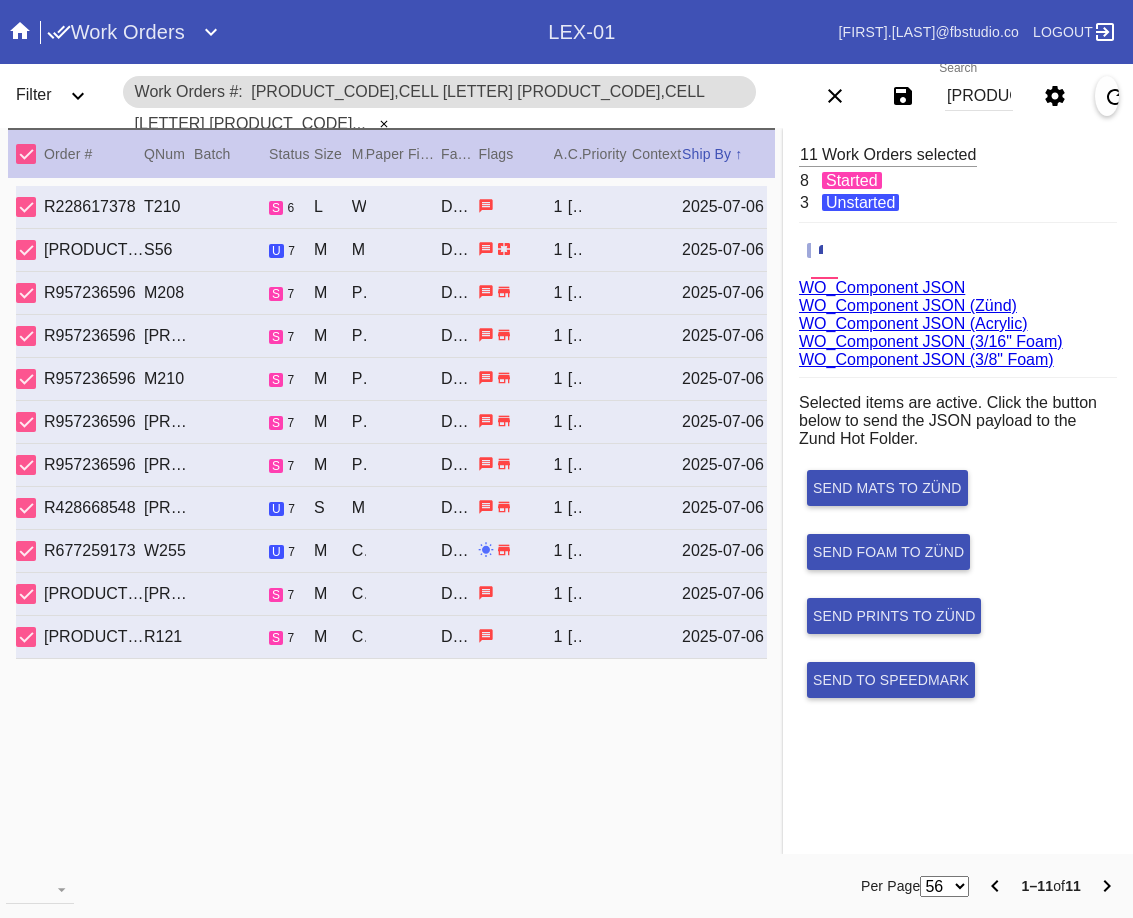 click on "WO_Component JSON (Acrylic)" at bounding box center (913, 323) 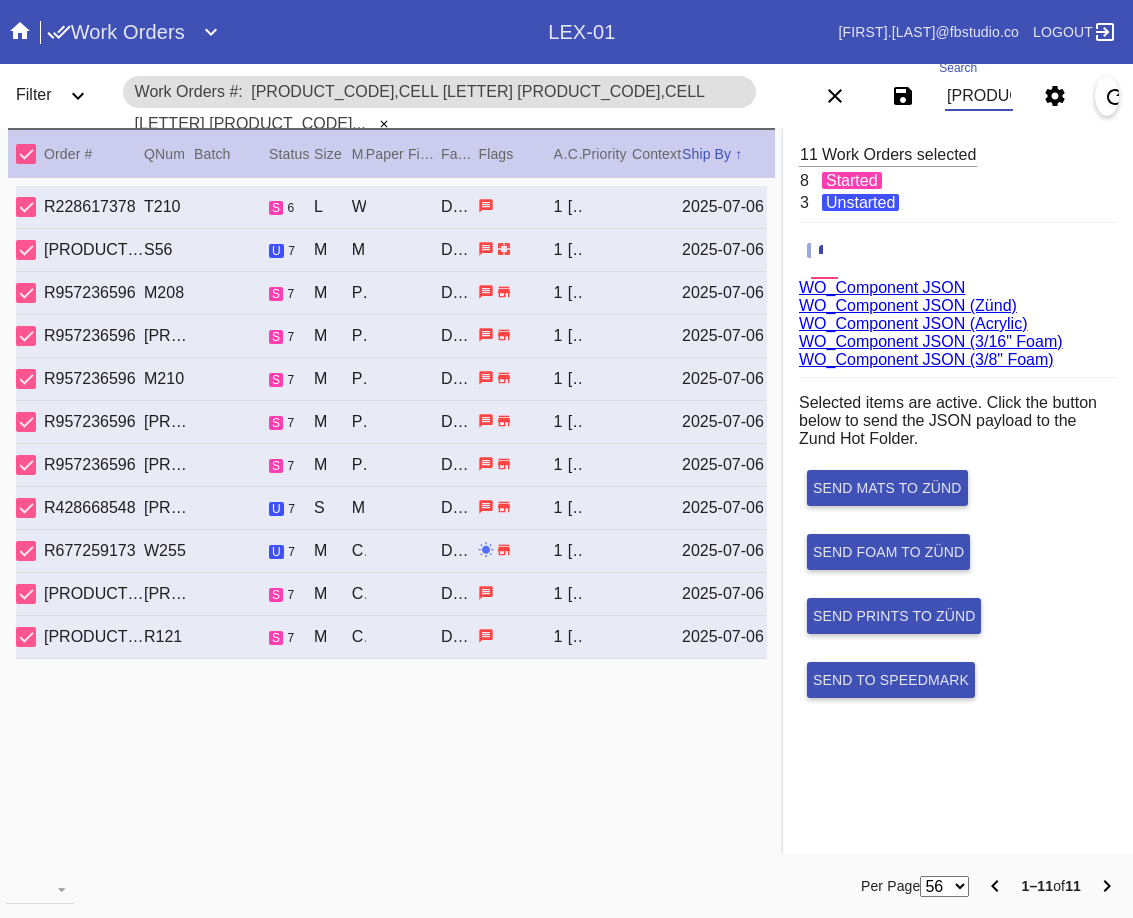 click on "W269529429657149,Cell G W850309560233941,Cell B W914079872796849,Cell B W129793162765017,Cell B W172500405975891,Cell G W419831612446005,Cell E W581972128844566,Cell A W760582826521391,Cell C W303815525658747,Cell G W619387413164035,Cell G W990136871360146,Cell G" at bounding box center (979, 96) 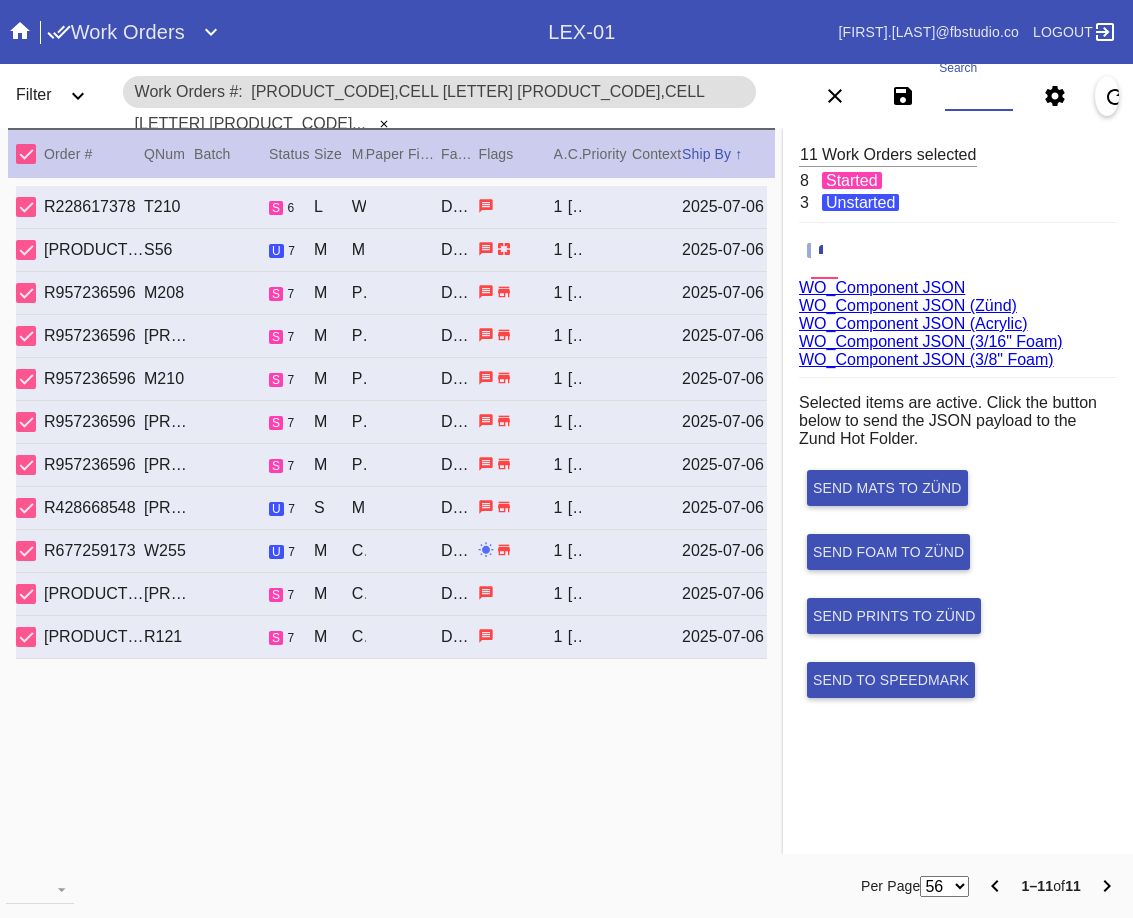 paste on "[ID],[CELL]" 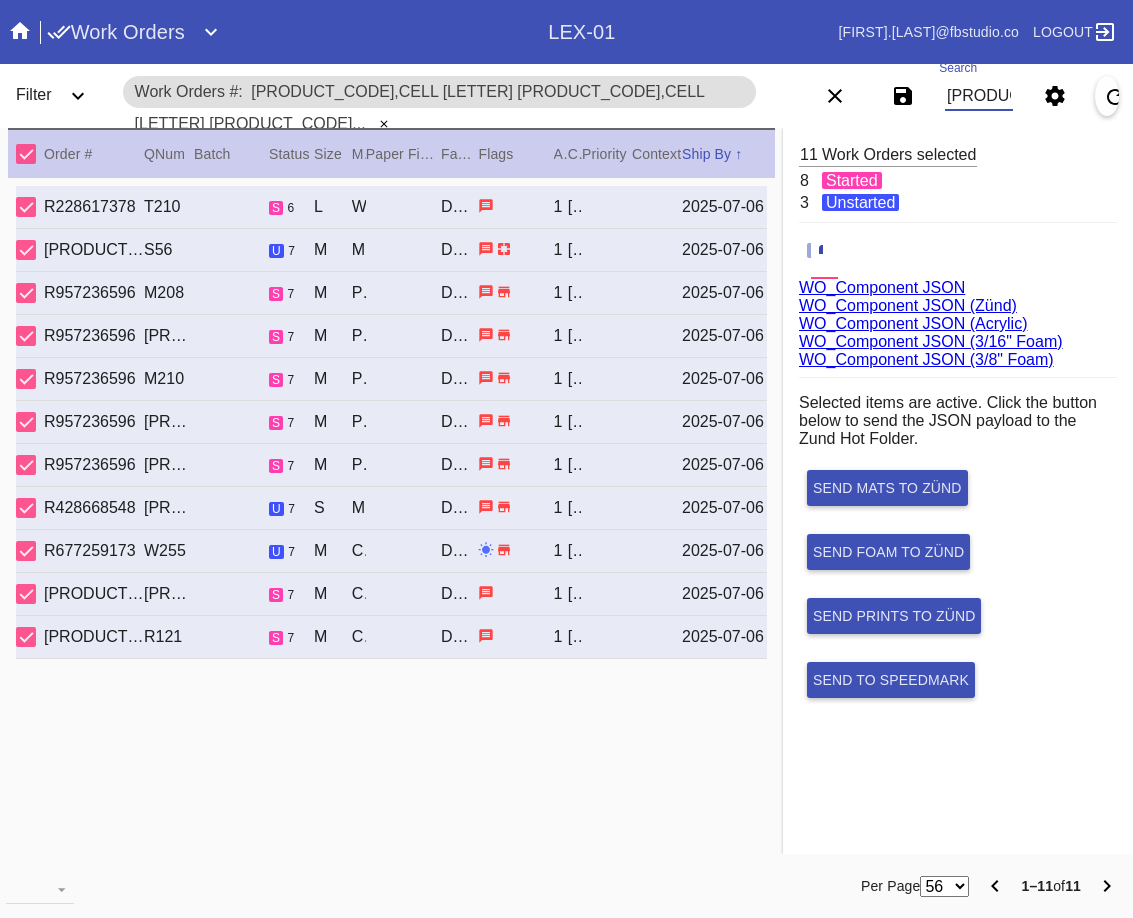 scroll, scrollTop: 0, scrollLeft: 133, axis: horizontal 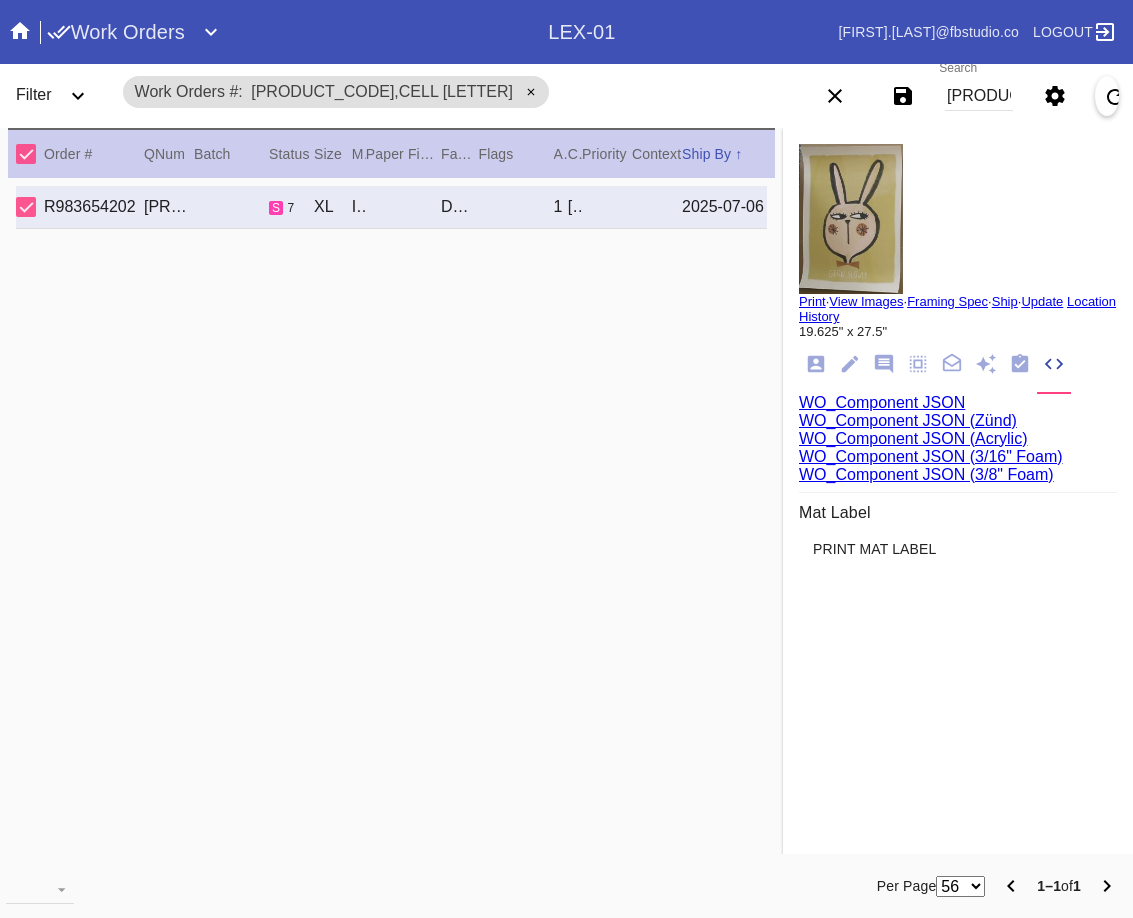 click on "WO_Component JSON (Acrylic)" at bounding box center [913, 438] 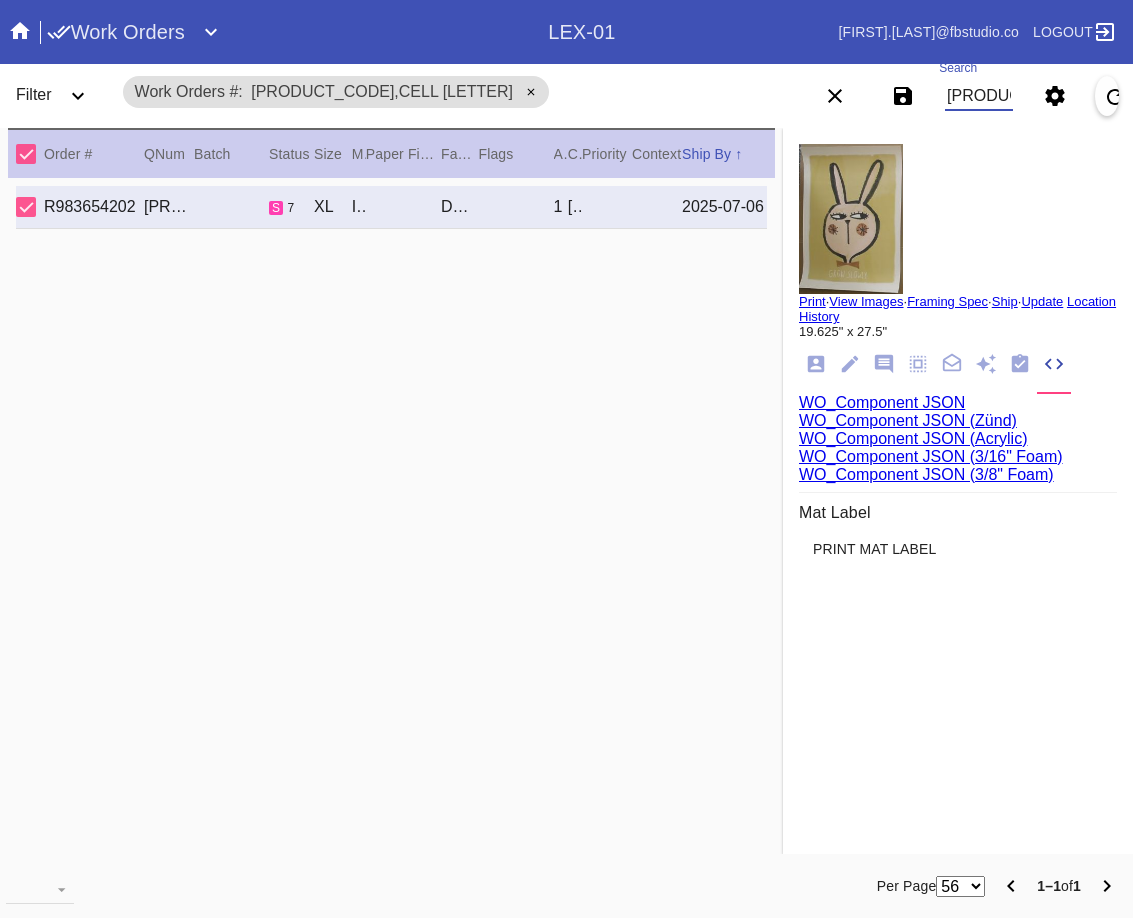 click on "[ID],[CELL]" at bounding box center (979, 96) 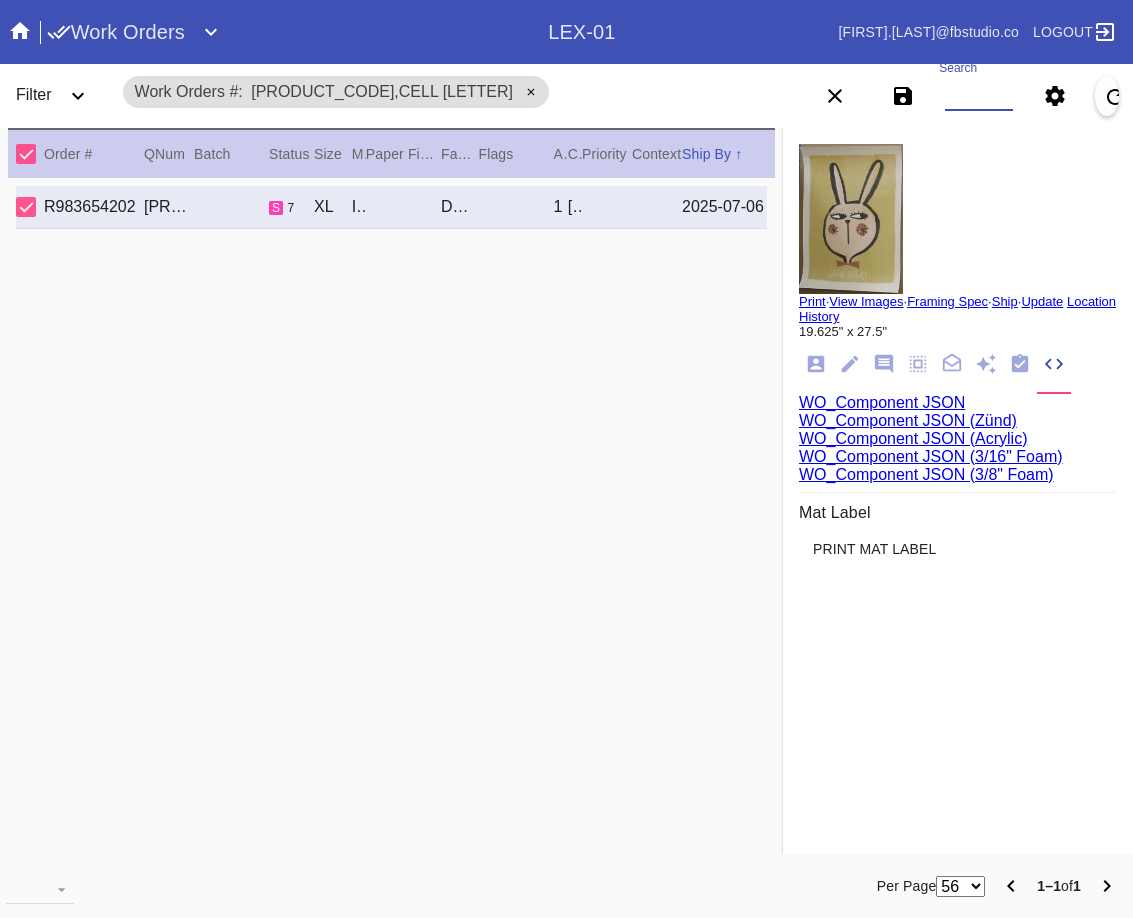 scroll, scrollTop: 0, scrollLeft: 0, axis: both 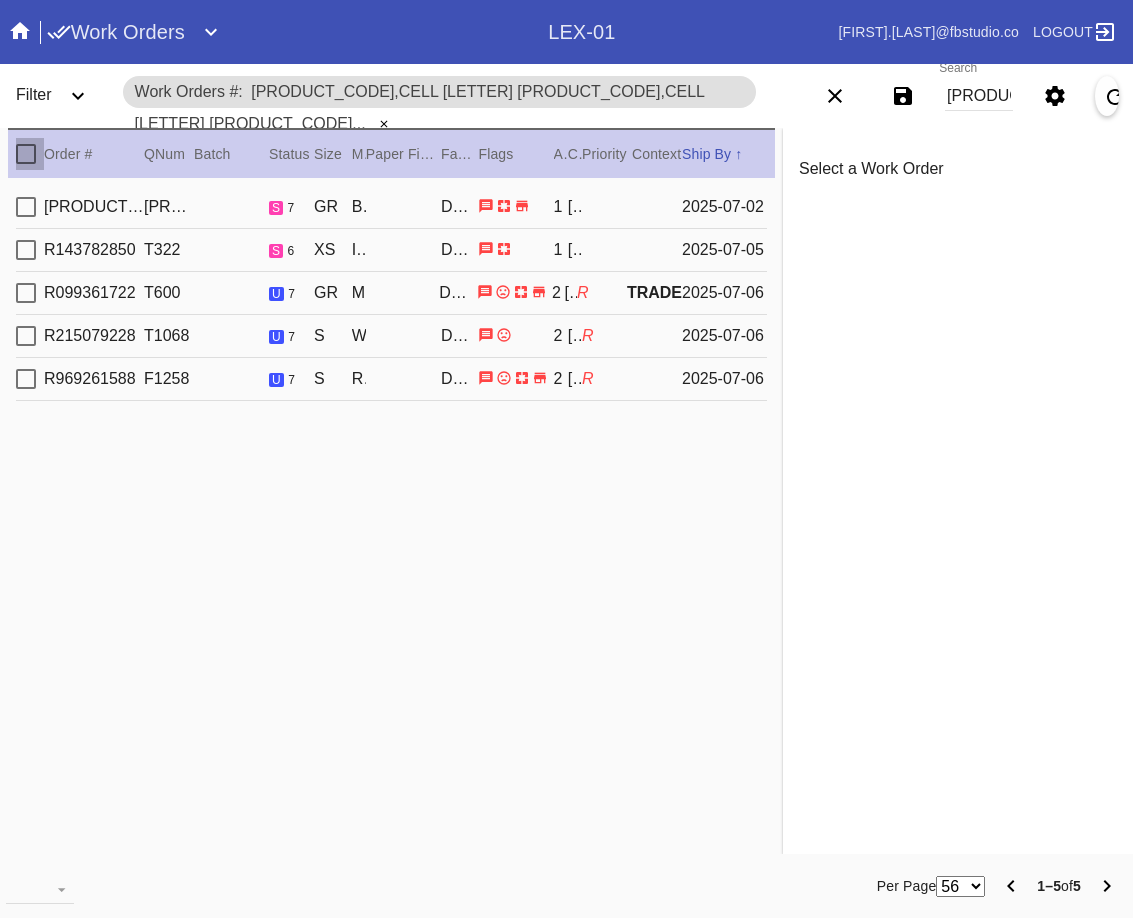 click at bounding box center [26, 154] 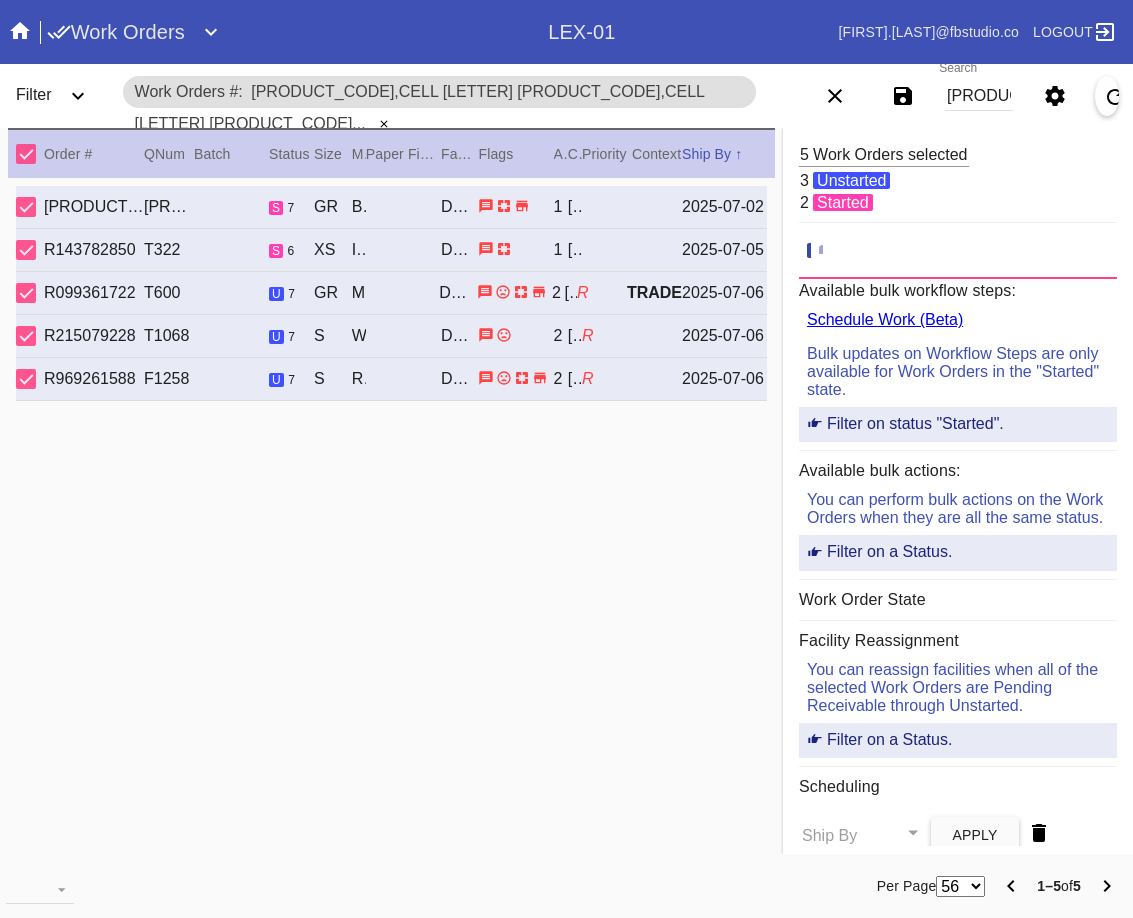 click at bounding box center [958, 255] 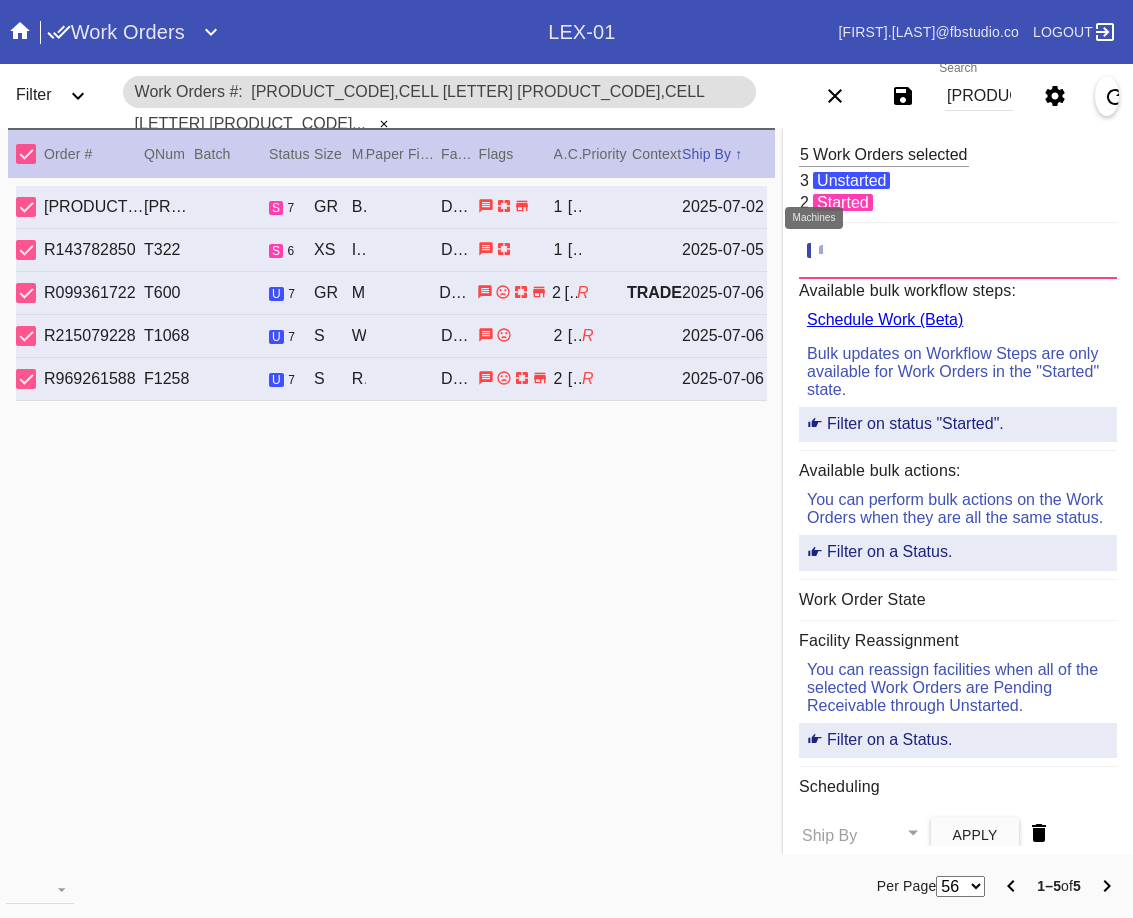 click at bounding box center (829, 251) 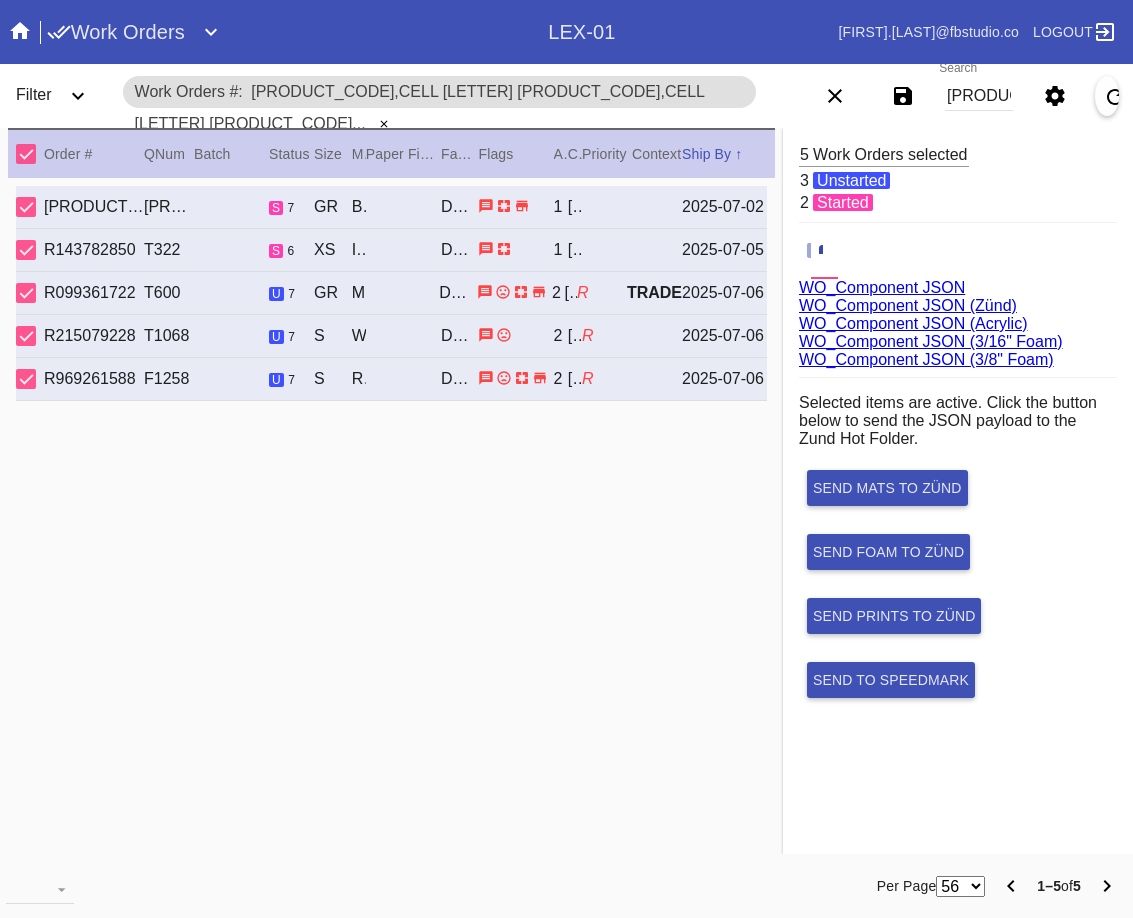 click on "WO_Component JSON (Acrylic)" at bounding box center [913, 323] 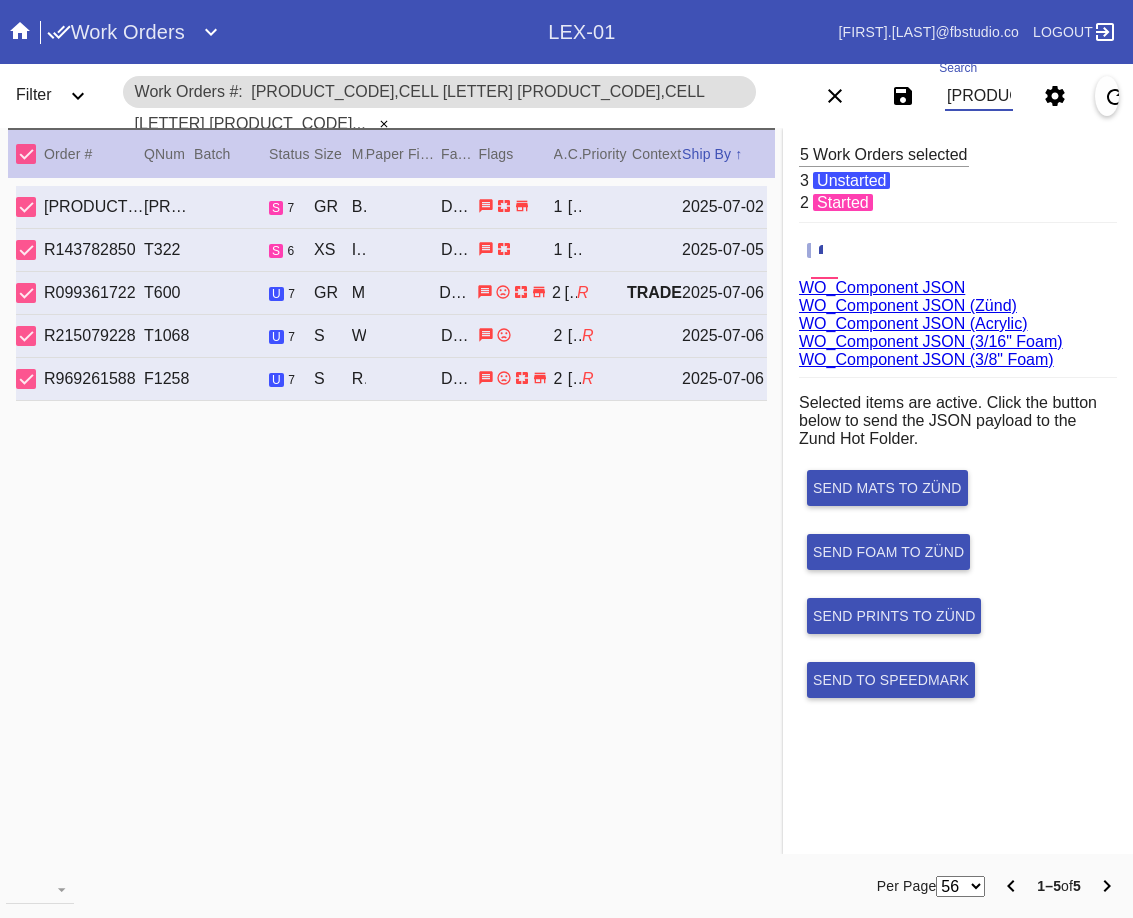 click on "W473003066426949,Cell C W354861456769573,Cell C W339522530759351,Cell F W865756871088841,Cell E W476362226455444,Cell C" at bounding box center [979, 96] 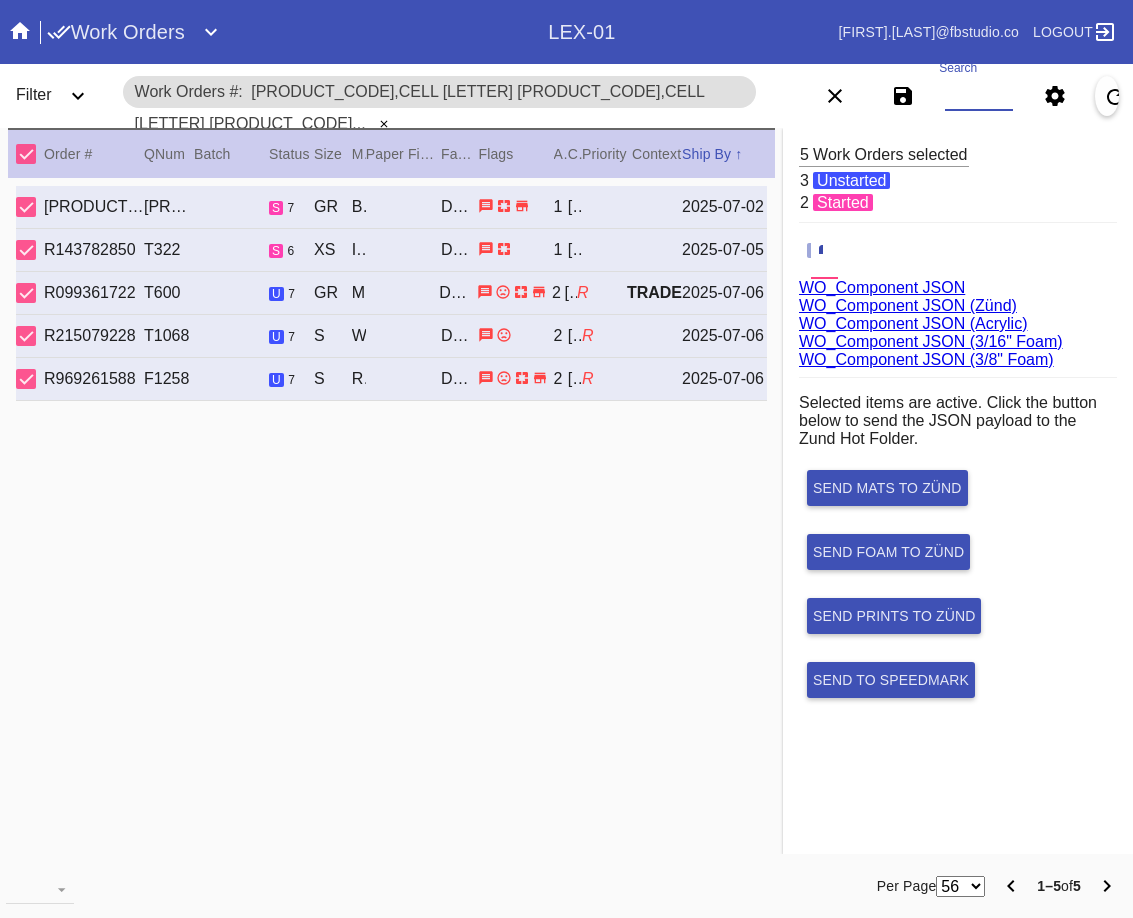 paste on "W476362226455444,Cell C W354861456769573,Cell C W646551055567141,Cell B W324245745413283,Cell B" 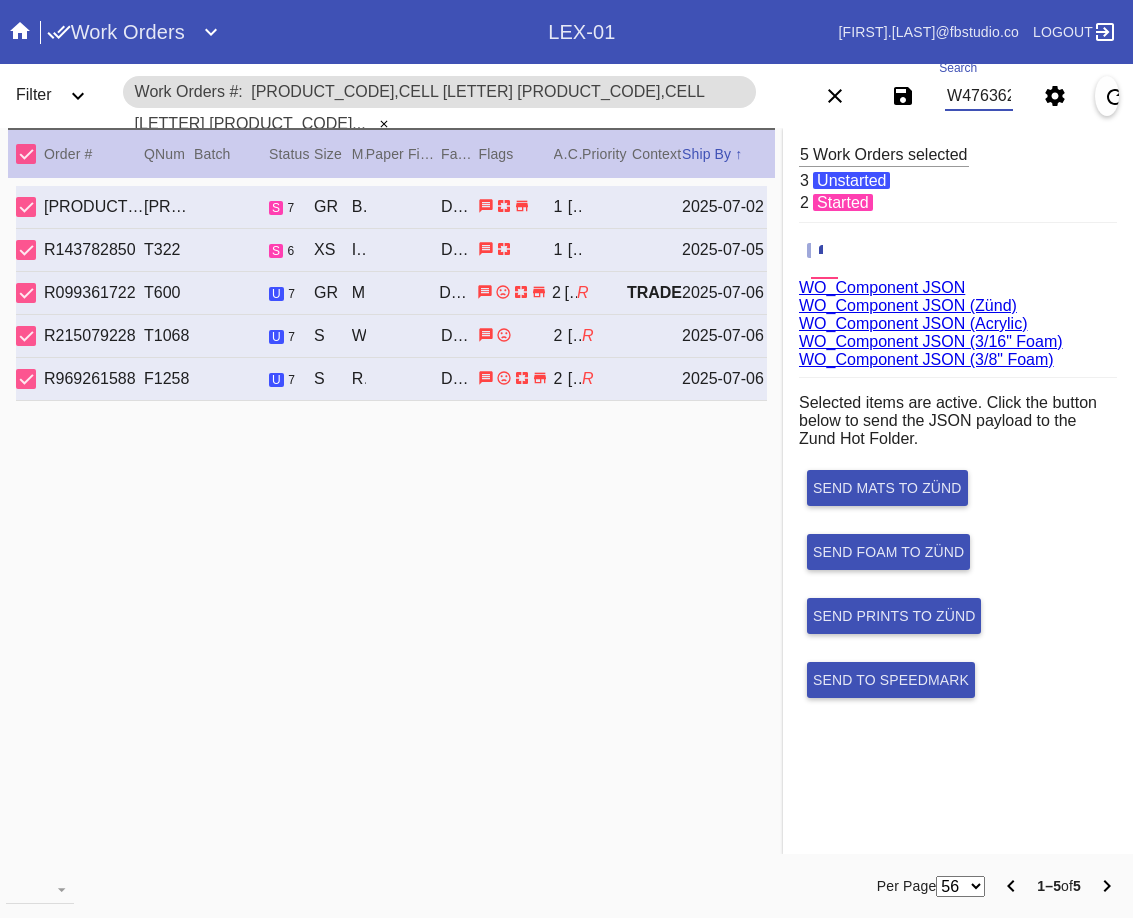 scroll, scrollTop: 0, scrollLeft: 734, axis: horizontal 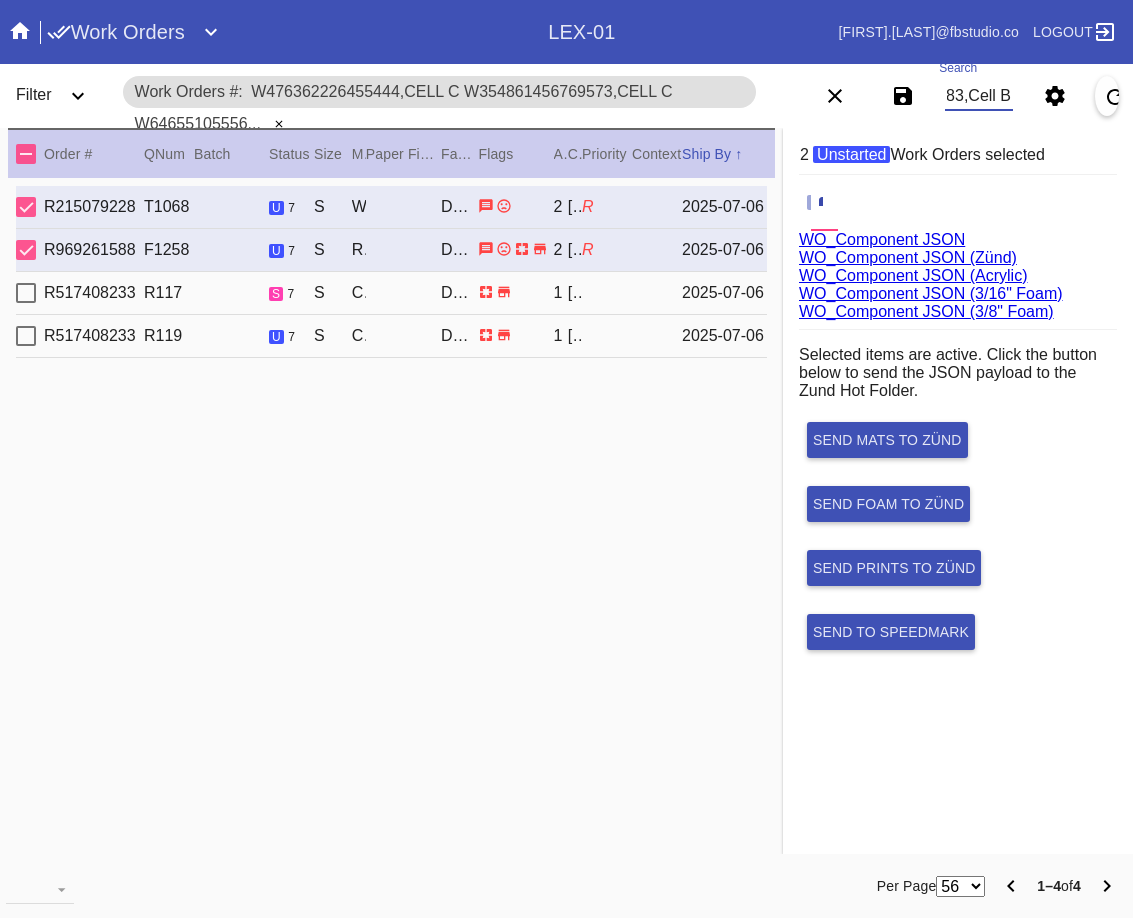 type on "W476362226455444,Cell C W354861456769573,Cell C W646551055567141,Cell B W324245745413283,Cell B" 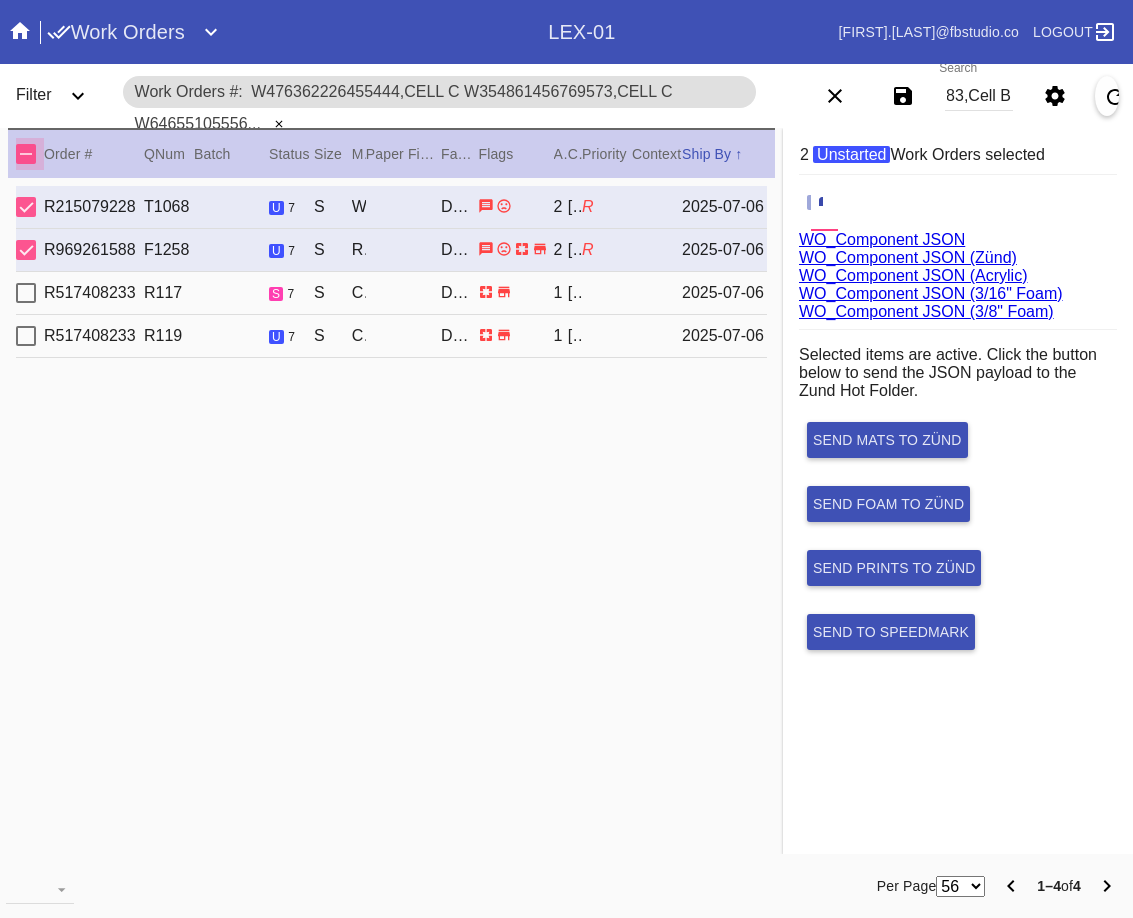 scroll, scrollTop: 0, scrollLeft: 0, axis: both 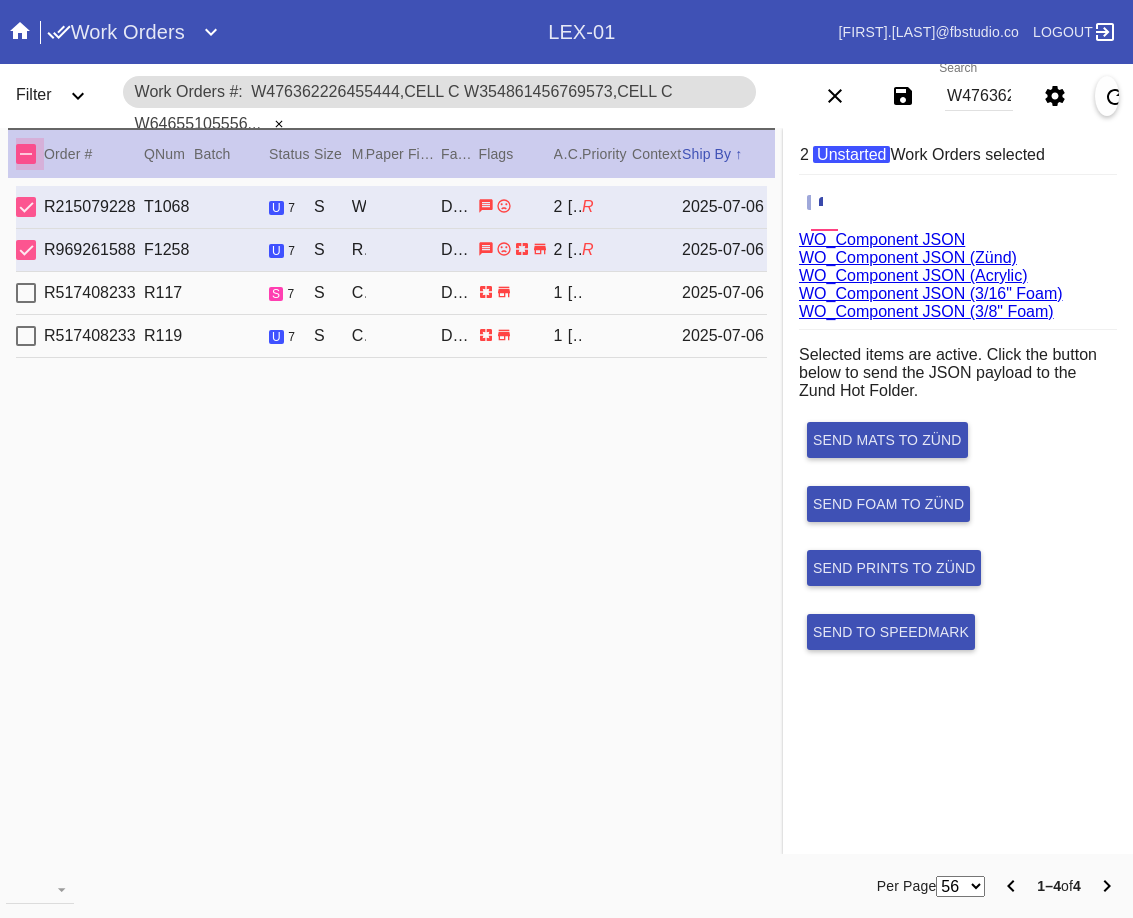 click at bounding box center [26, 154] 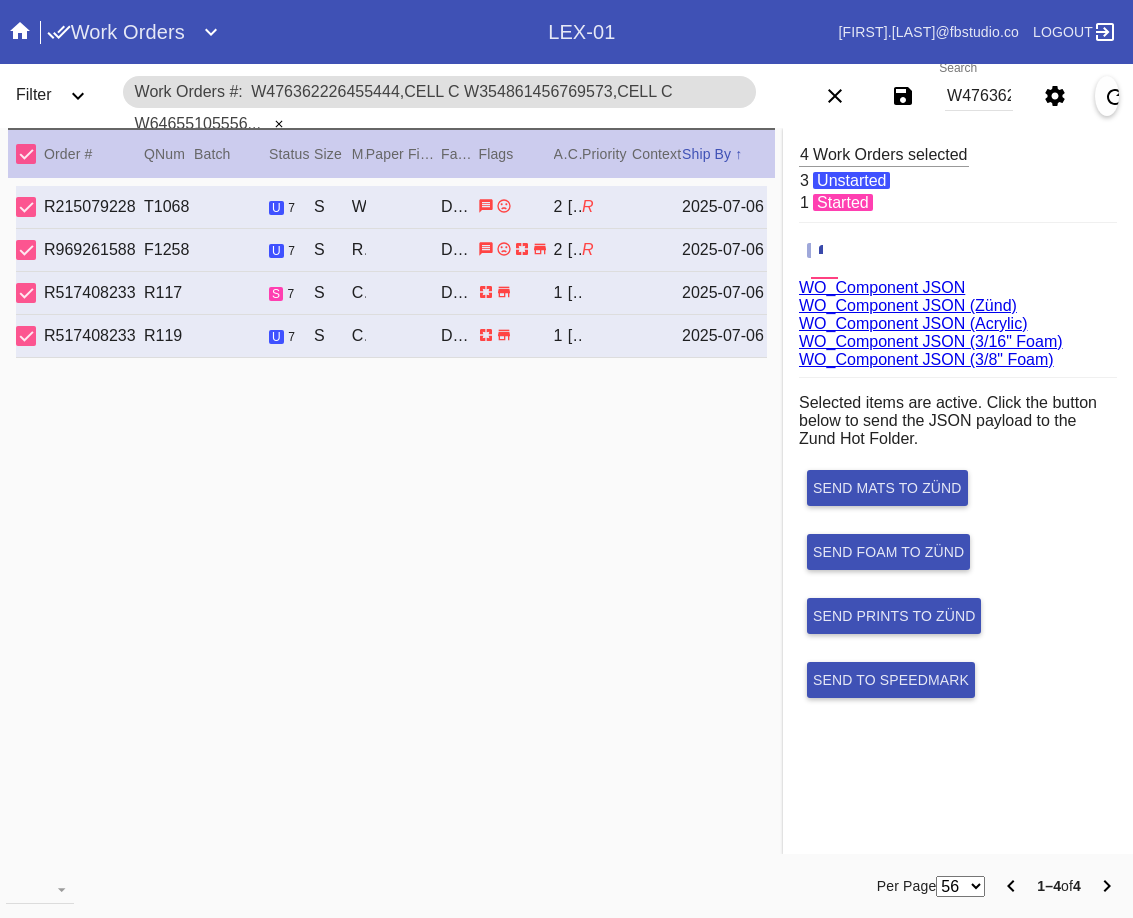 click on "WO_Component JSON (Acrylic)" at bounding box center (913, 323) 